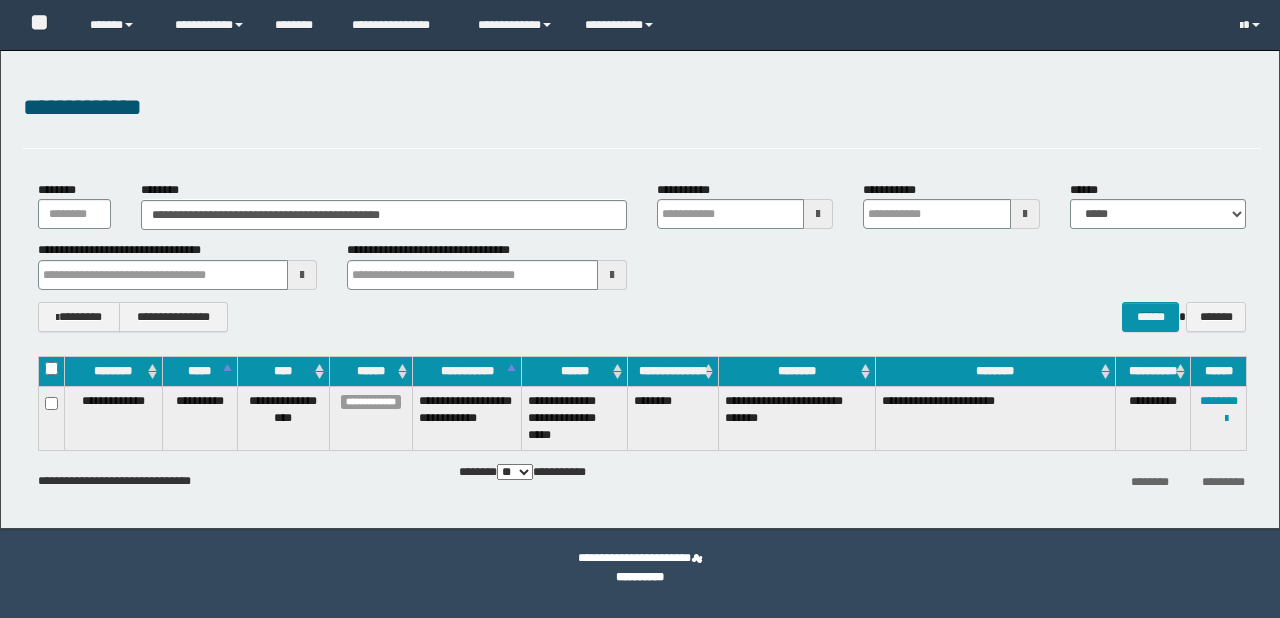 scroll, scrollTop: 0, scrollLeft: 0, axis: both 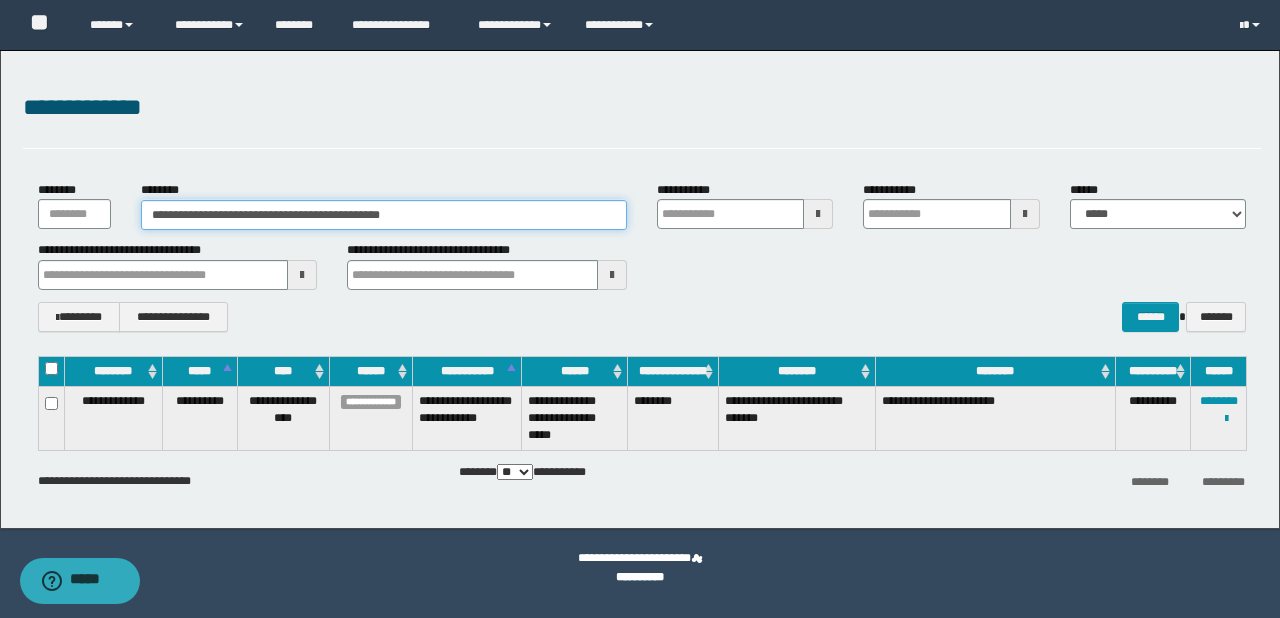 drag, startPoint x: 520, startPoint y: 223, endPoint x: 138, endPoint y: 218, distance: 382.0327 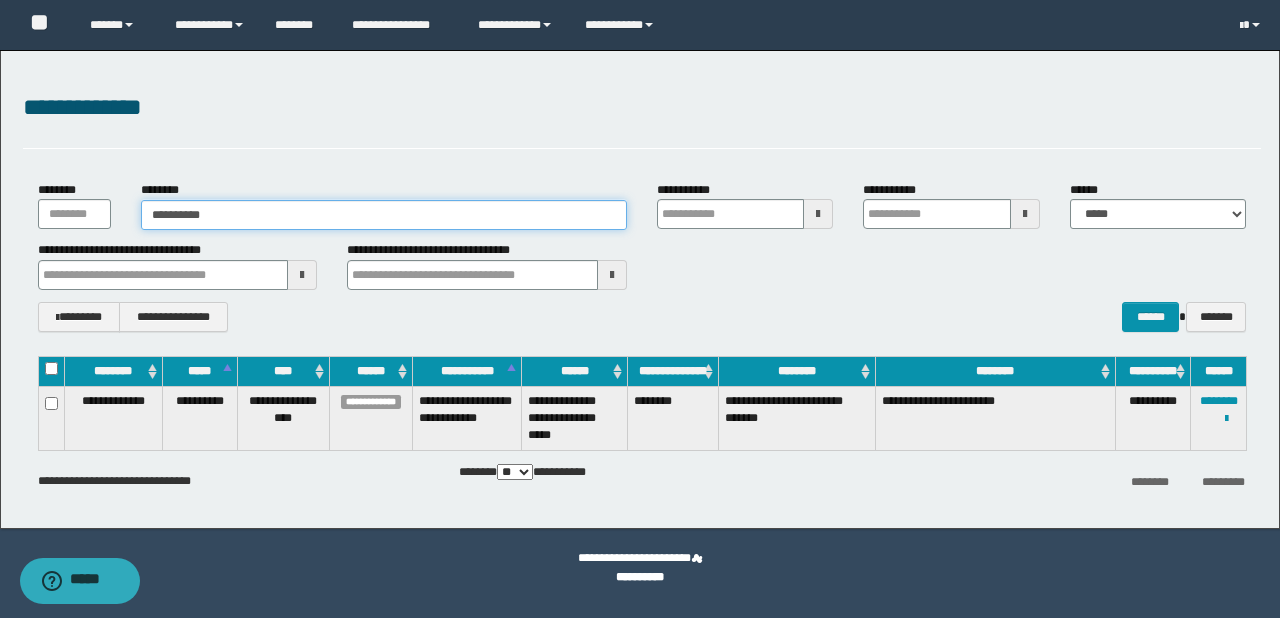 type on "**********" 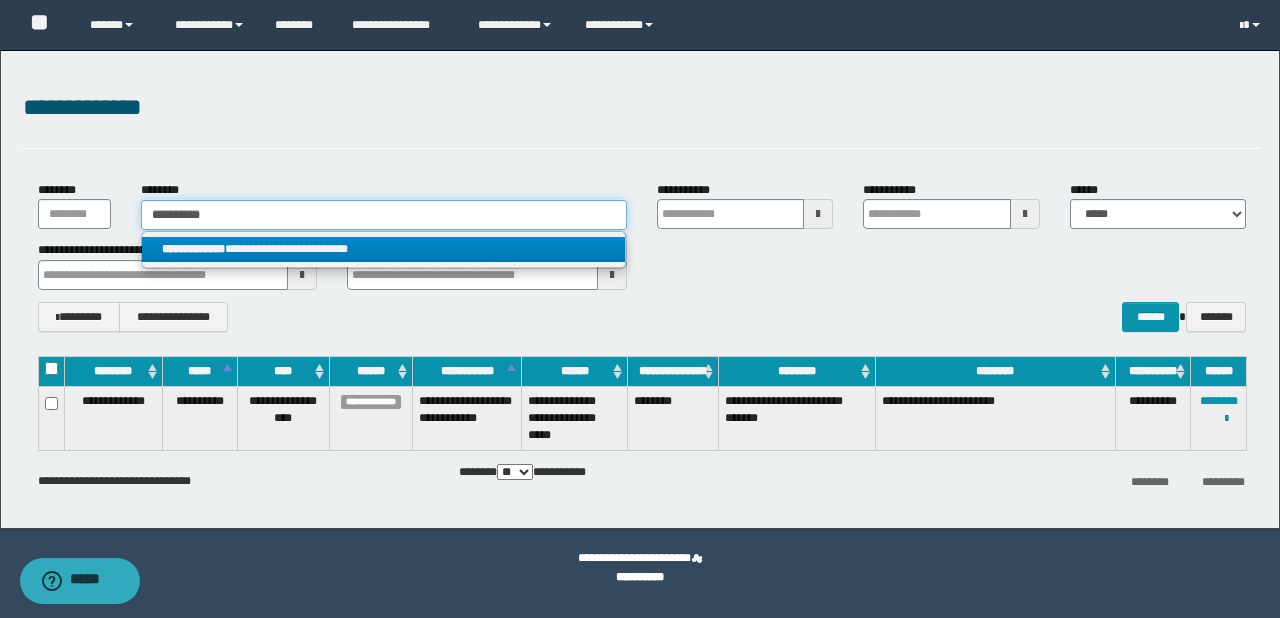 type on "**********" 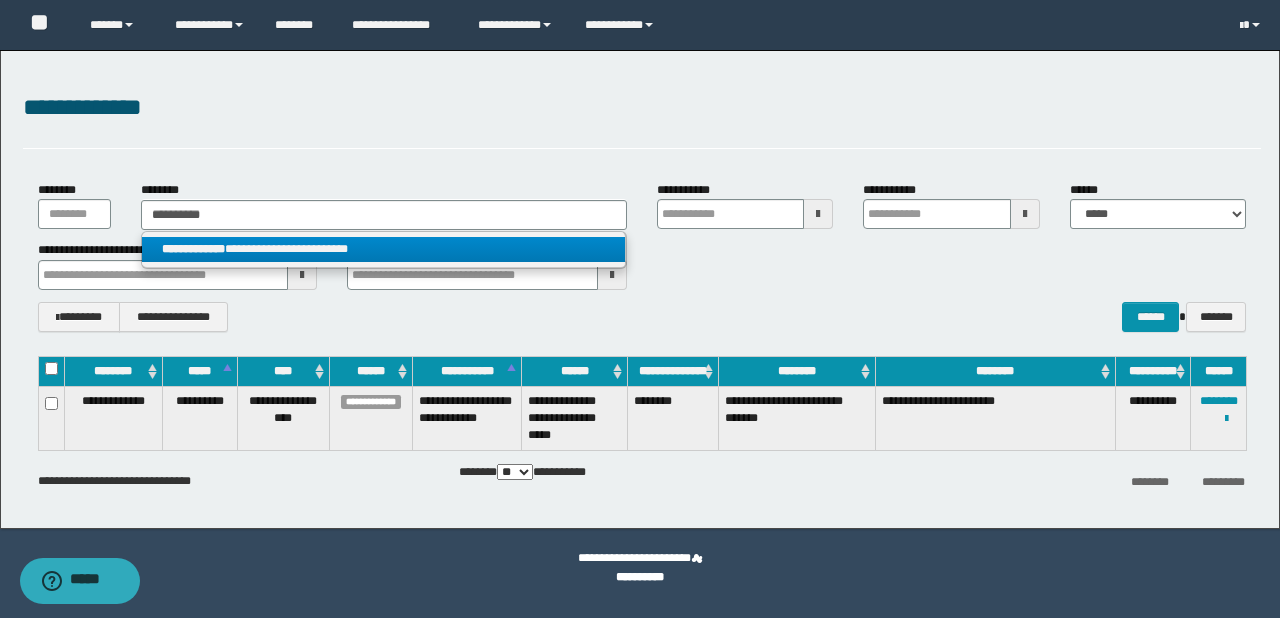 click on "**********" at bounding box center [193, 249] 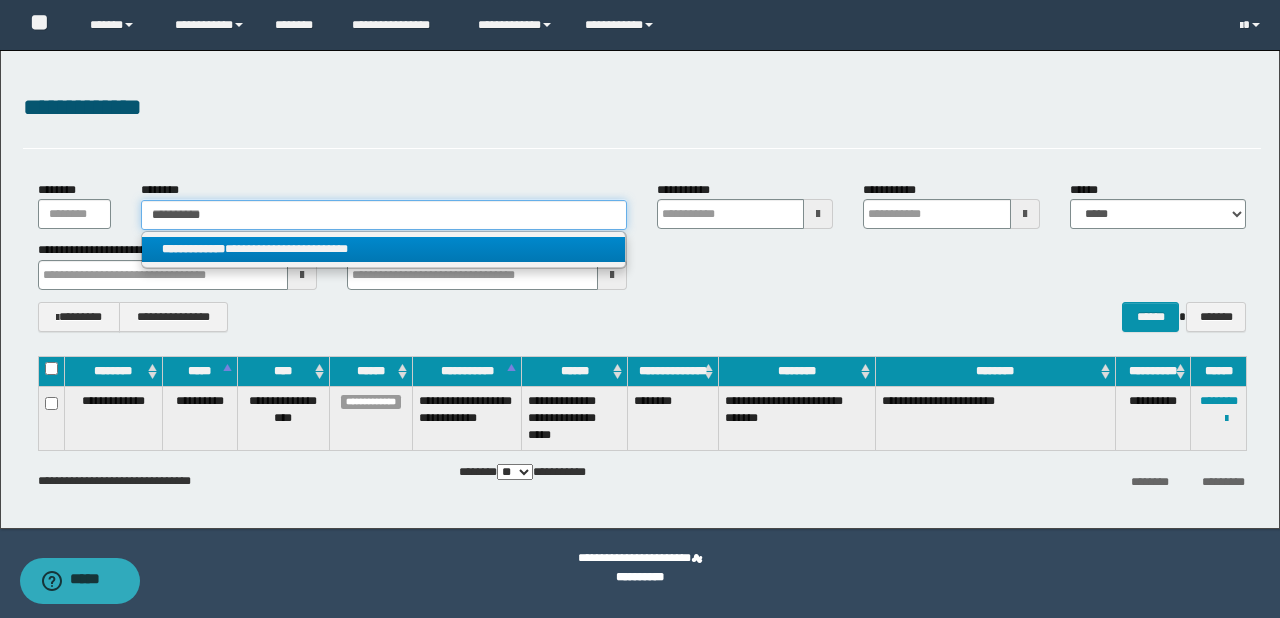 type 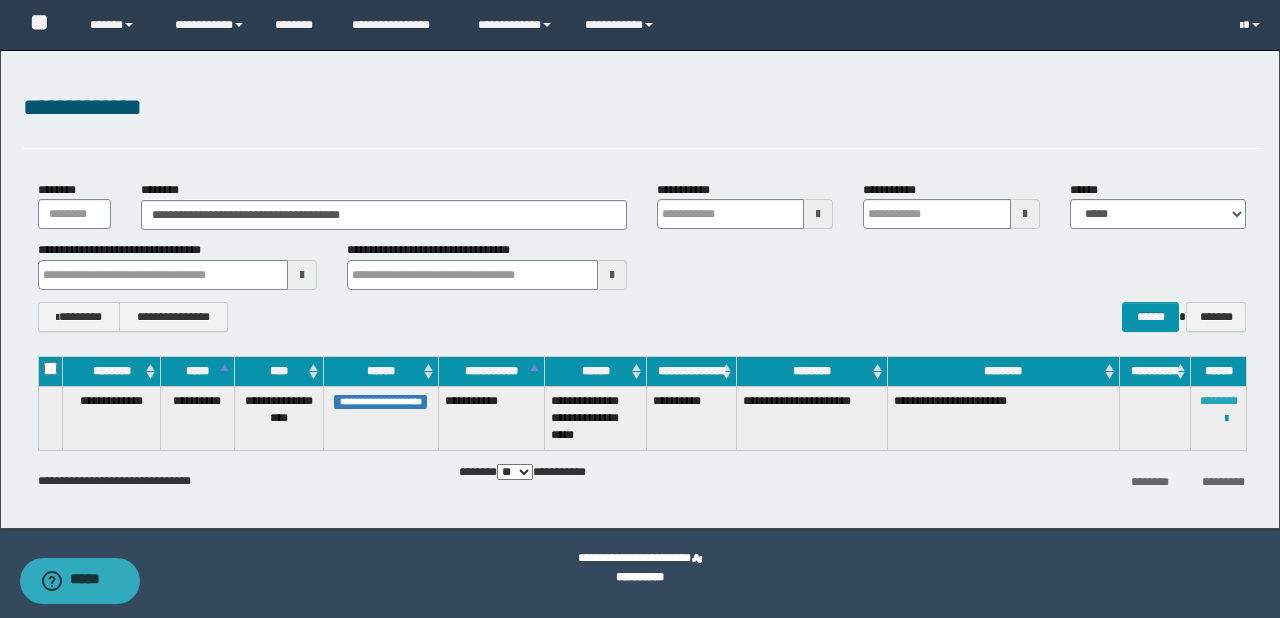 click on "********" at bounding box center (1219, 401) 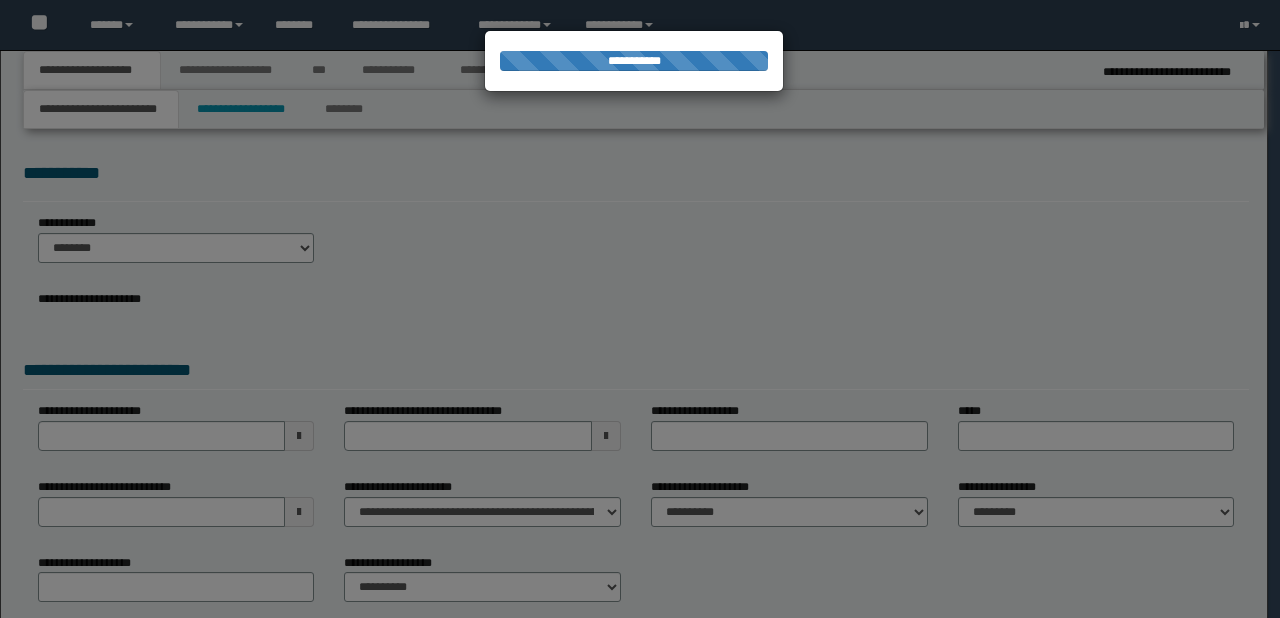 scroll, scrollTop: 0, scrollLeft: 0, axis: both 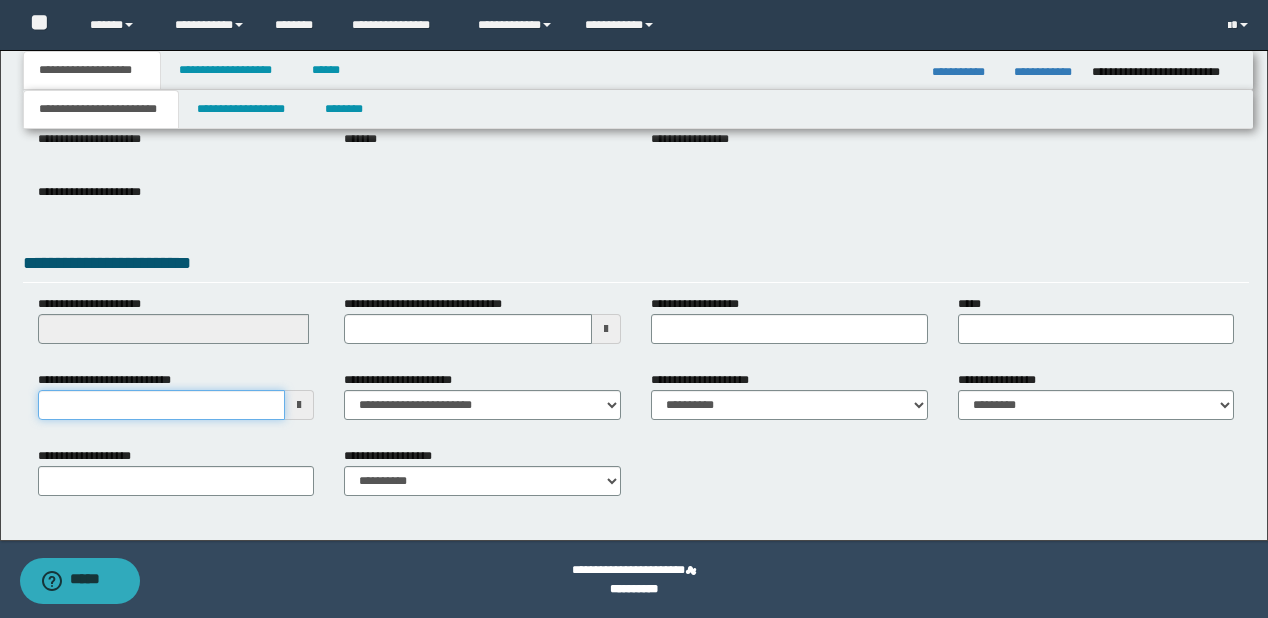 click on "**********" at bounding box center (162, 405) 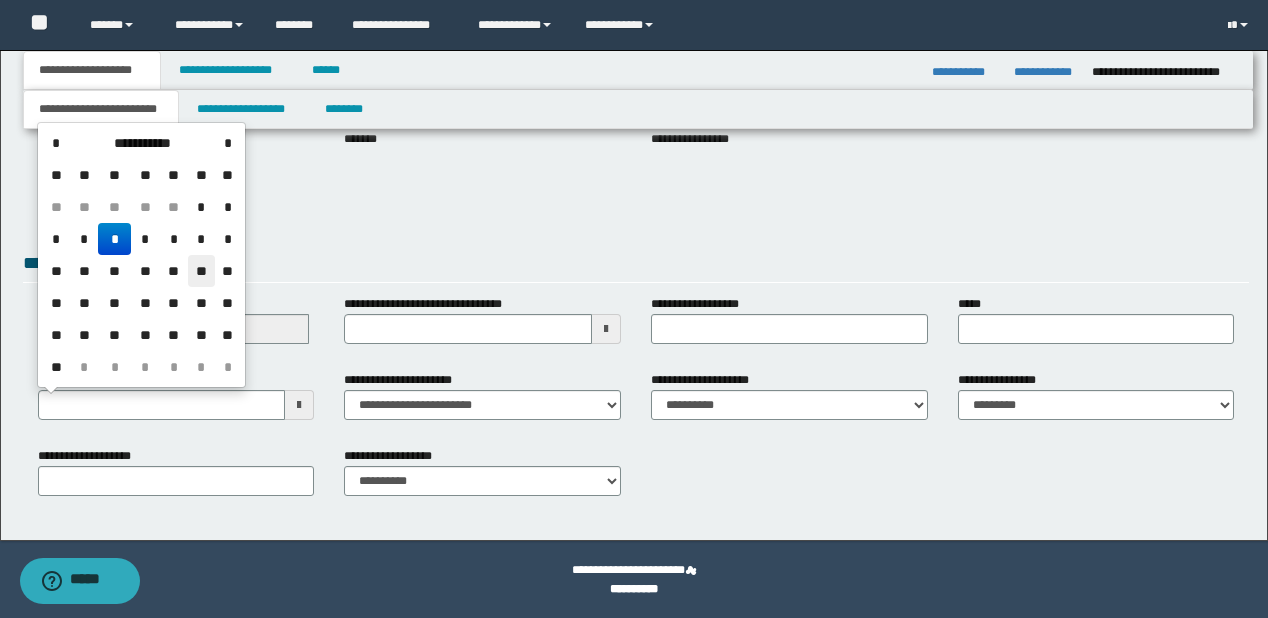 click on "**" at bounding box center [202, 271] 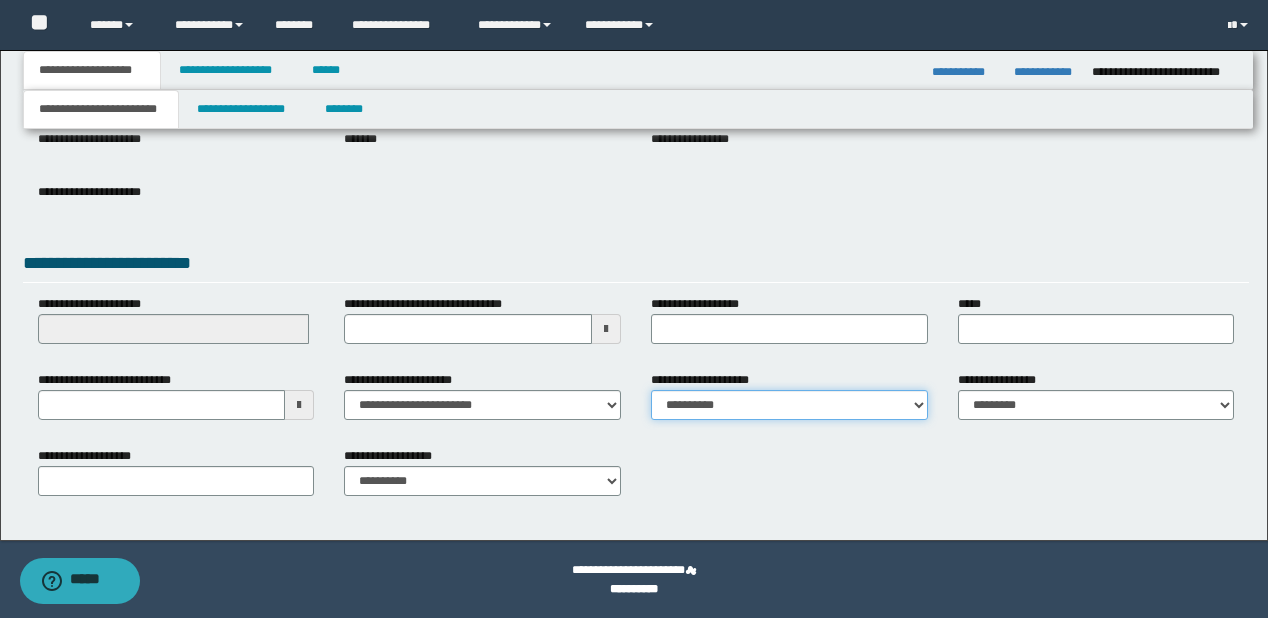 click on "**********" at bounding box center (789, 405) 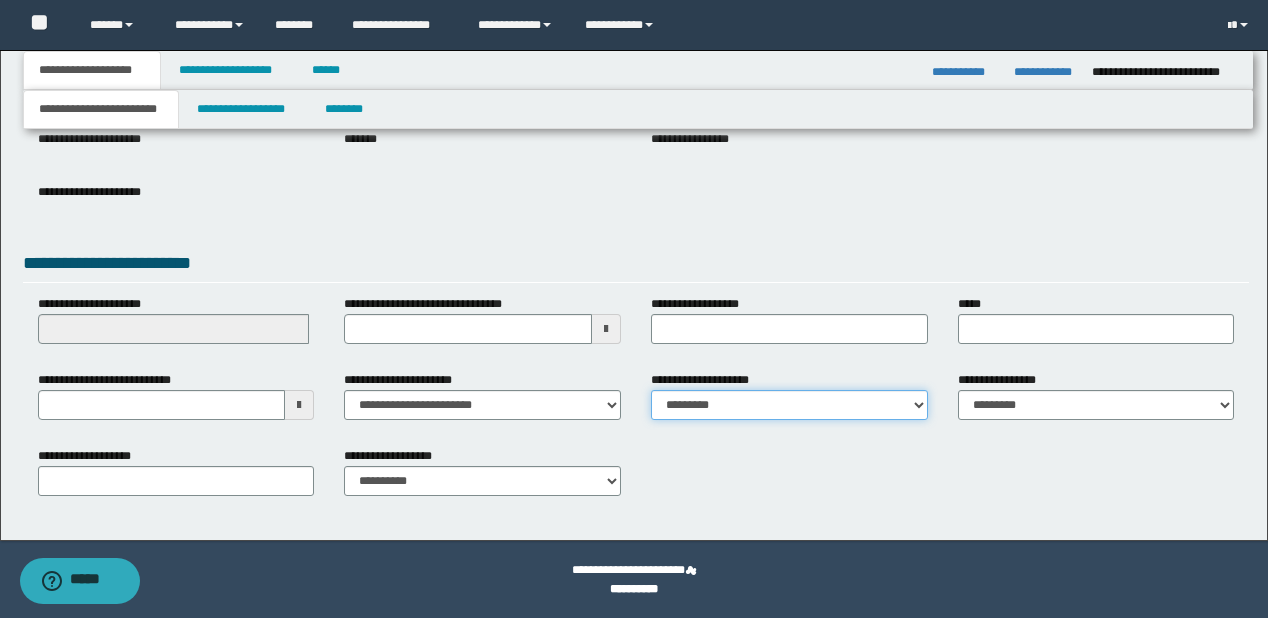 click on "**********" at bounding box center (789, 405) 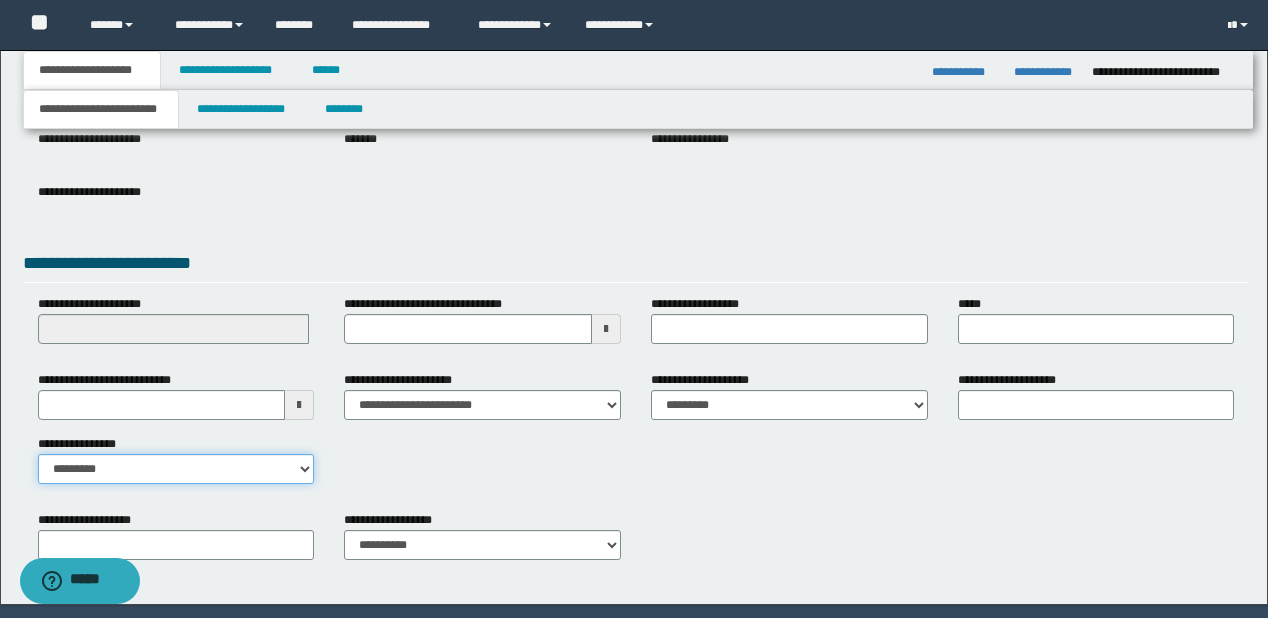 click on "**********" at bounding box center [176, 469] 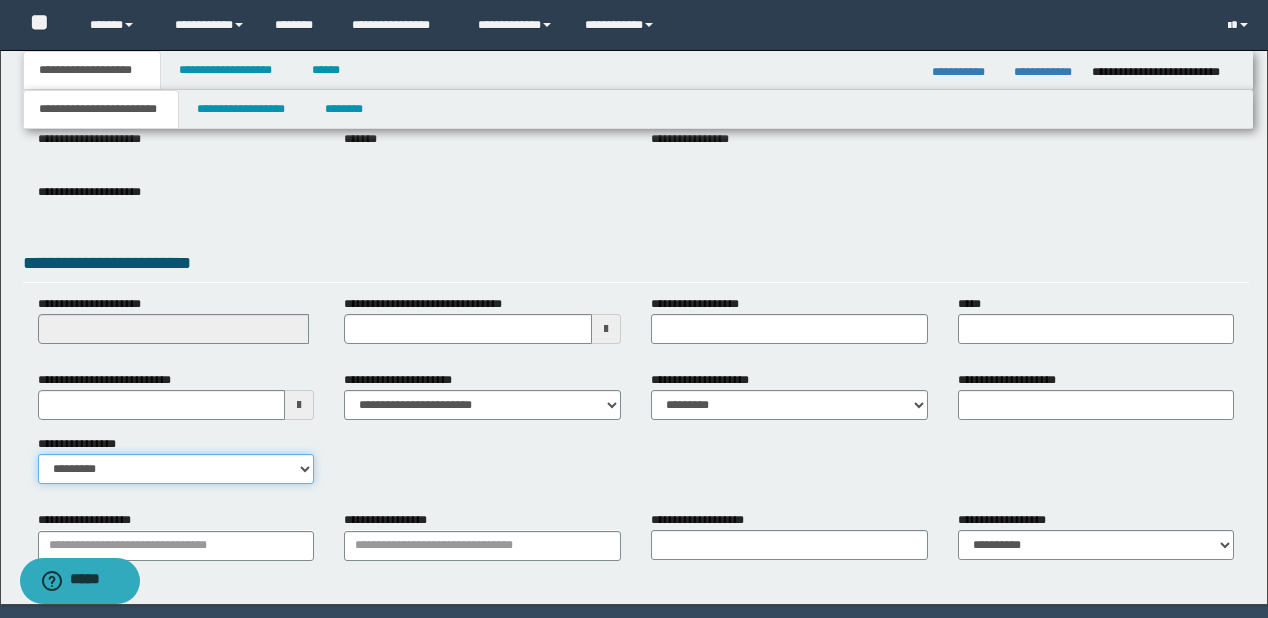 scroll, scrollTop: 328, scrollLeft: 0, axis: vertical 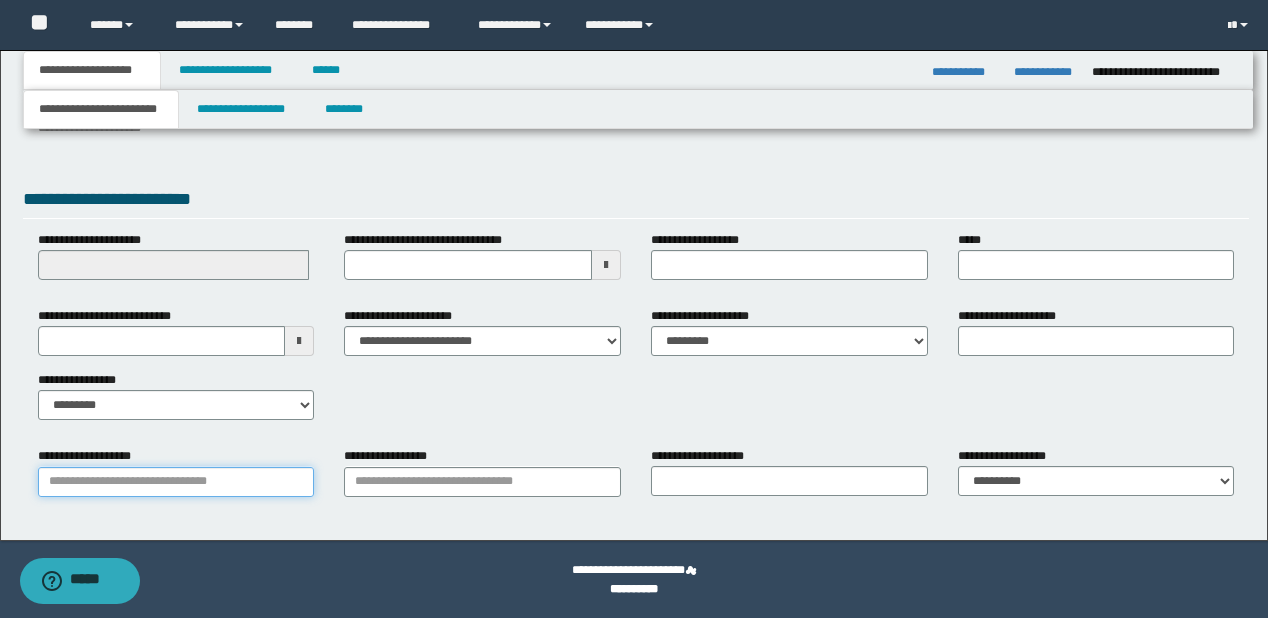 click on "**********" at bounding box center (176, 482) 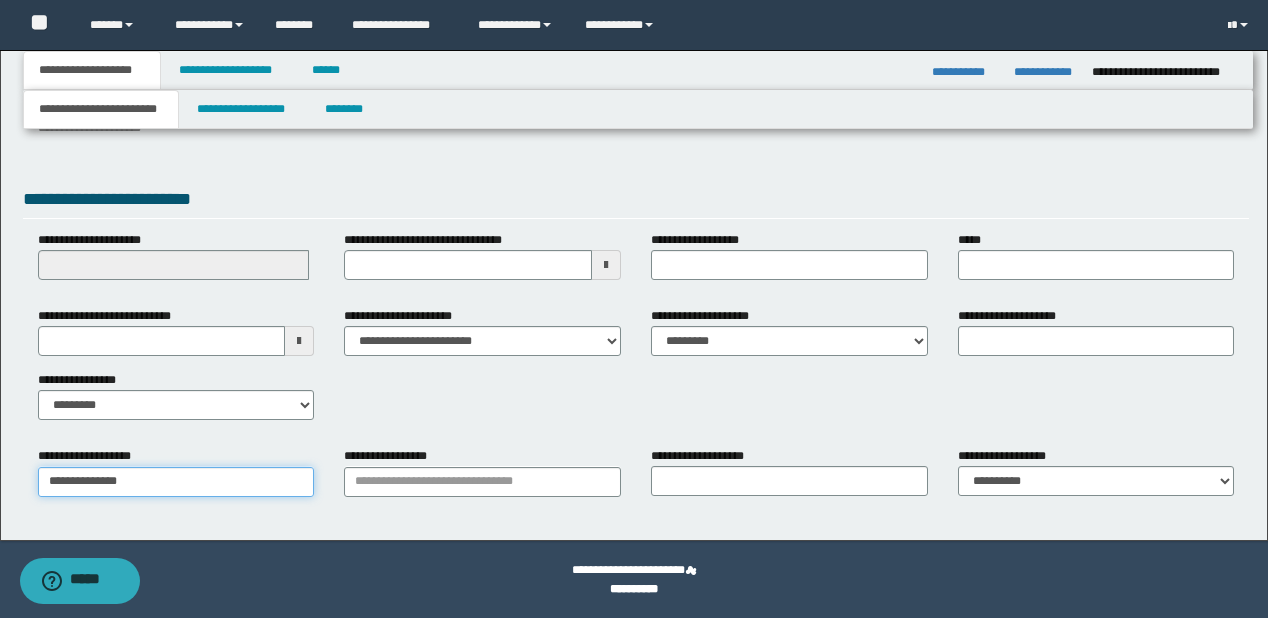 type on "**********" 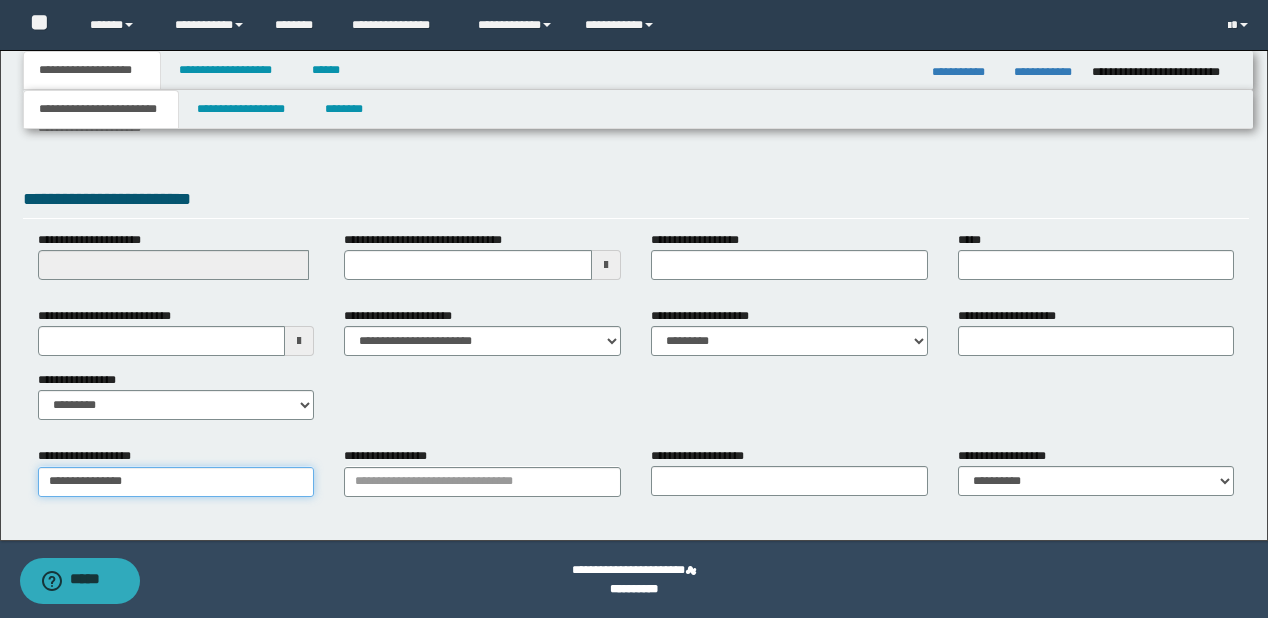 type on "**********" 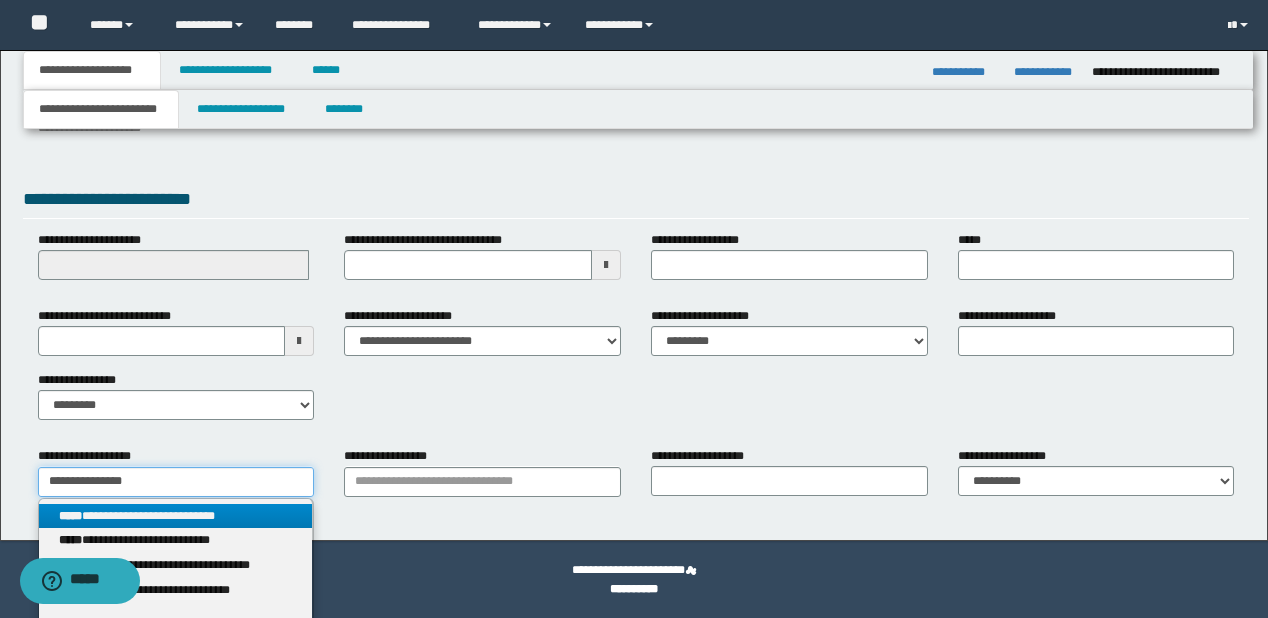 type on "**********" 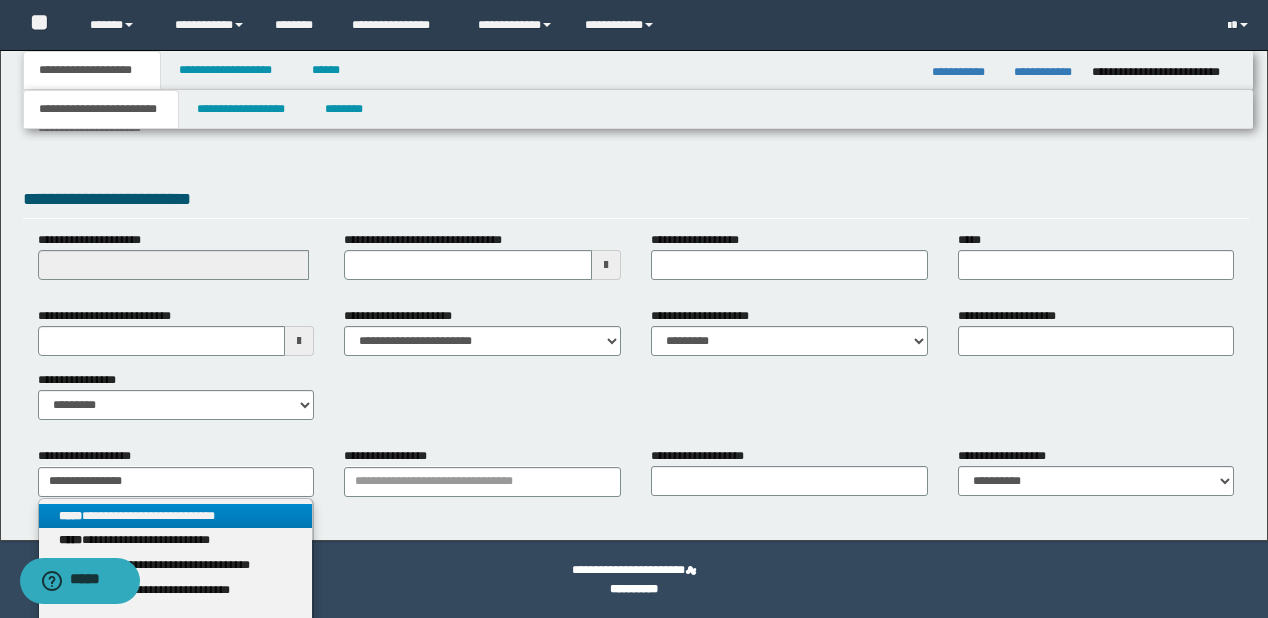 click on "**********" at bounding box center [176, 516] 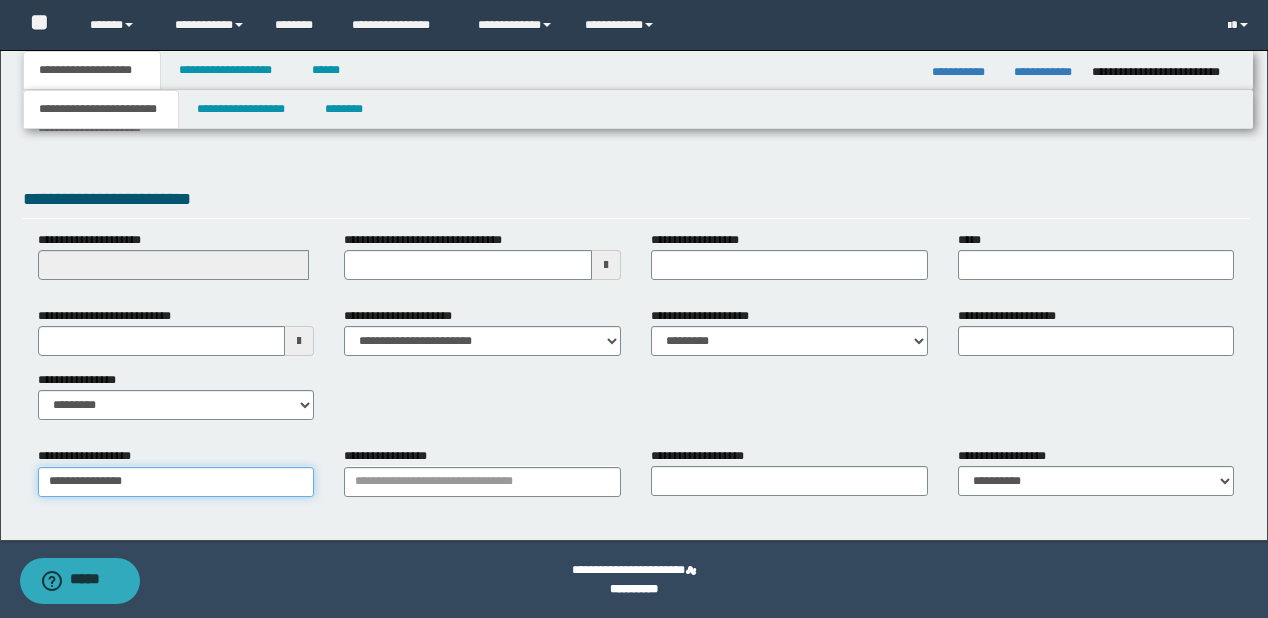 type on "**********" 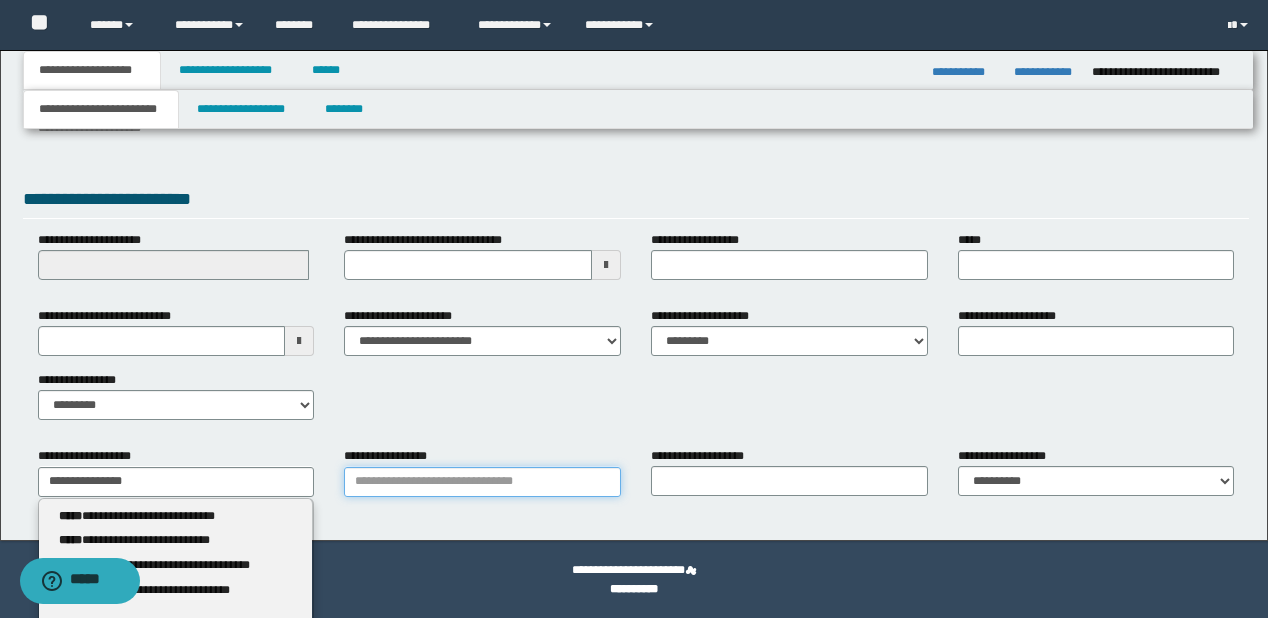 type 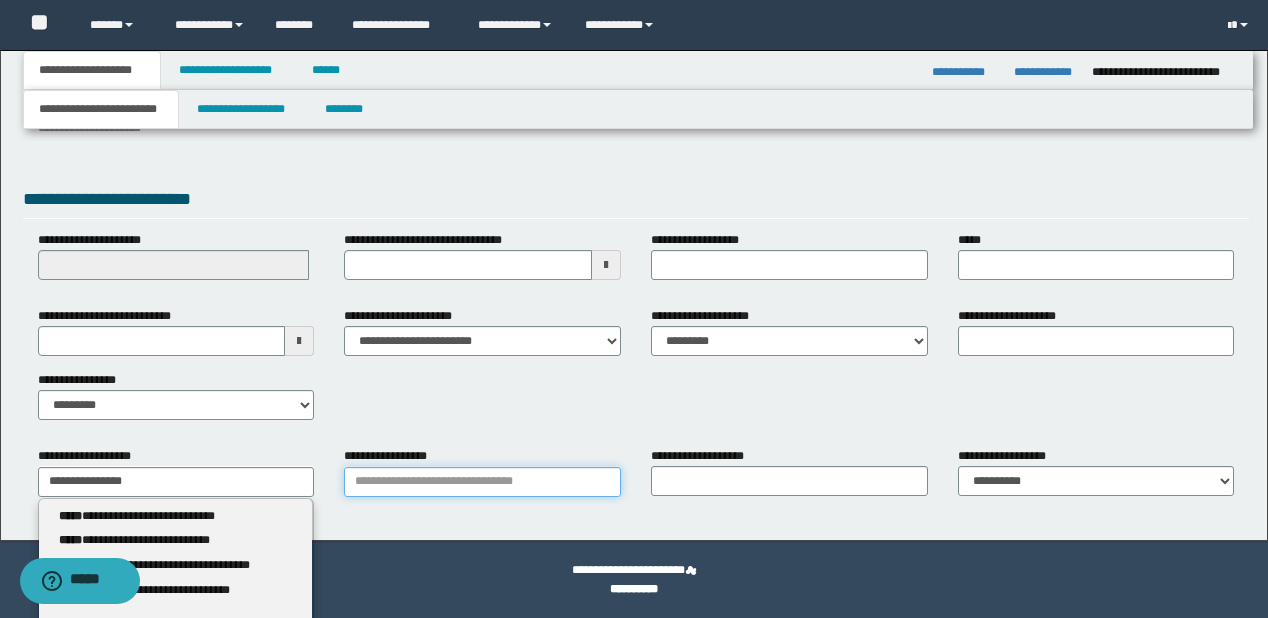 click on "**********" at bounding box center (482, 482) 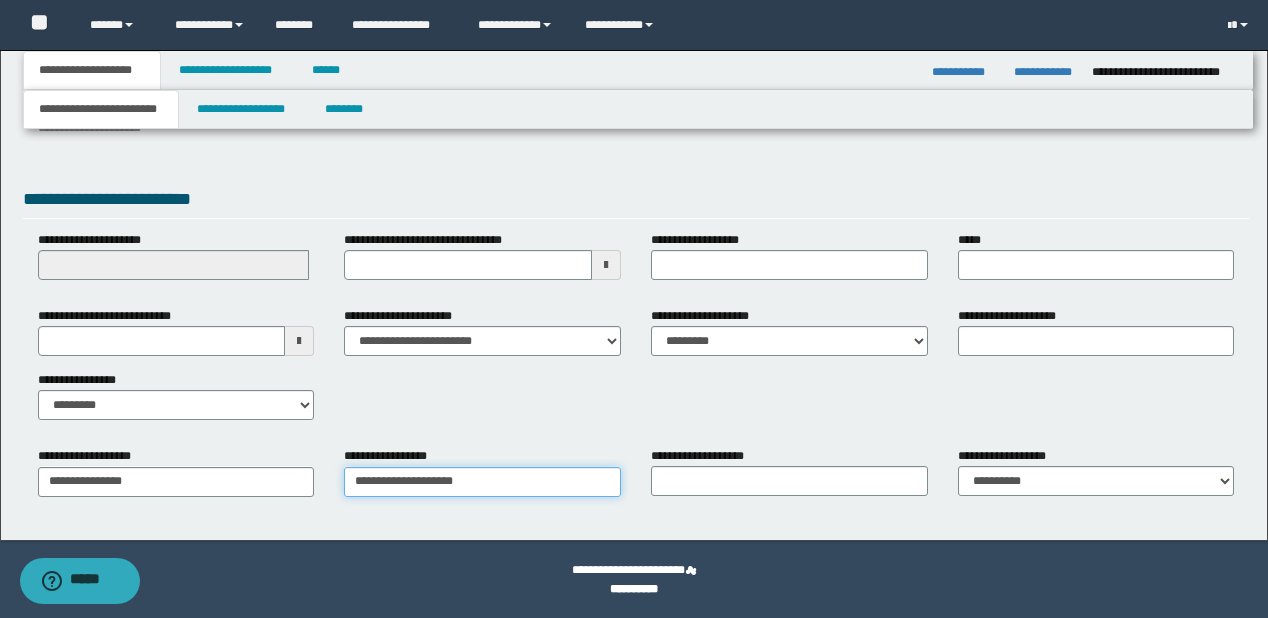 type on "**********" 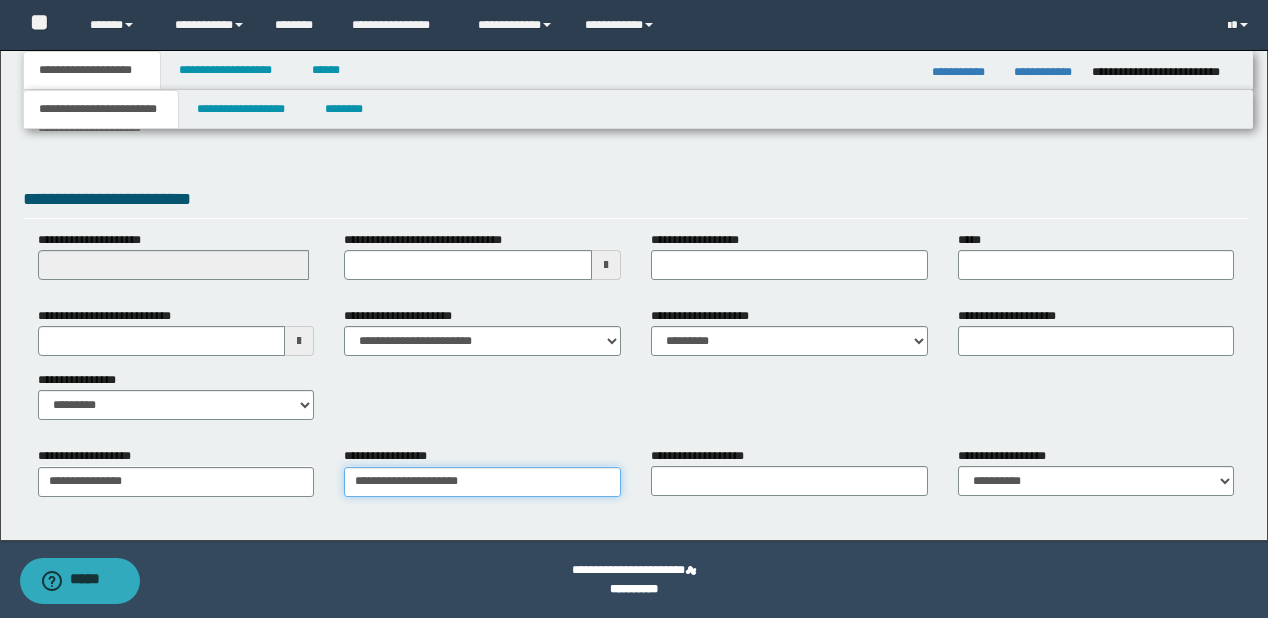 type on "**********" 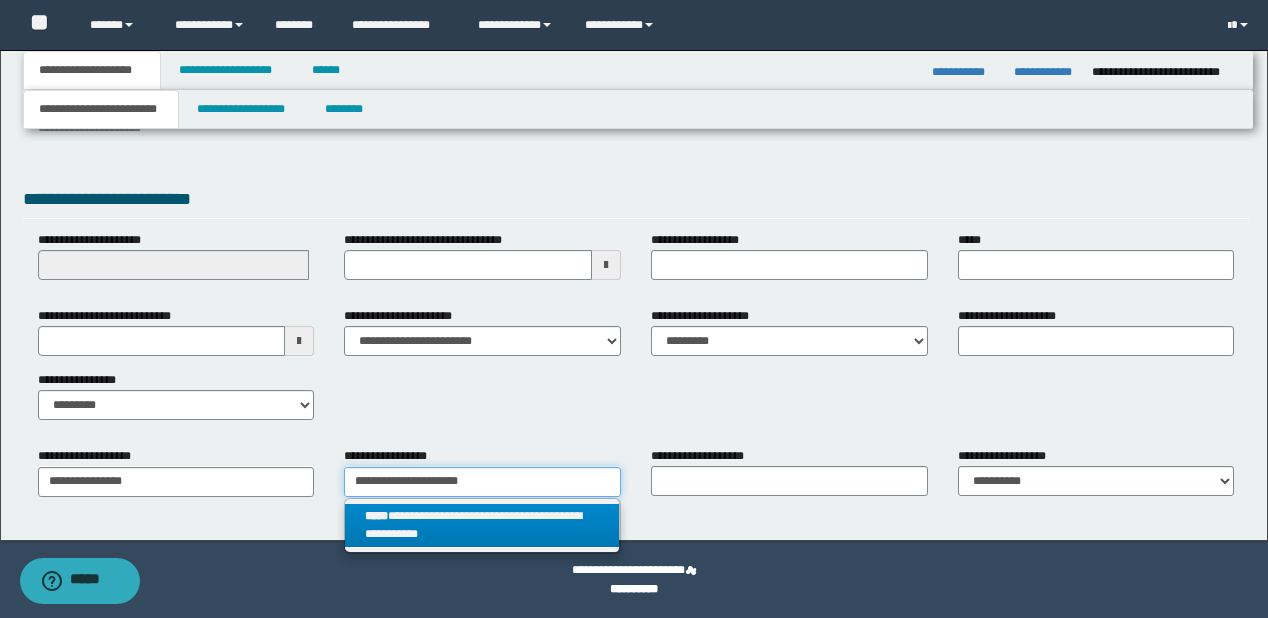 type on "**********" 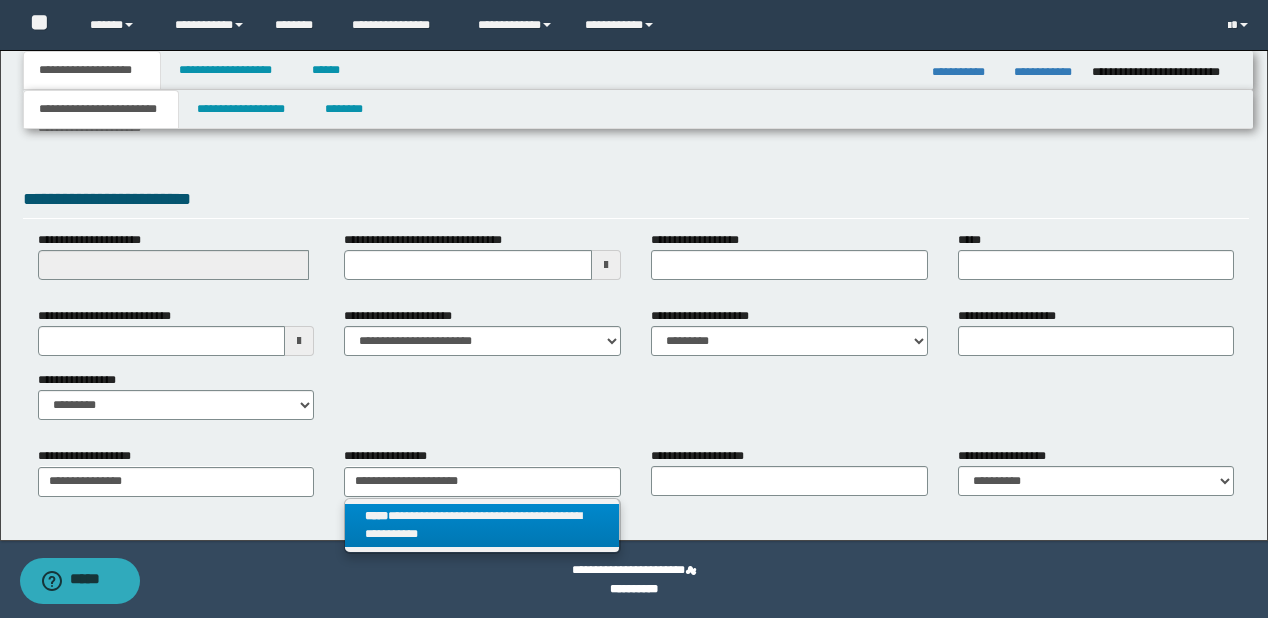 click on "**********" at bounding box center [482, 526] 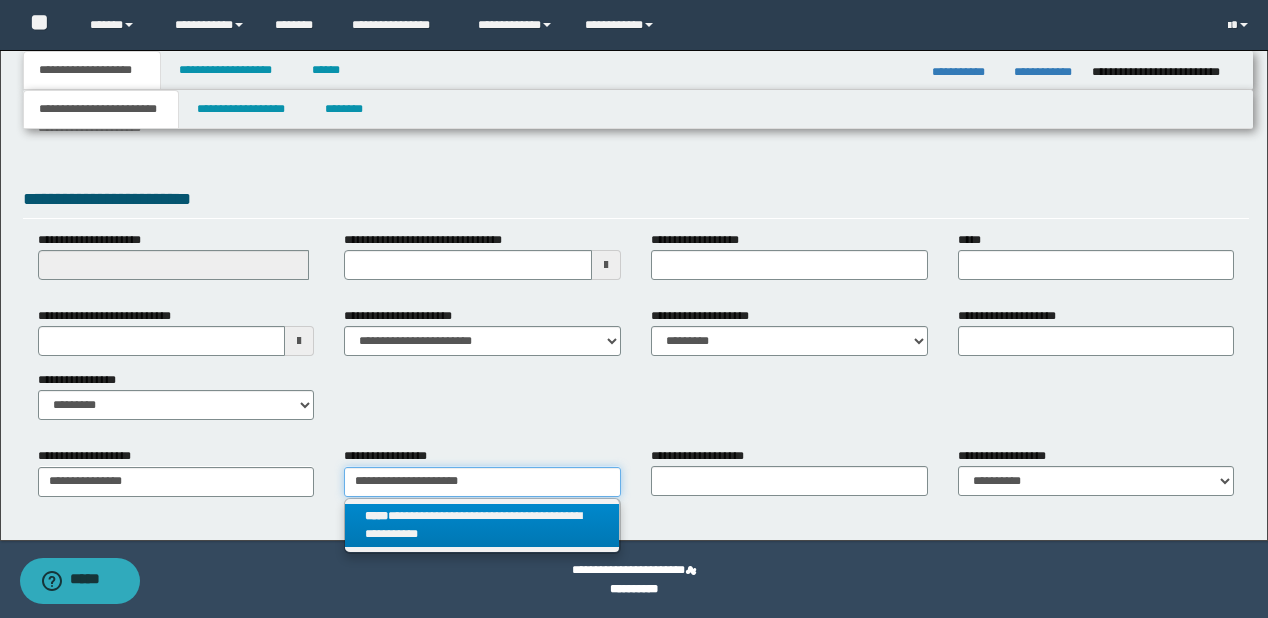 type 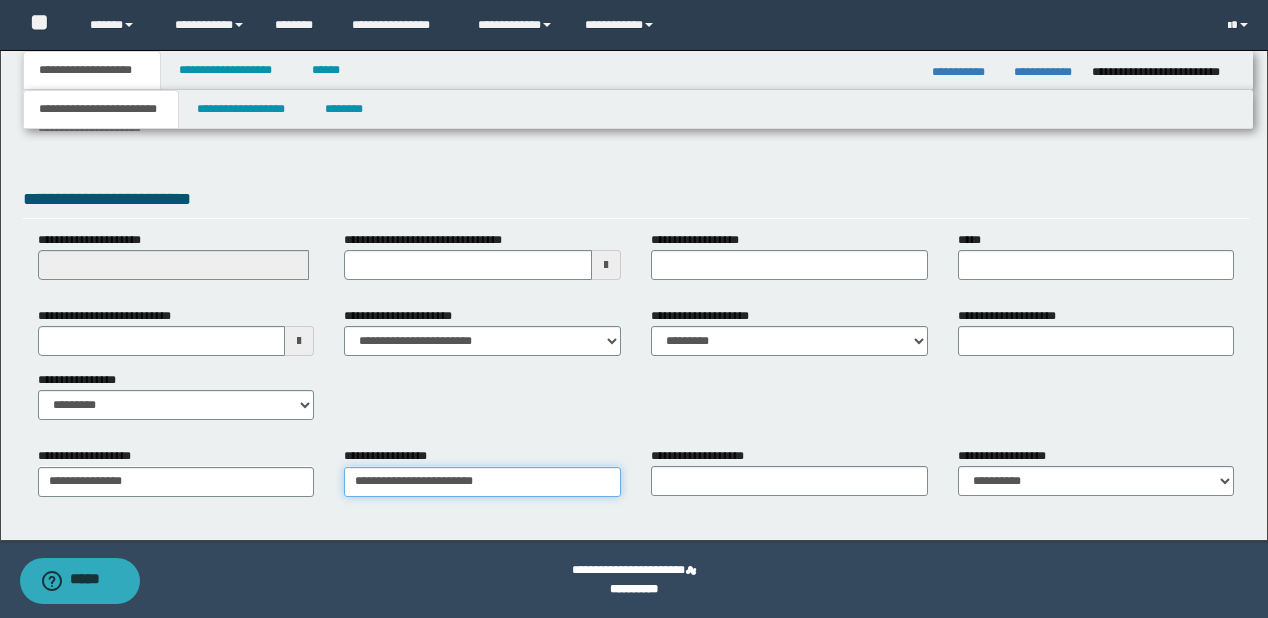 type on "**********" 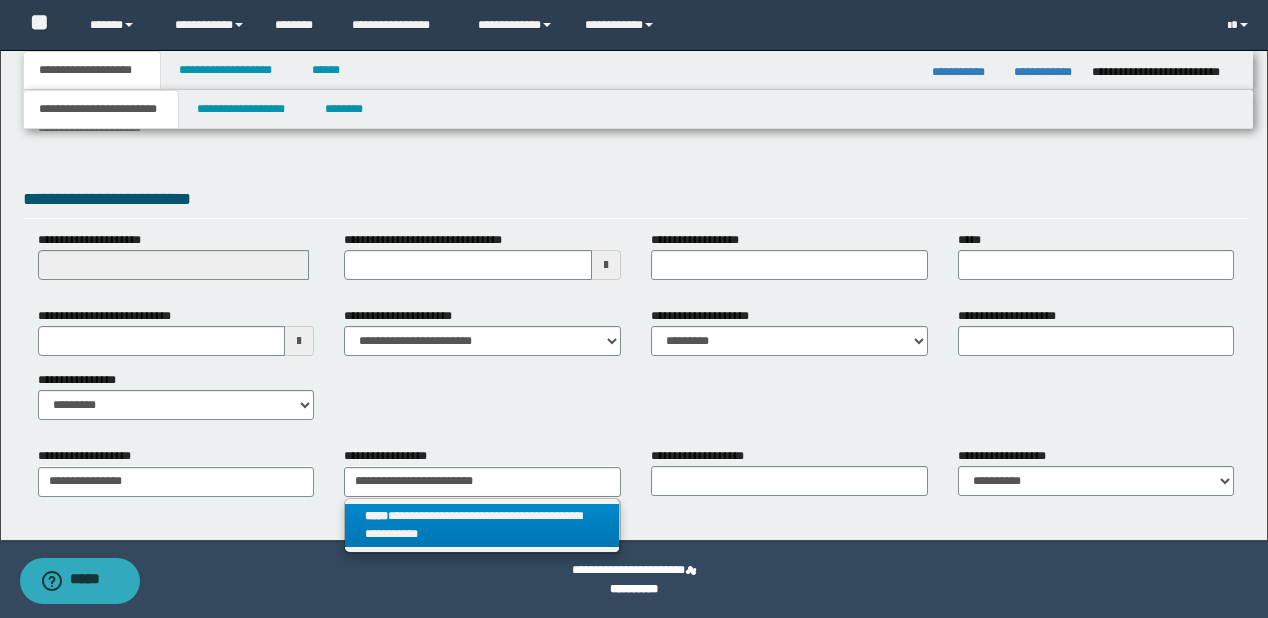 click on "**********" at bounding box center (482, 526) 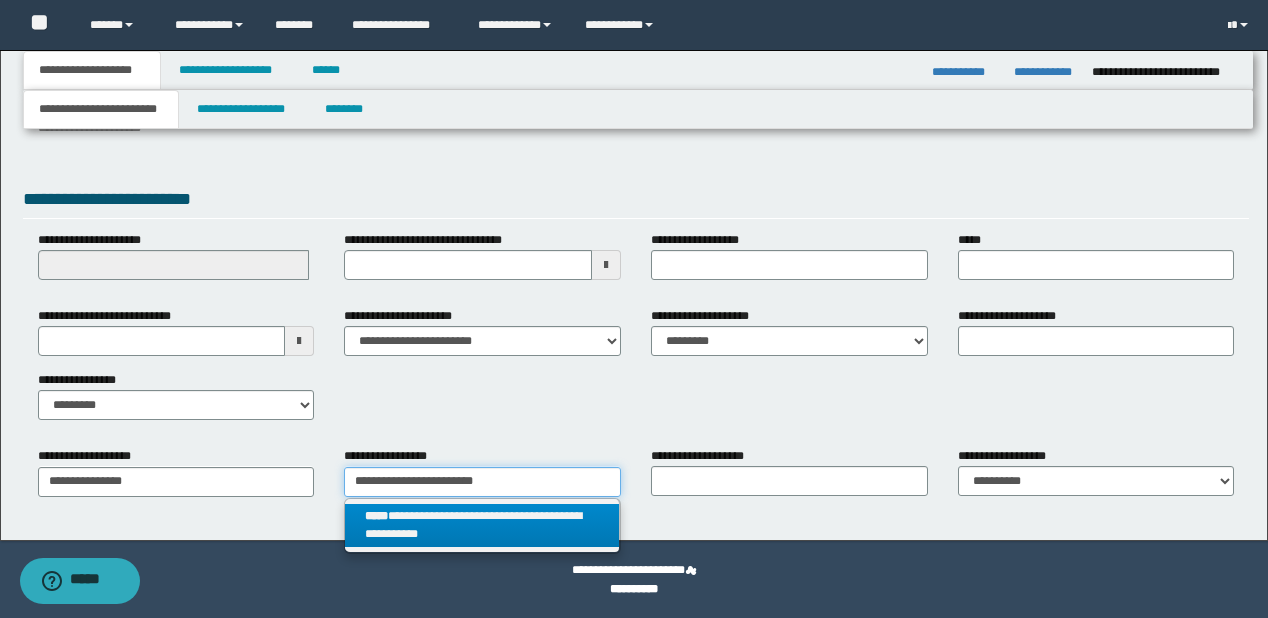 type 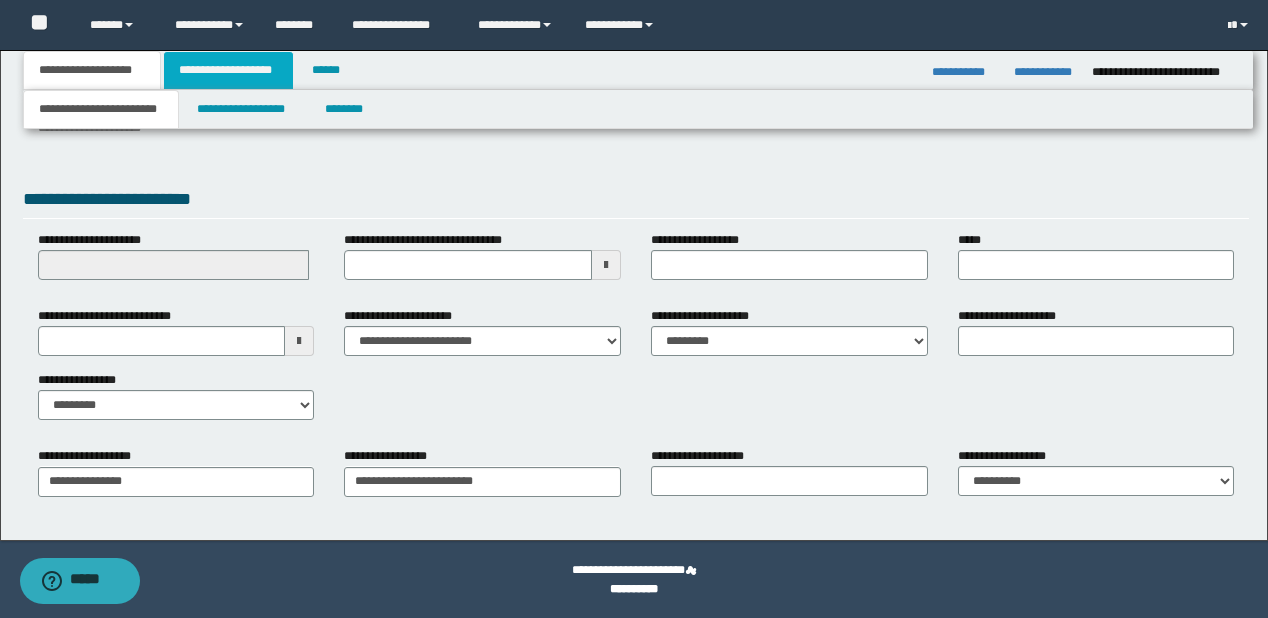 click on "**********" at bounding box center [228, 70] 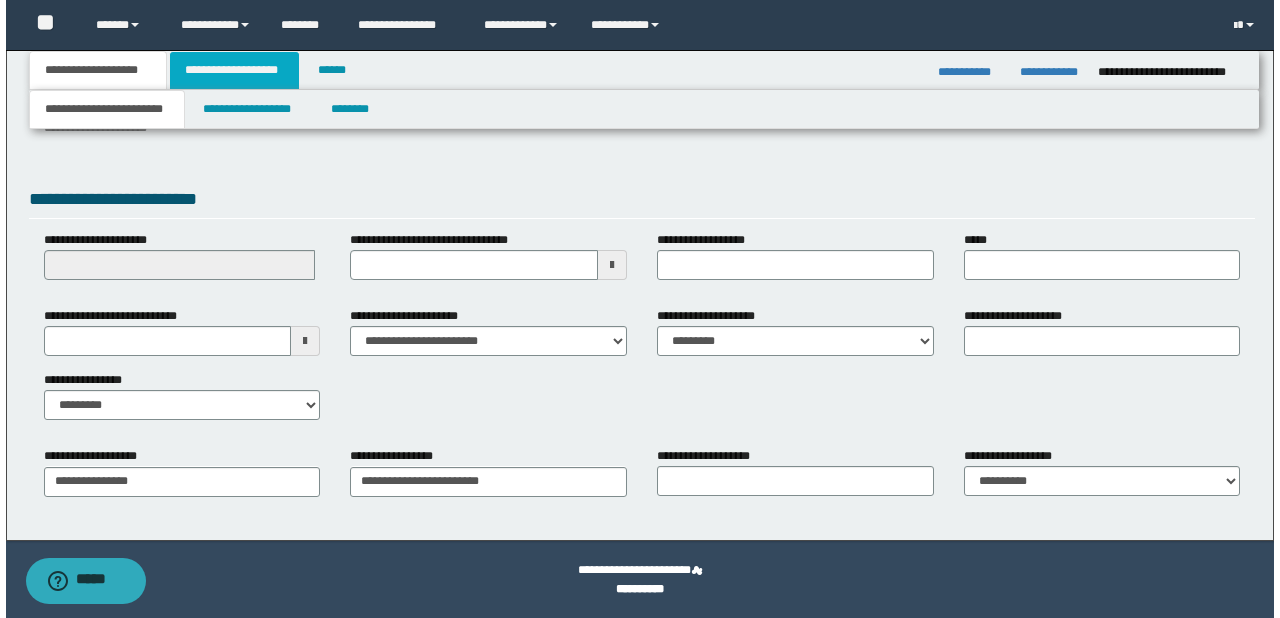 scroll, scrollTop: 0, scrollLeft: 0, axis: both 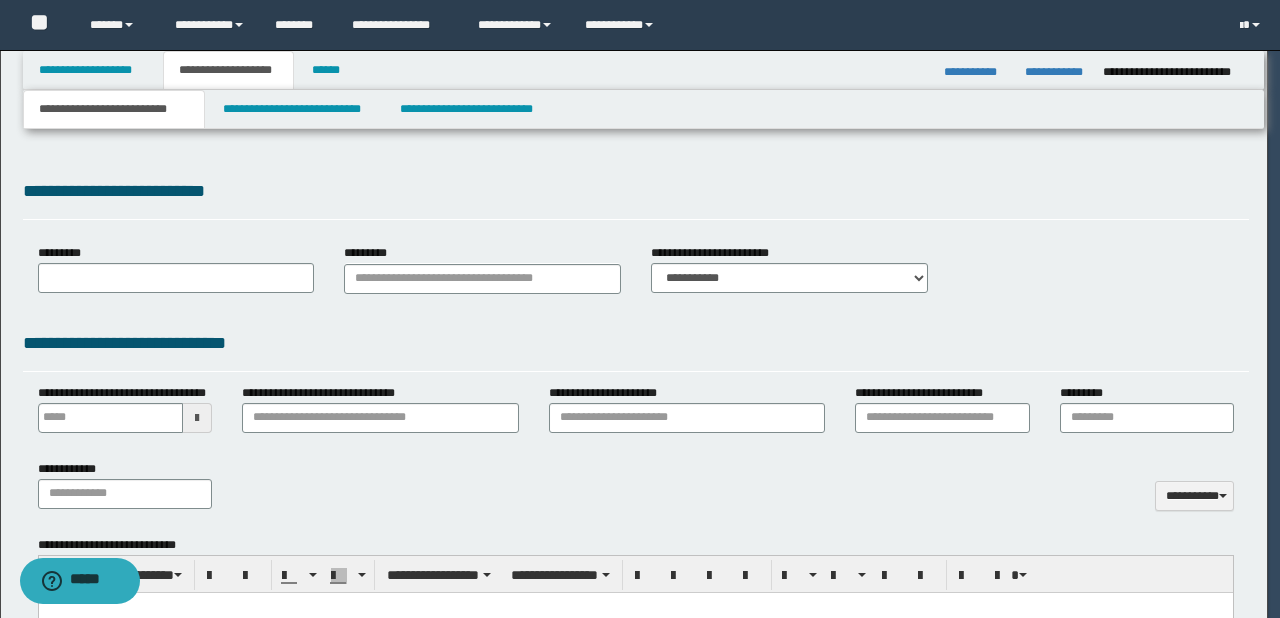 type 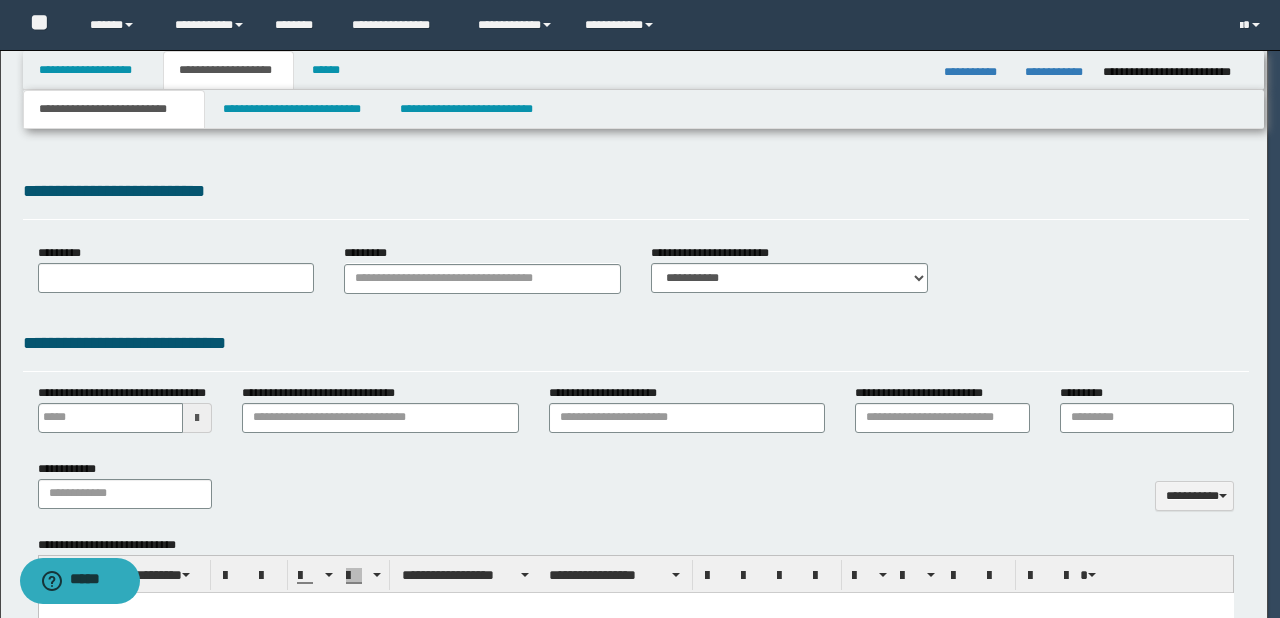 scroll, scrollTop: 0, scrollLeft: 0, axis: both 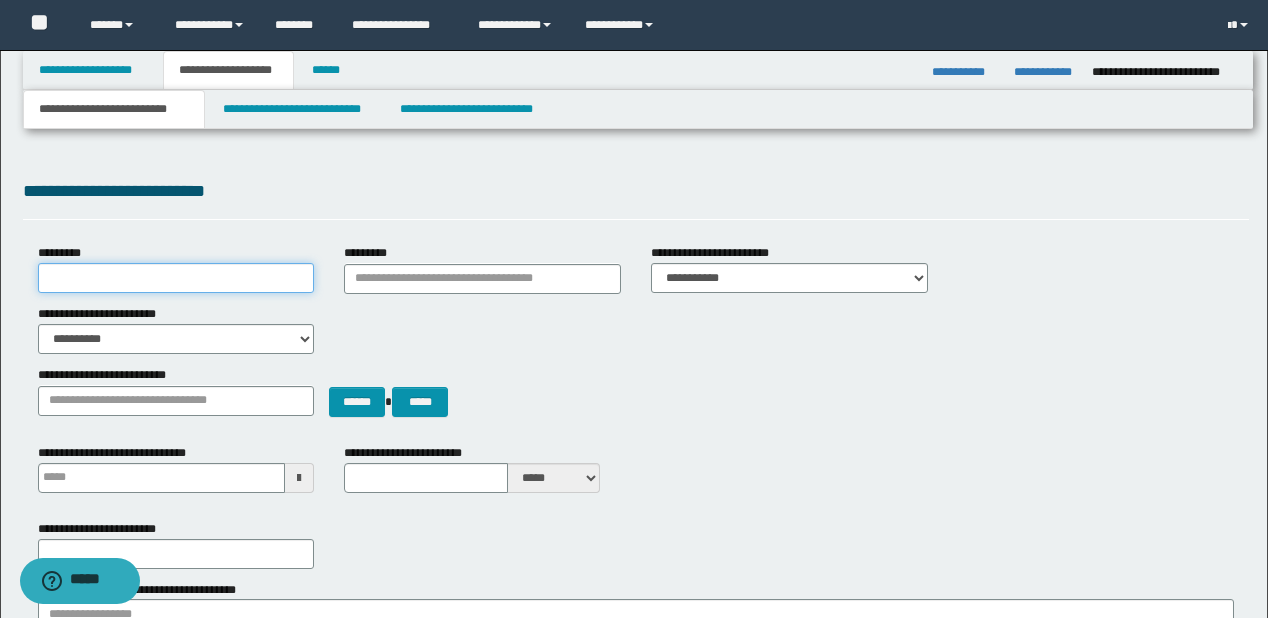 click on "*********" at bounding box center [176, 278] 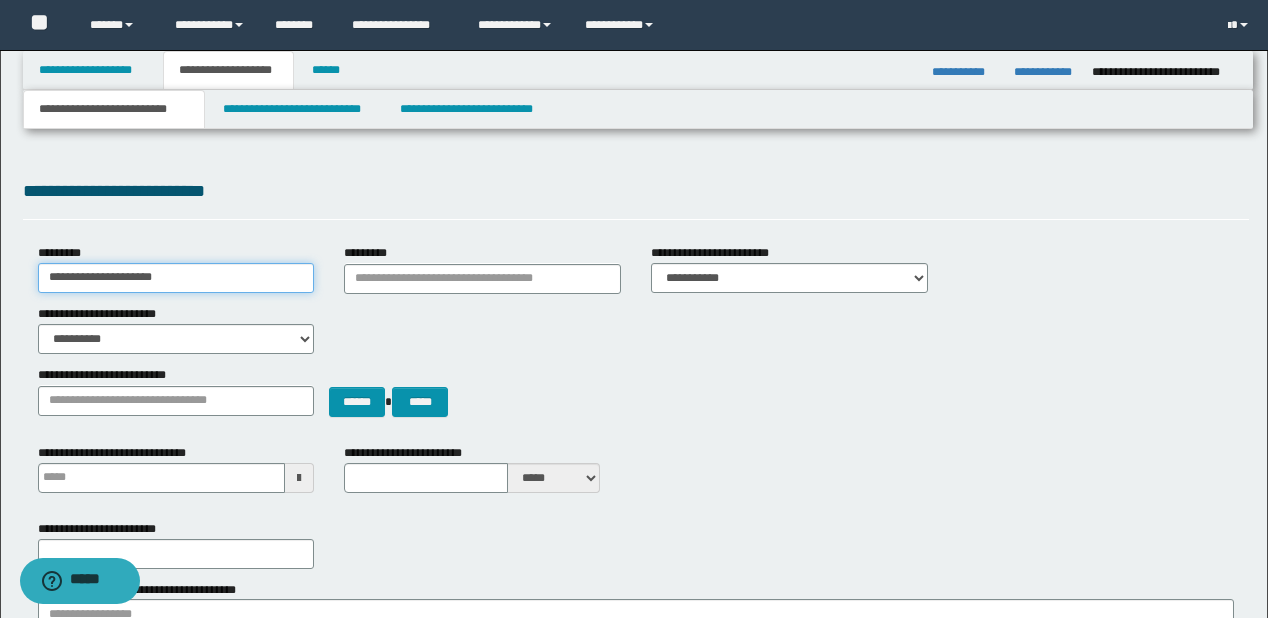 type on "**********" 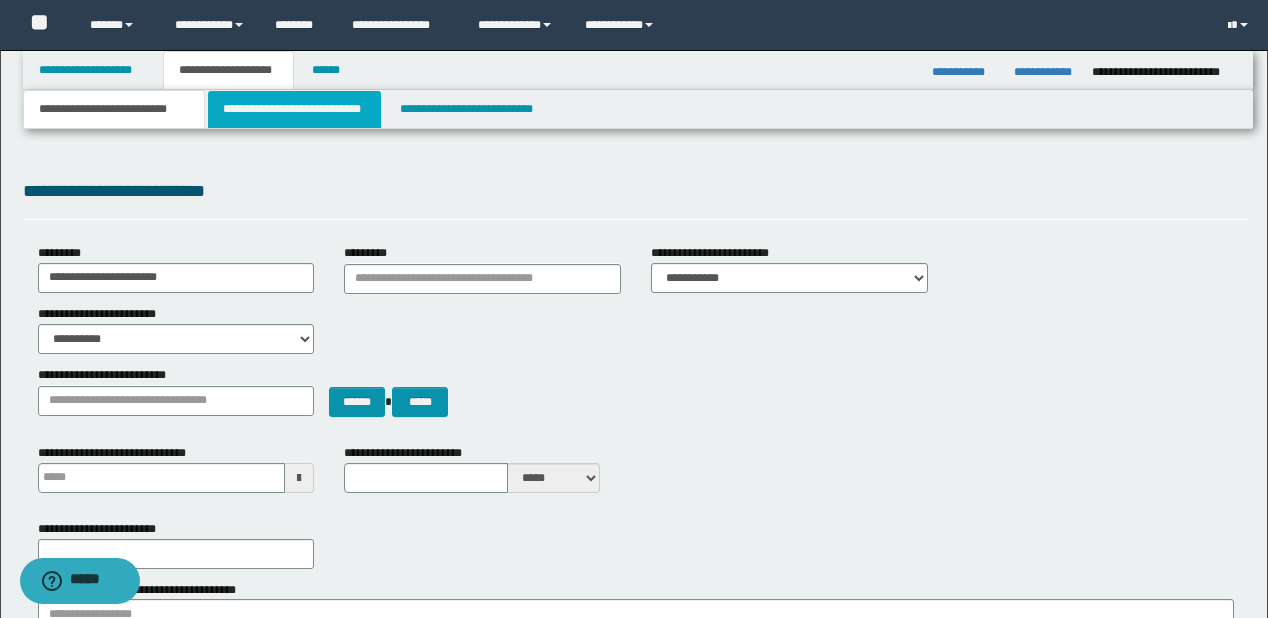 click on "**********" at bounding box center [294, 109] 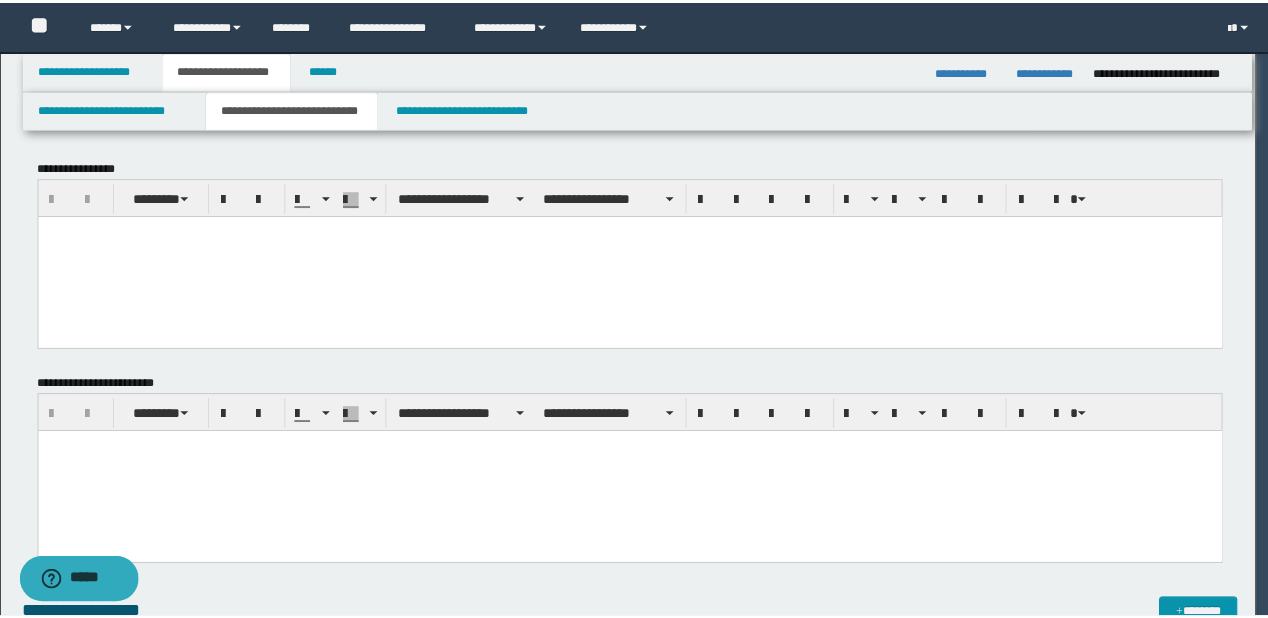 scroll, scrollTop: 0, scrollLeft: 0, axis: both 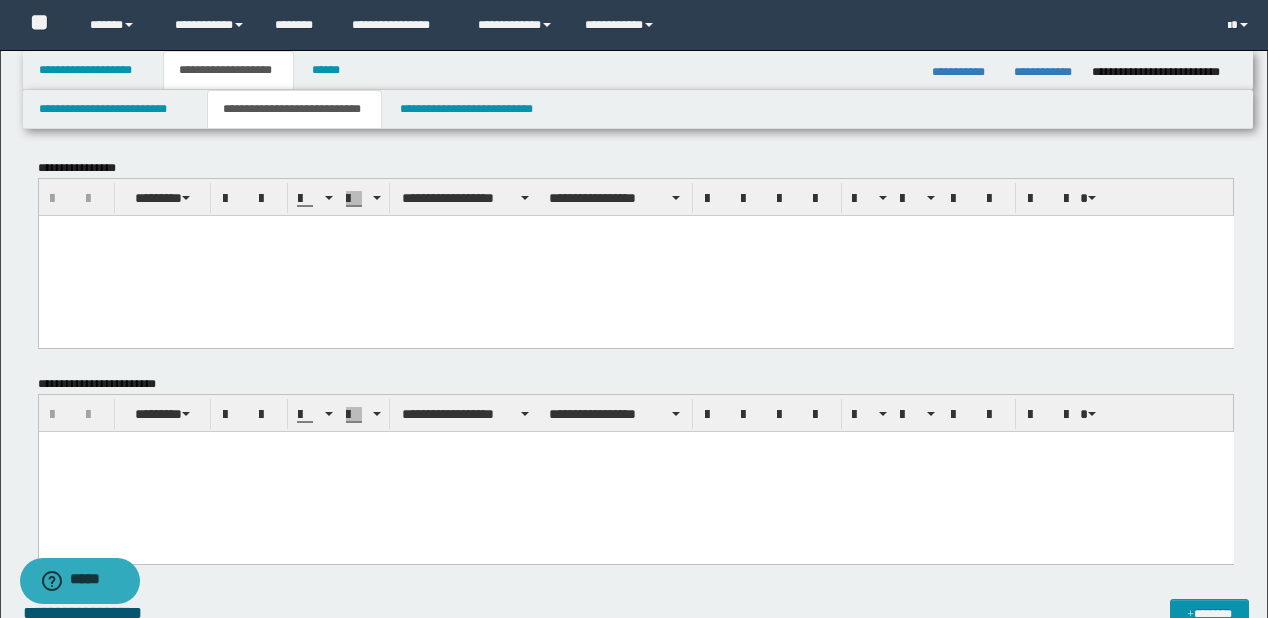 click at bounding box center [635, 255] 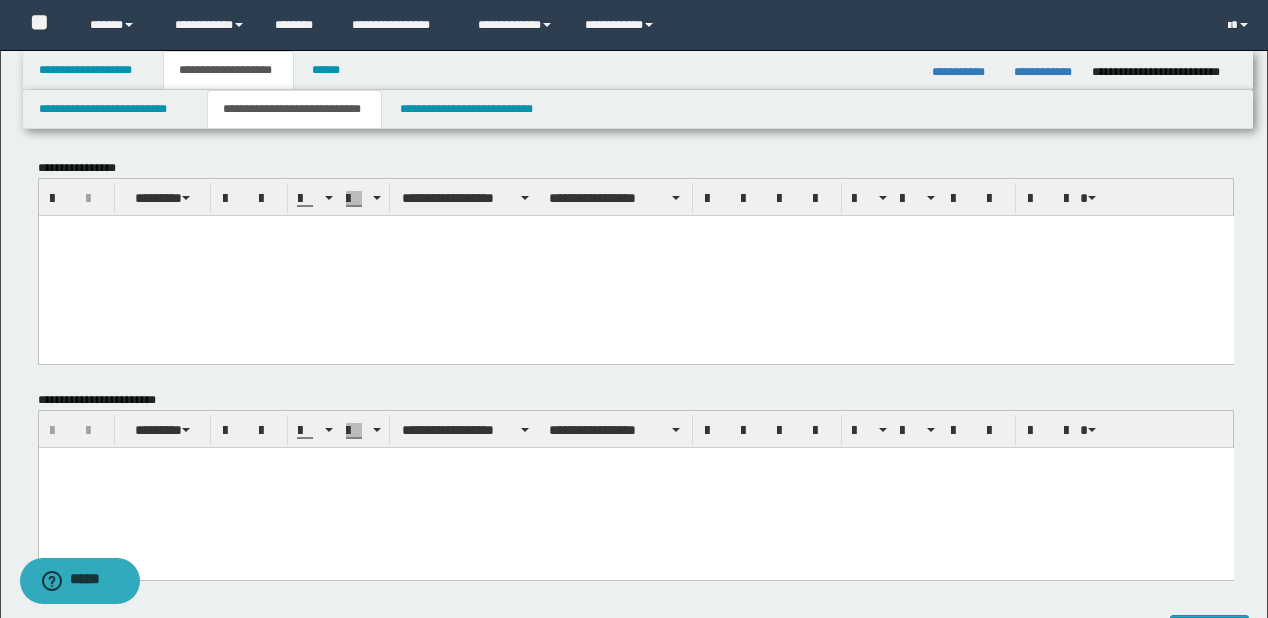 paste 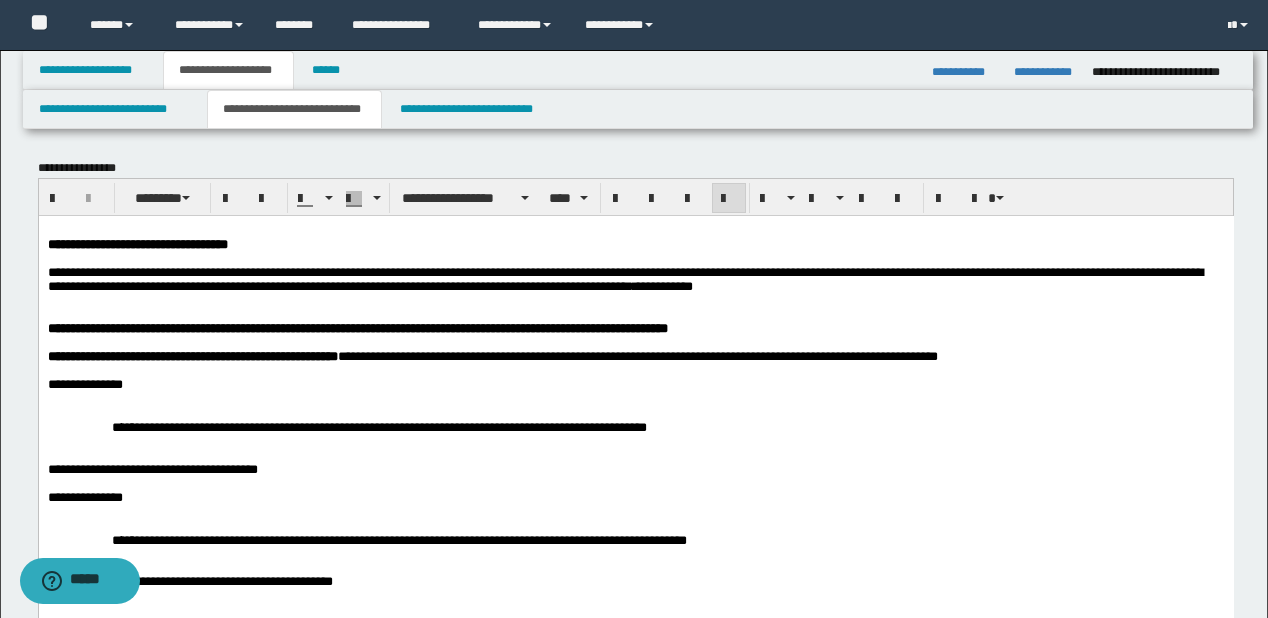 click on "**********" at bounding box center [635, 279] 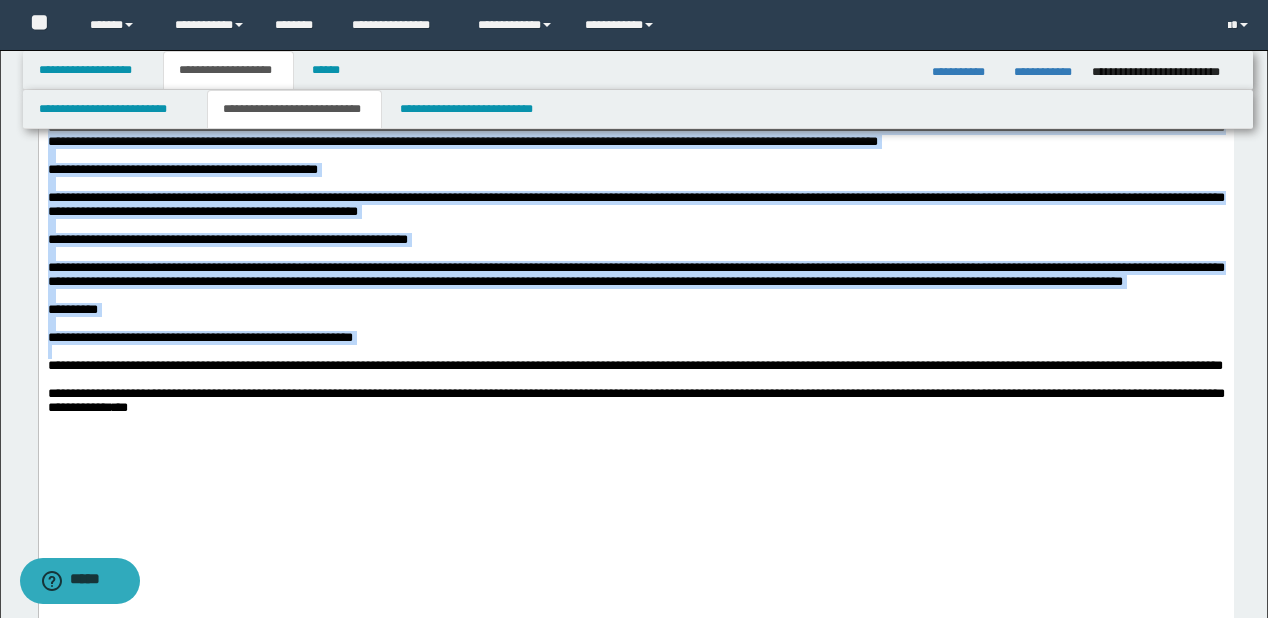 scroll, scrollTop: 1200, scrollLeft: 0, axis: vertical 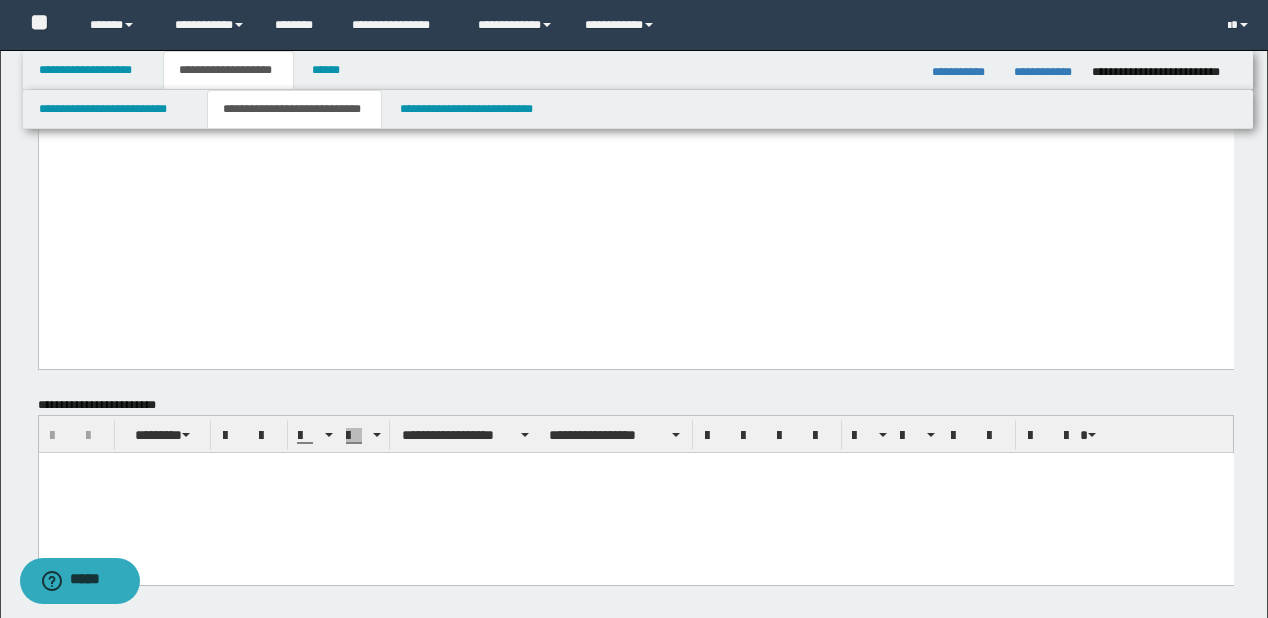 drag, startPoint x: 51, startPoint y: -953, endPoint x: 276, endPoint y: 353, distance: 1325.24 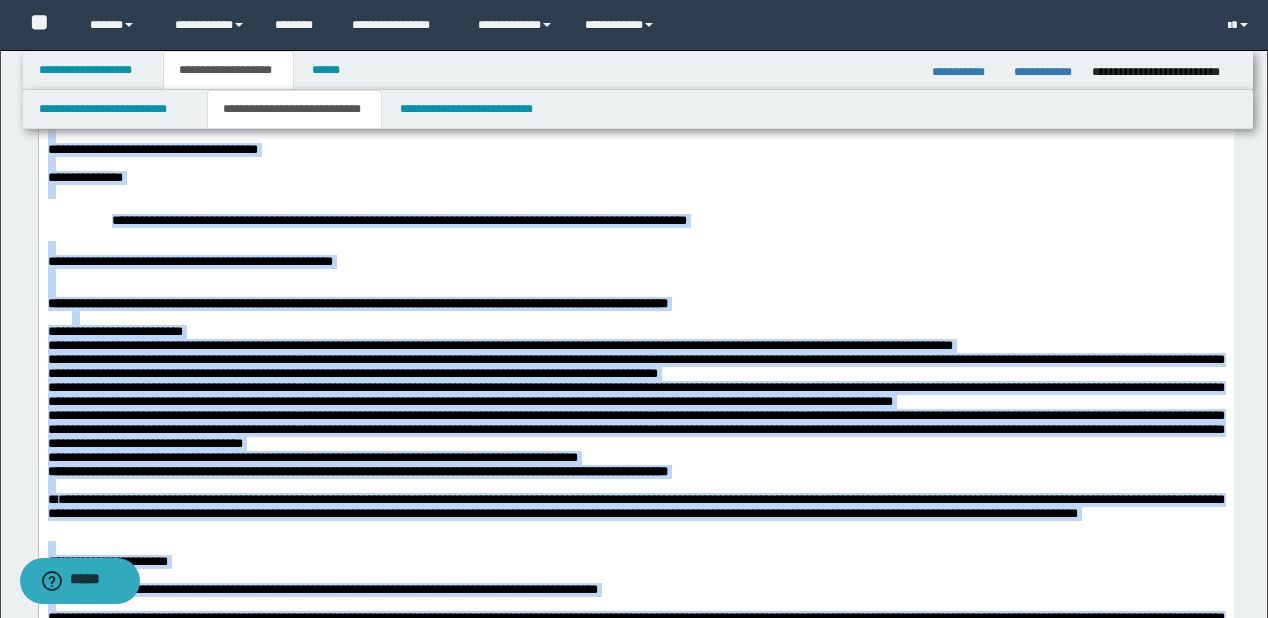 scroll, scrollTop: 0, scrollLeft: 0, axis: both 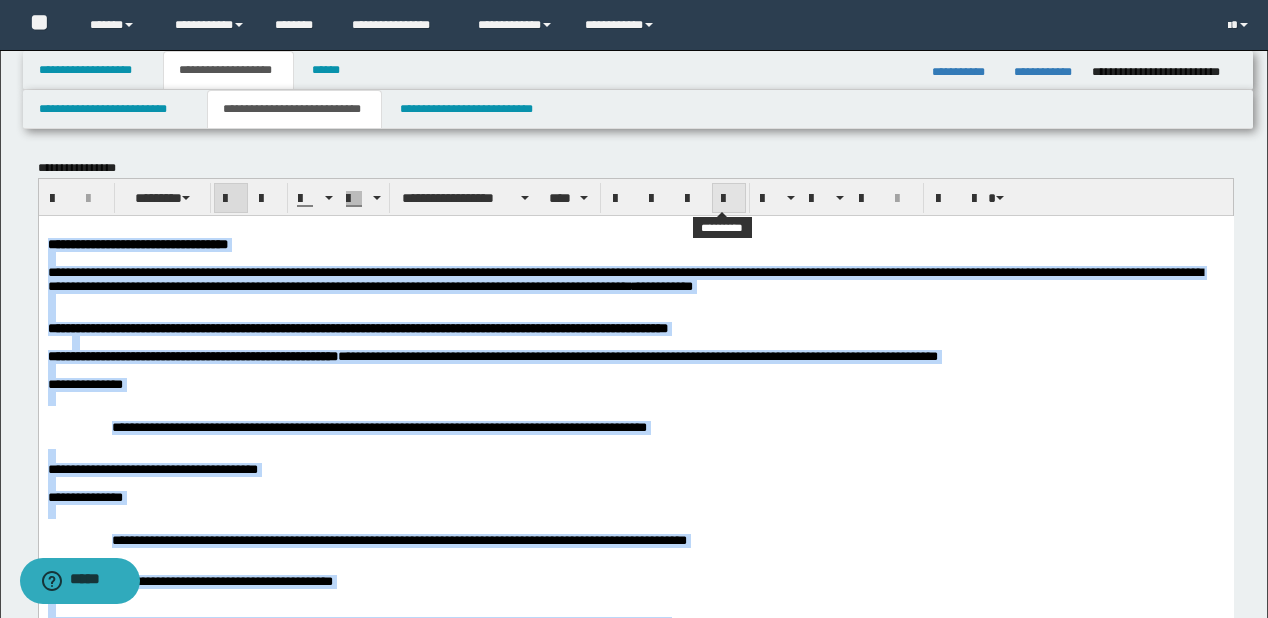 click at bounding box center [729, 199] 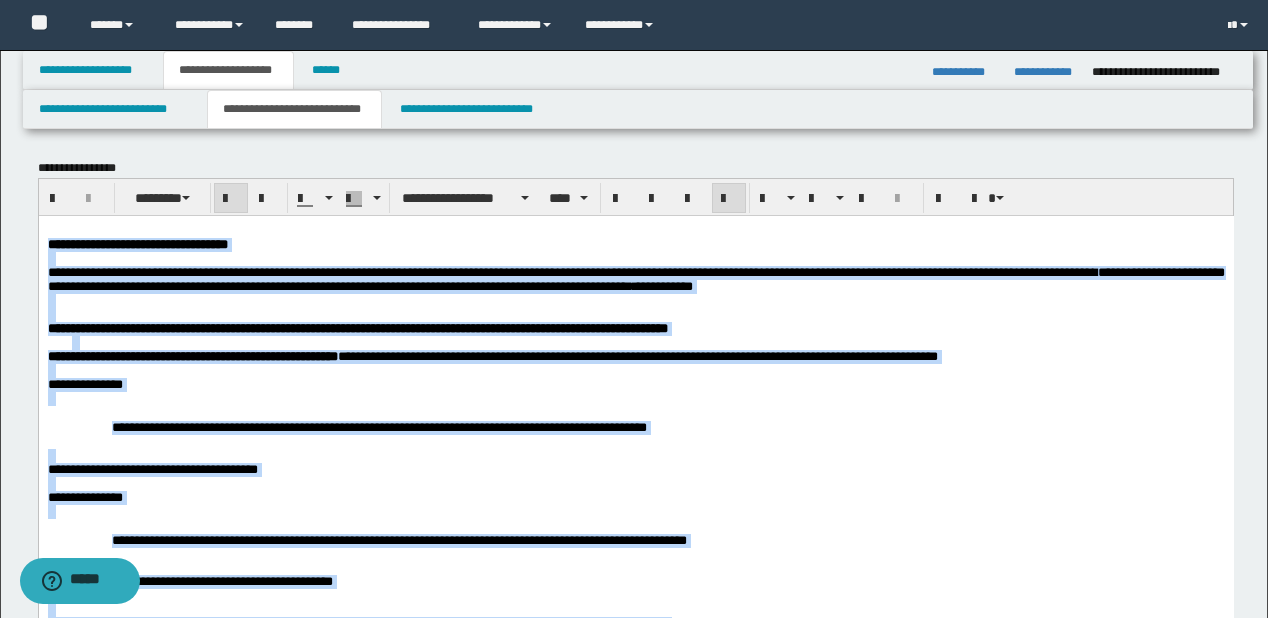 click at bounding box center [635, 300] 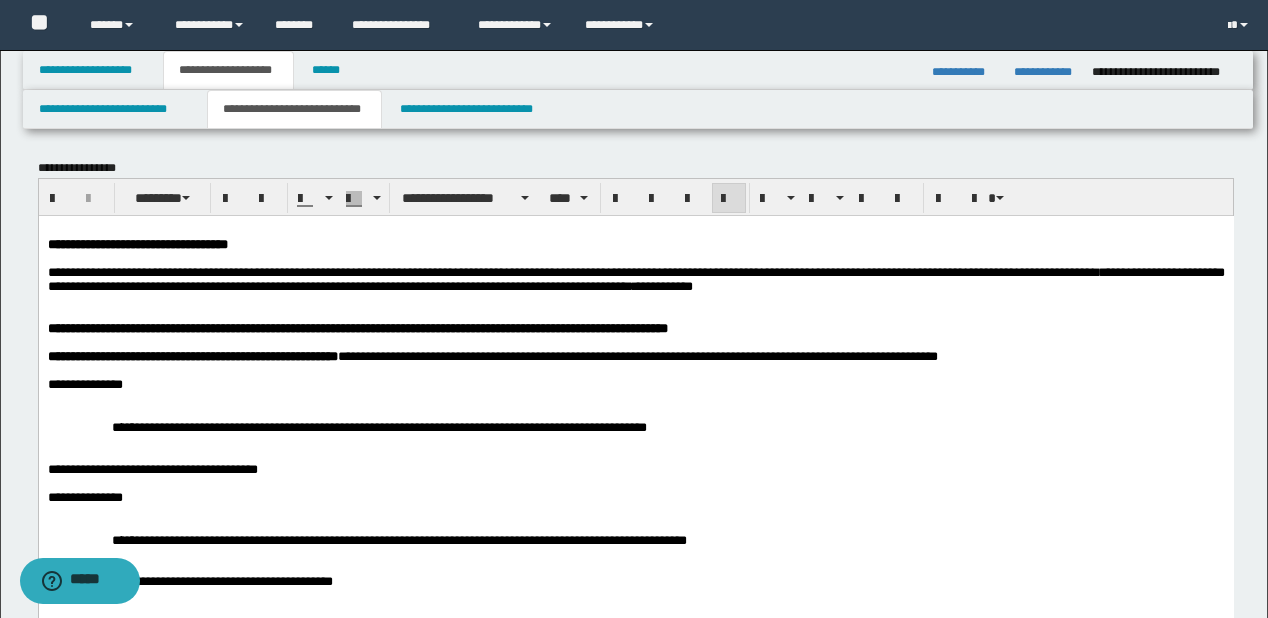 click on "**********" at bounding box center (635, 279) 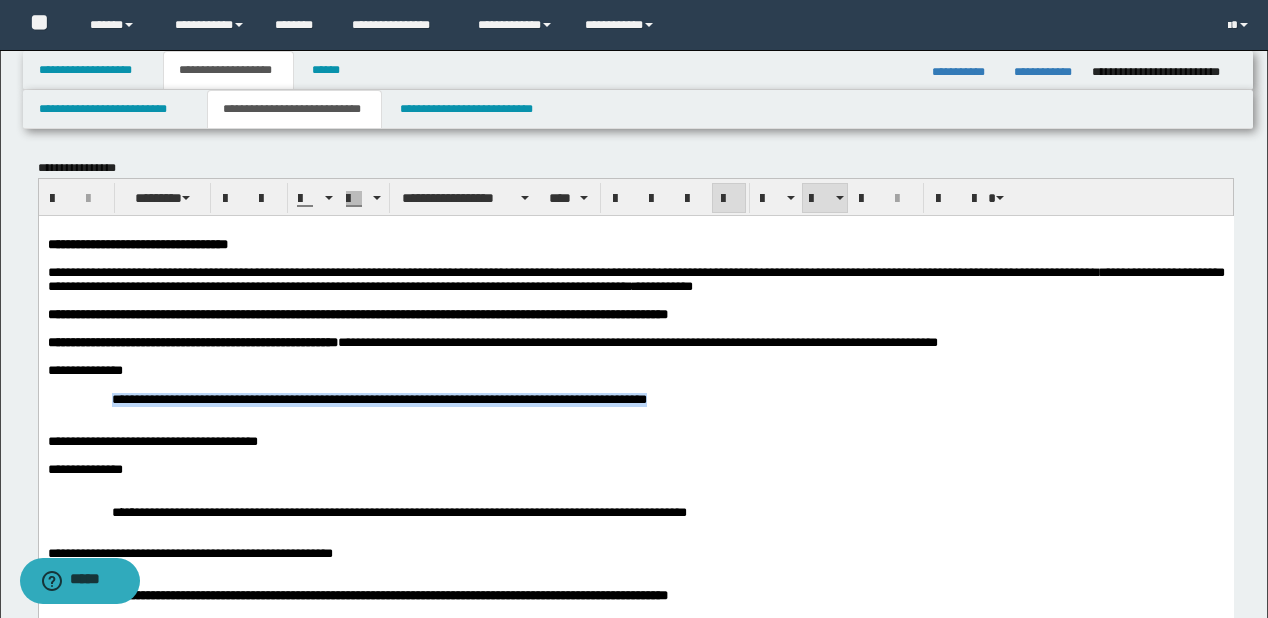 drag, startPoint x: 107, startPoint y: 419, endPoint x: 923, endPoint y: 411, distance: 816.0392 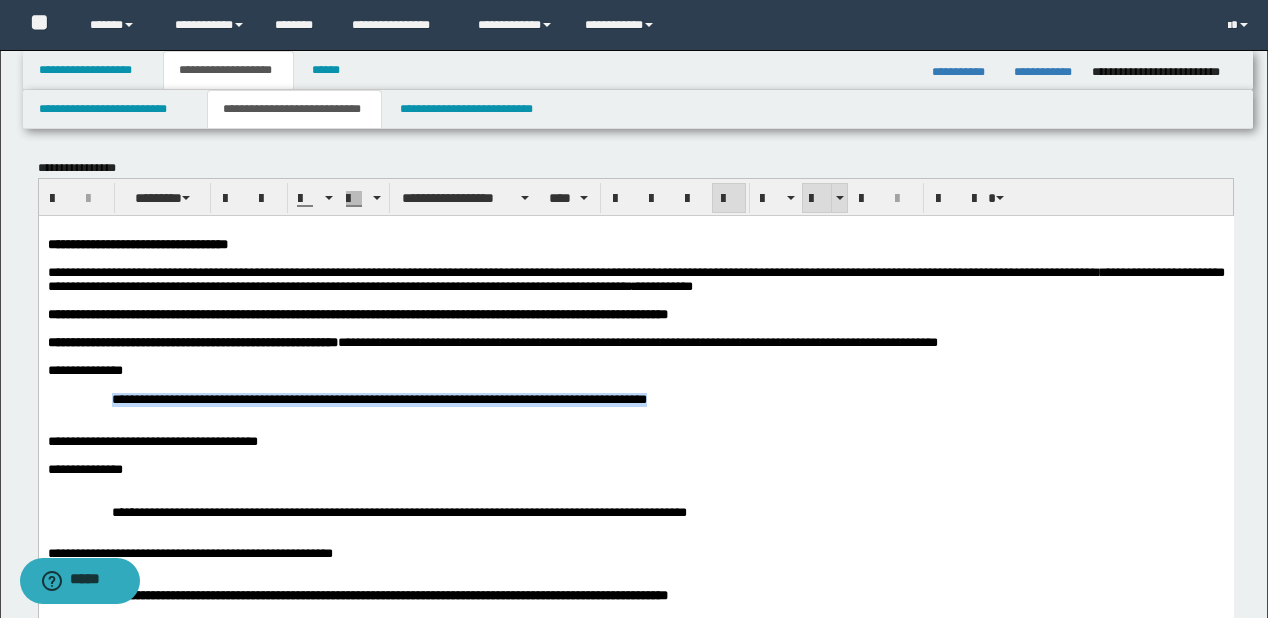 click at bounding box center [817, 198] 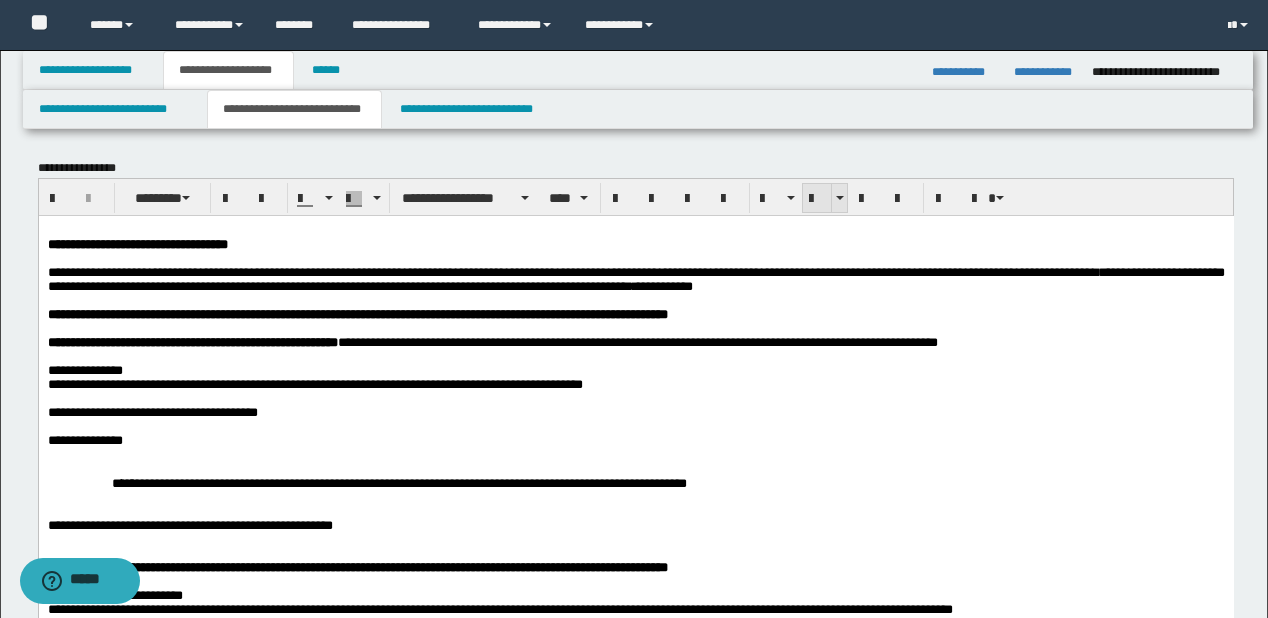 click at bounding box center [817, 198] 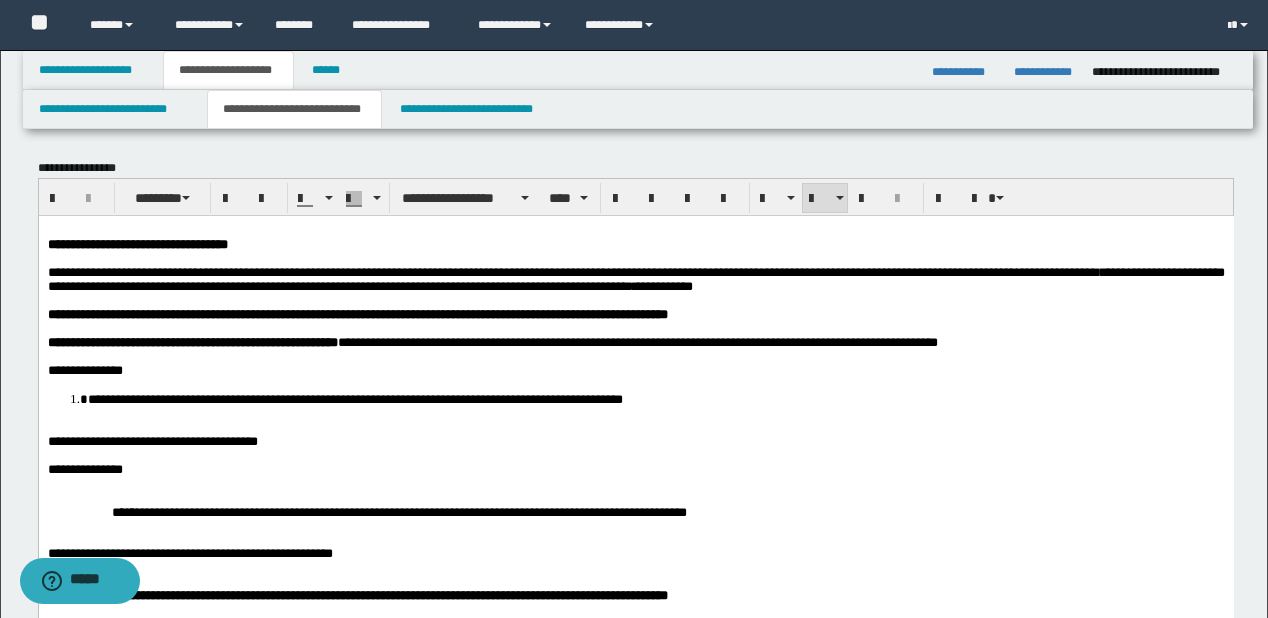 click on "**********" at bounding box center (655, 398) 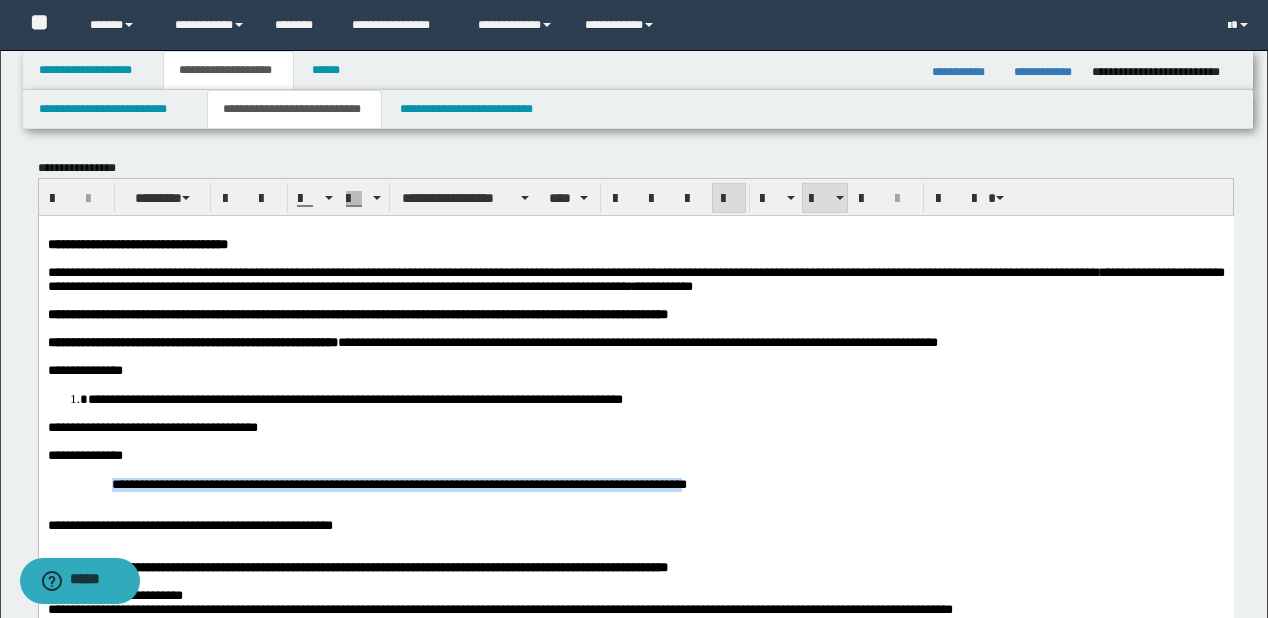 drag, startPoint x: 114, startPoint y: 512, endPoint x: 981, endPoint y: 482, distance: 867.51886 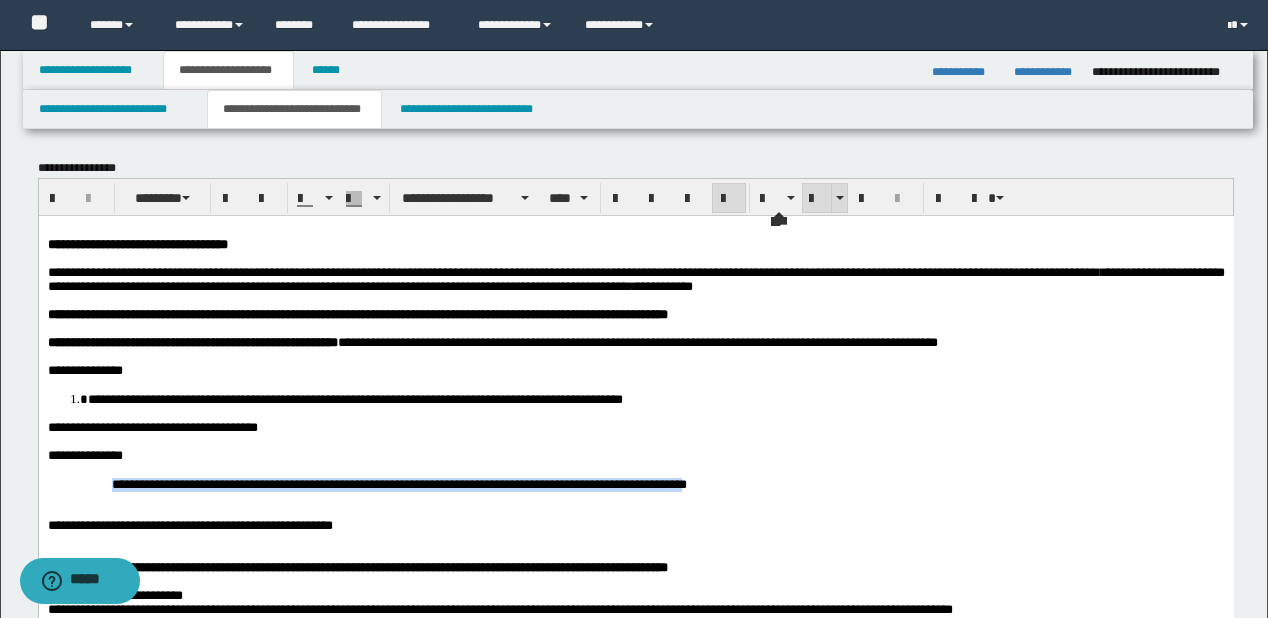 click at bounding box center (817, 199) 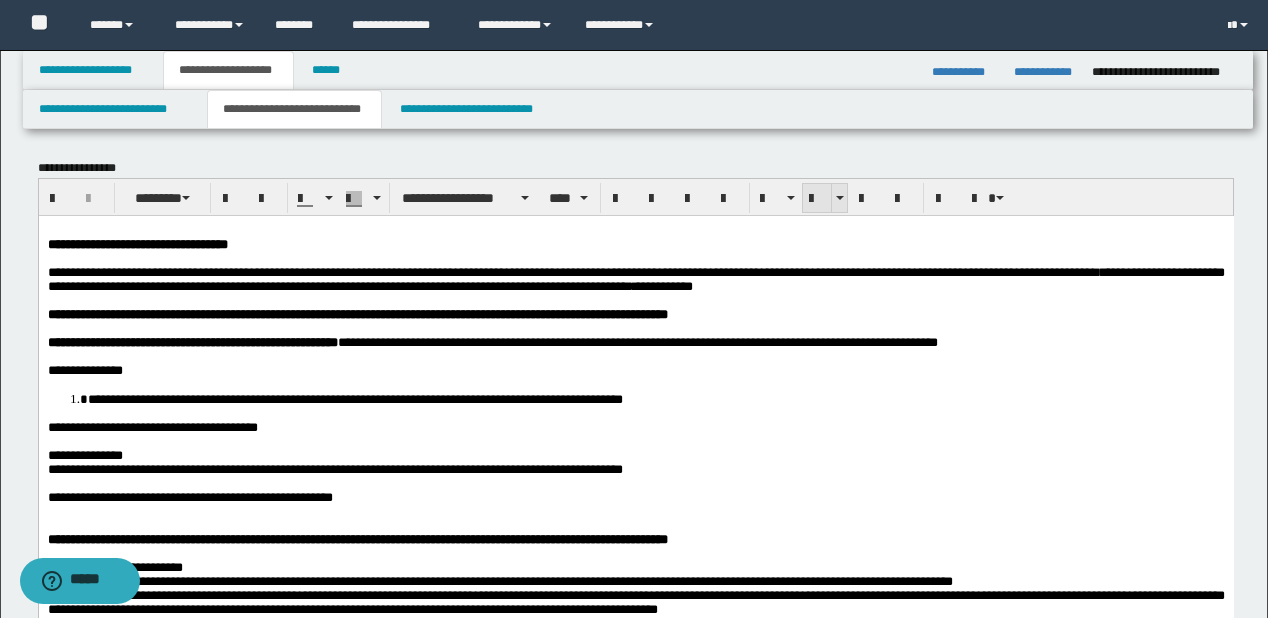 click at bounding box center [817, 199] 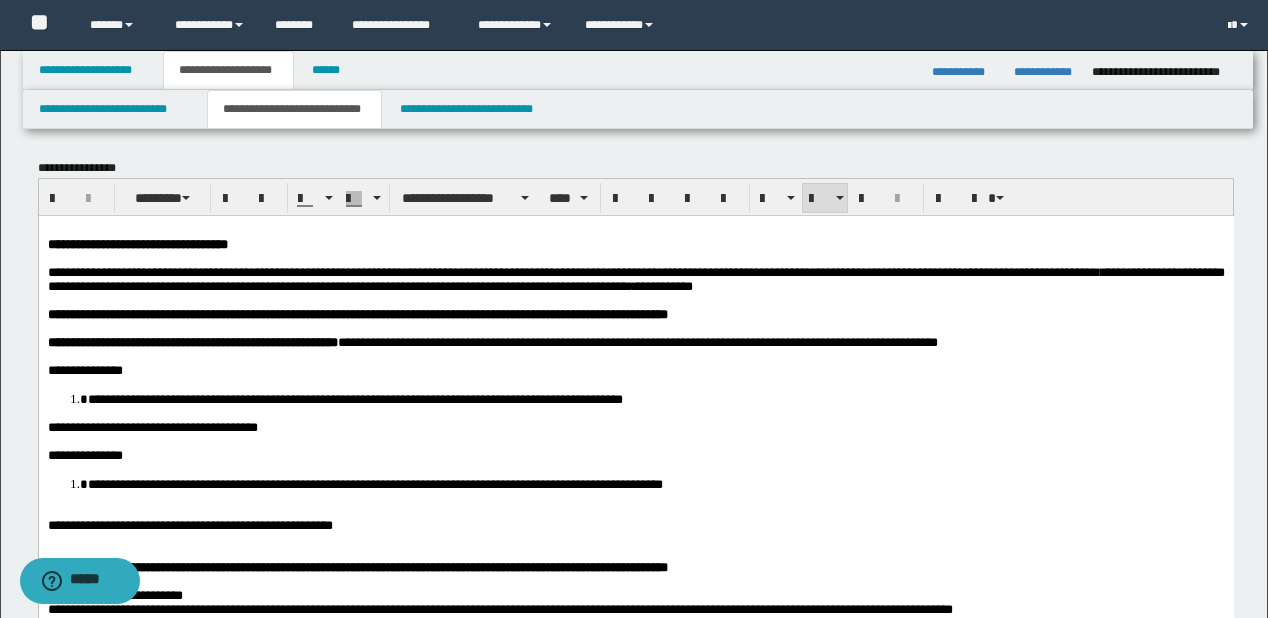 scroll, scrollTop: 240, scrollLeft: 0, axis: vertical 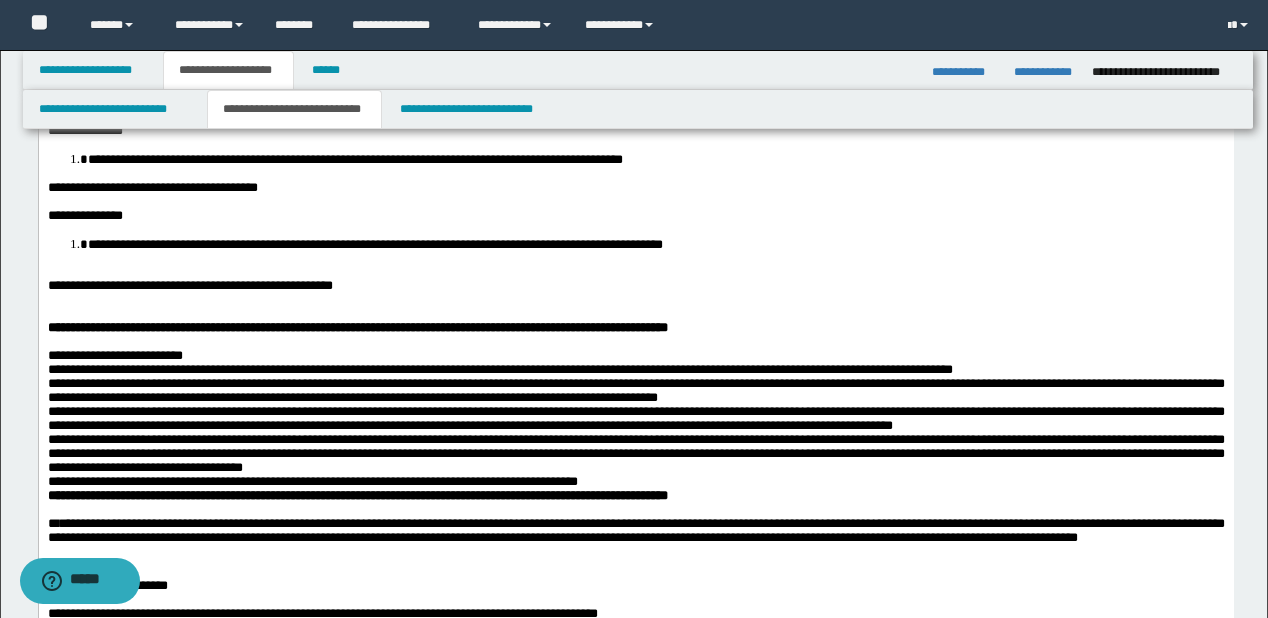 click on "**********" at bounding box center [655, 244] 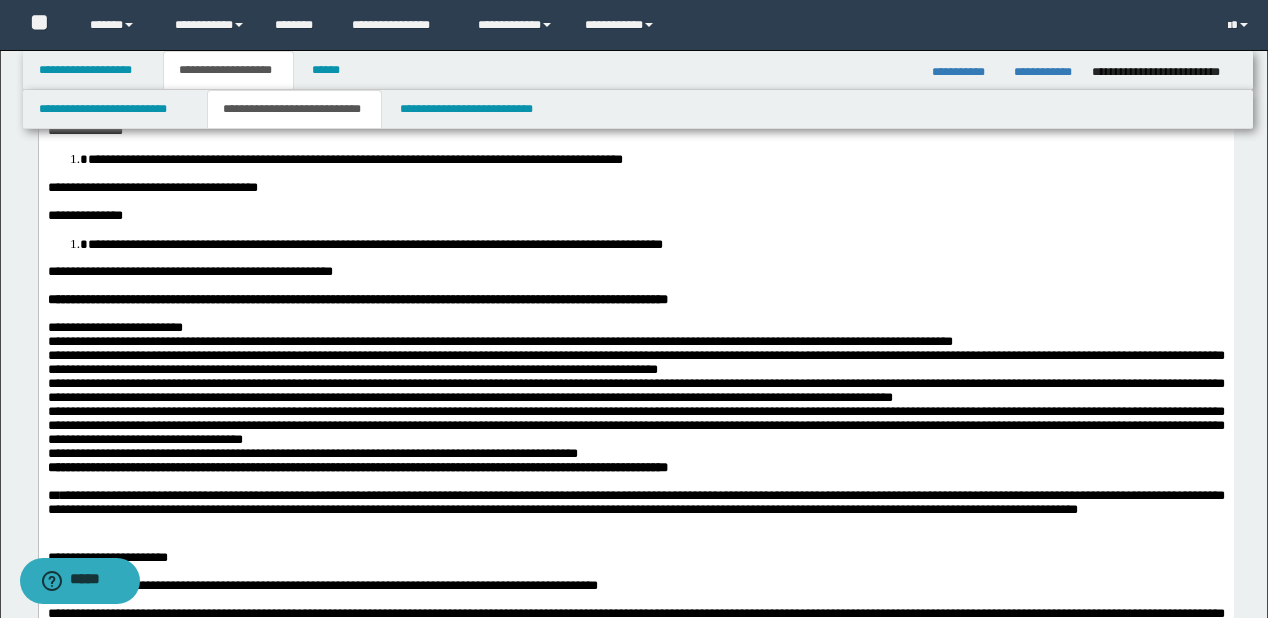 click on "**********" at bounding box center [499, 341] 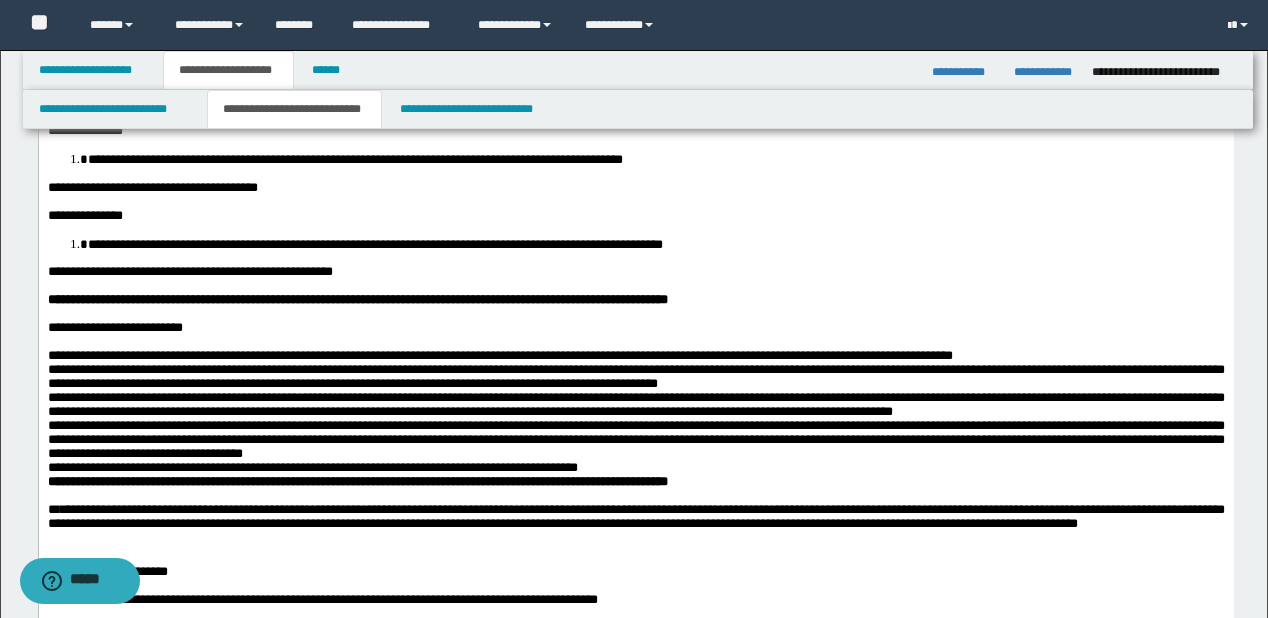 click on "**********" at bounding box center [635, 356] 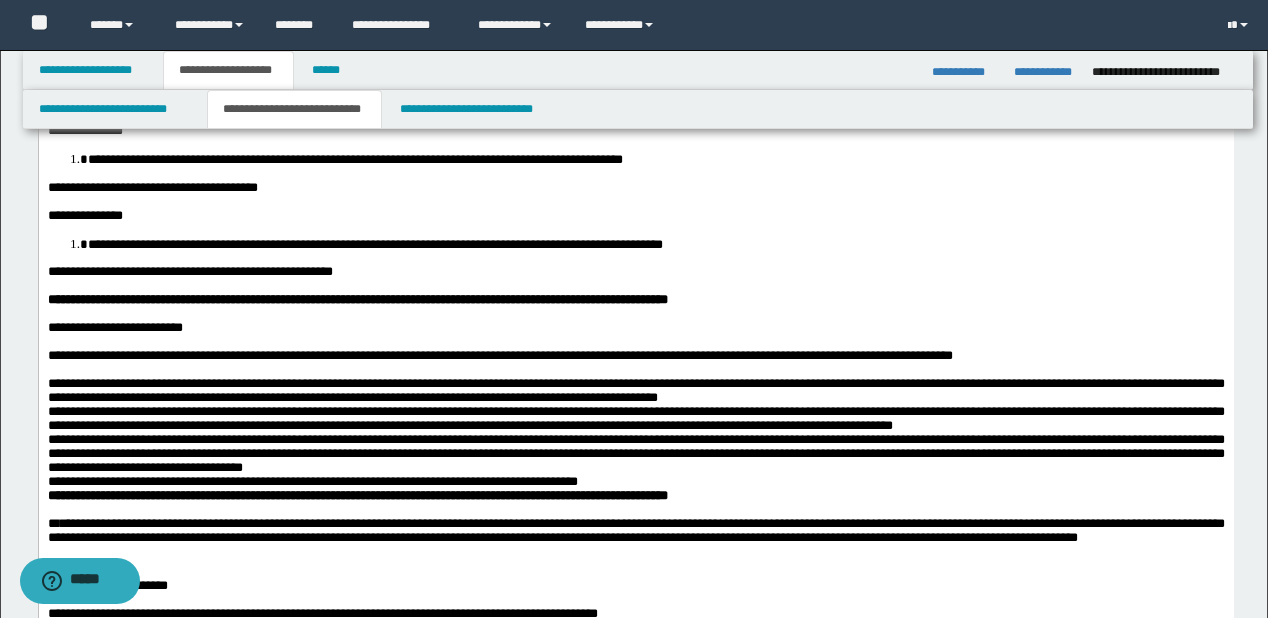 click on "**********" at bounding box center [635, 391] 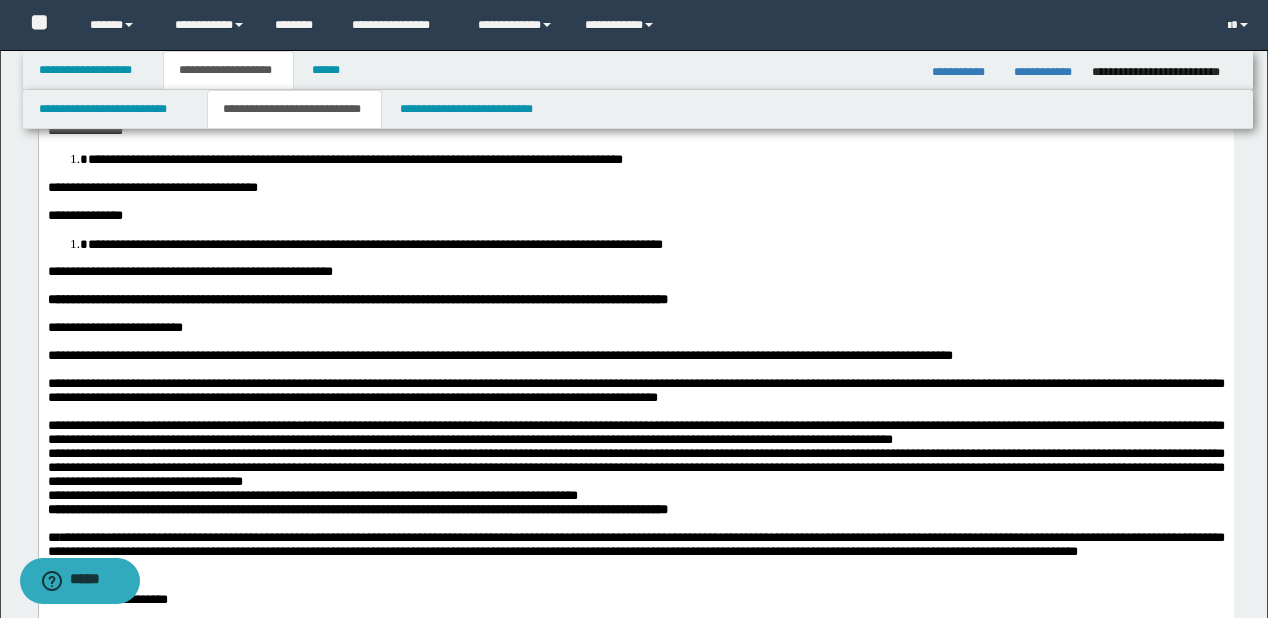 click on "**********" at bounding box center (635, 468) 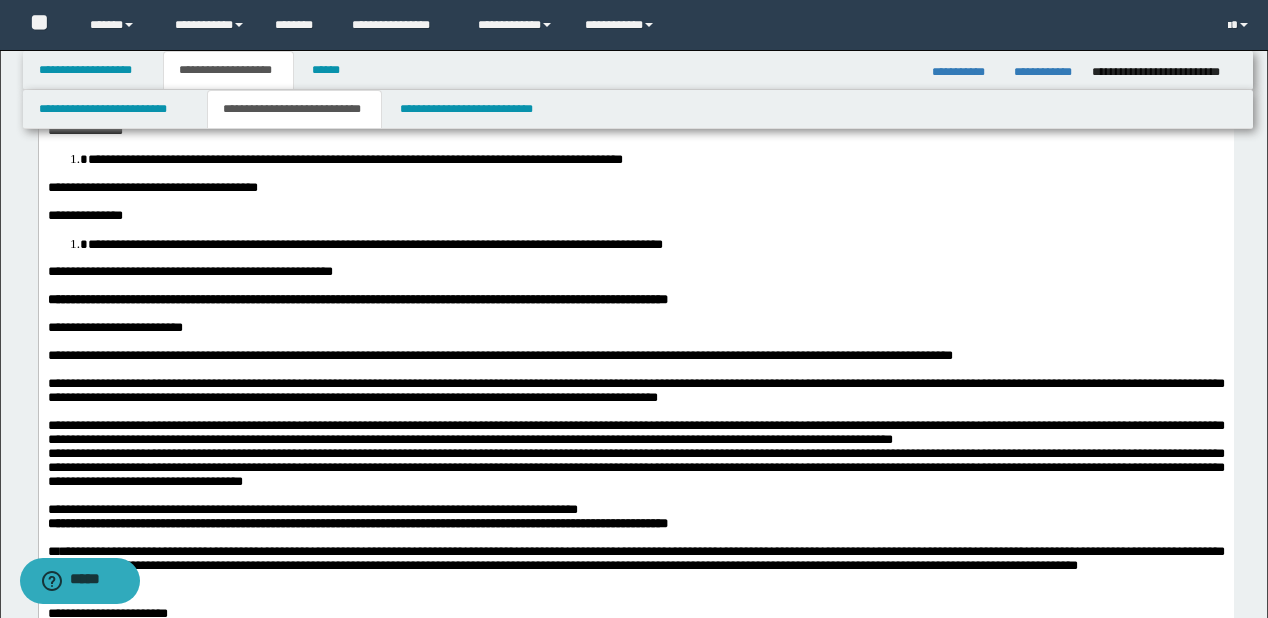 click on "**********" at bounding box center [635, 510] 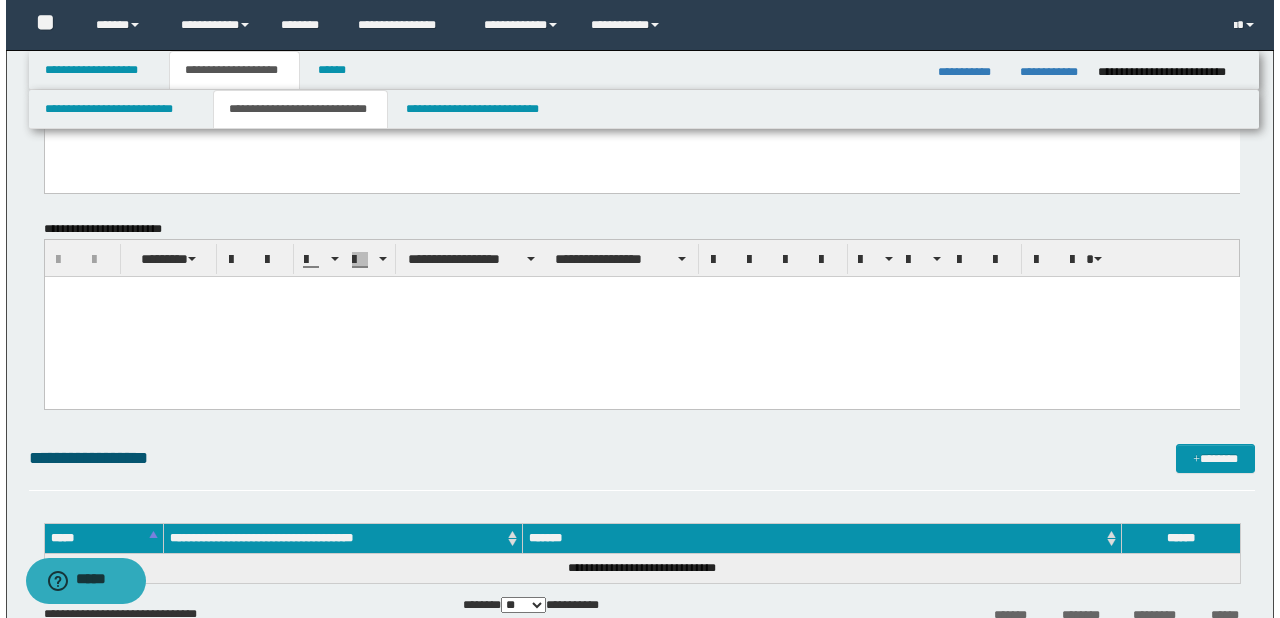 scroll, scrollTop: 1600, scrollLeft: 0, axis: vertical 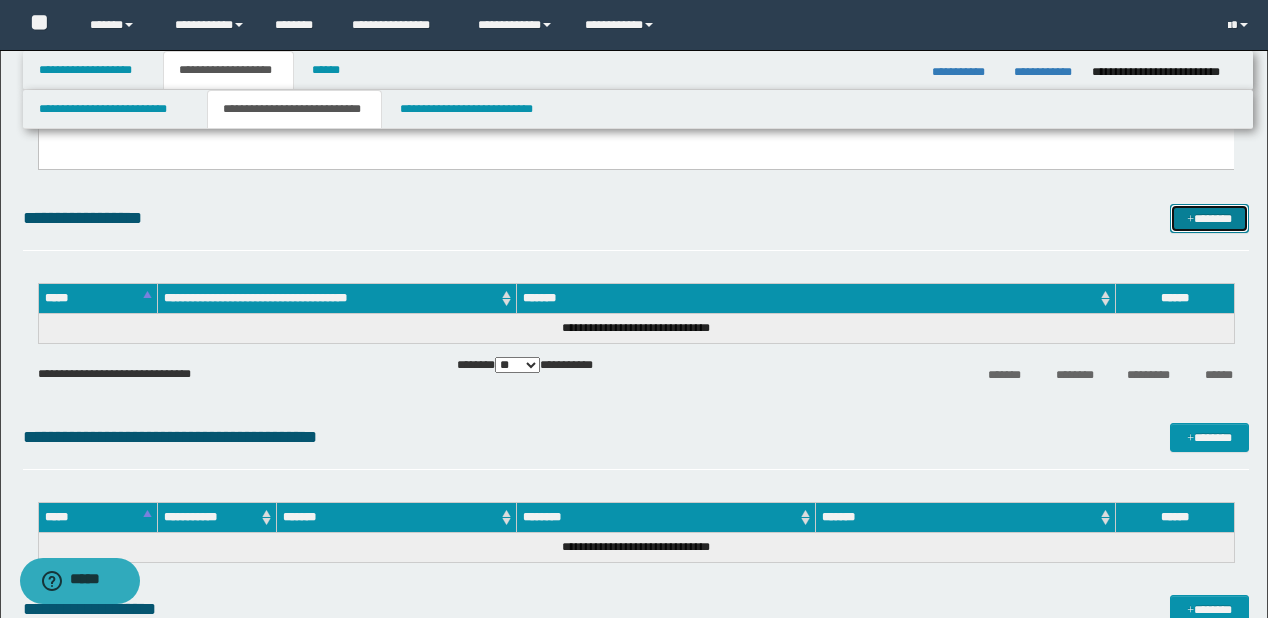click on "*******" at bounding box center [1209, 219] 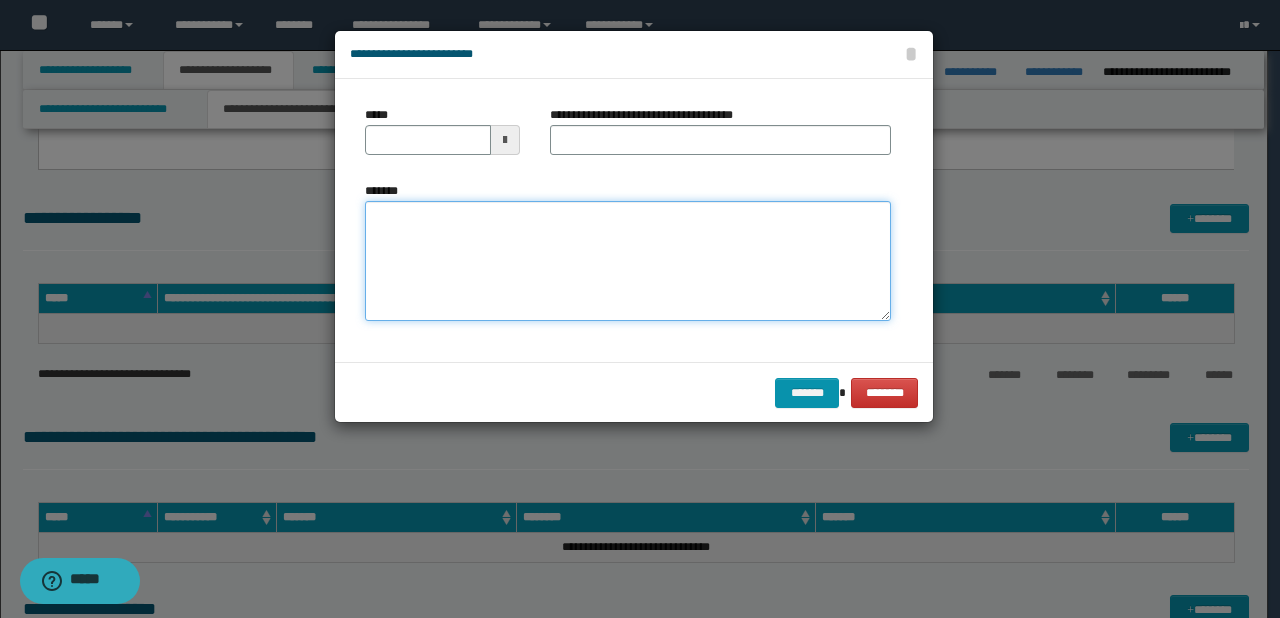 click on "*******" at bounding box center [628, 261] 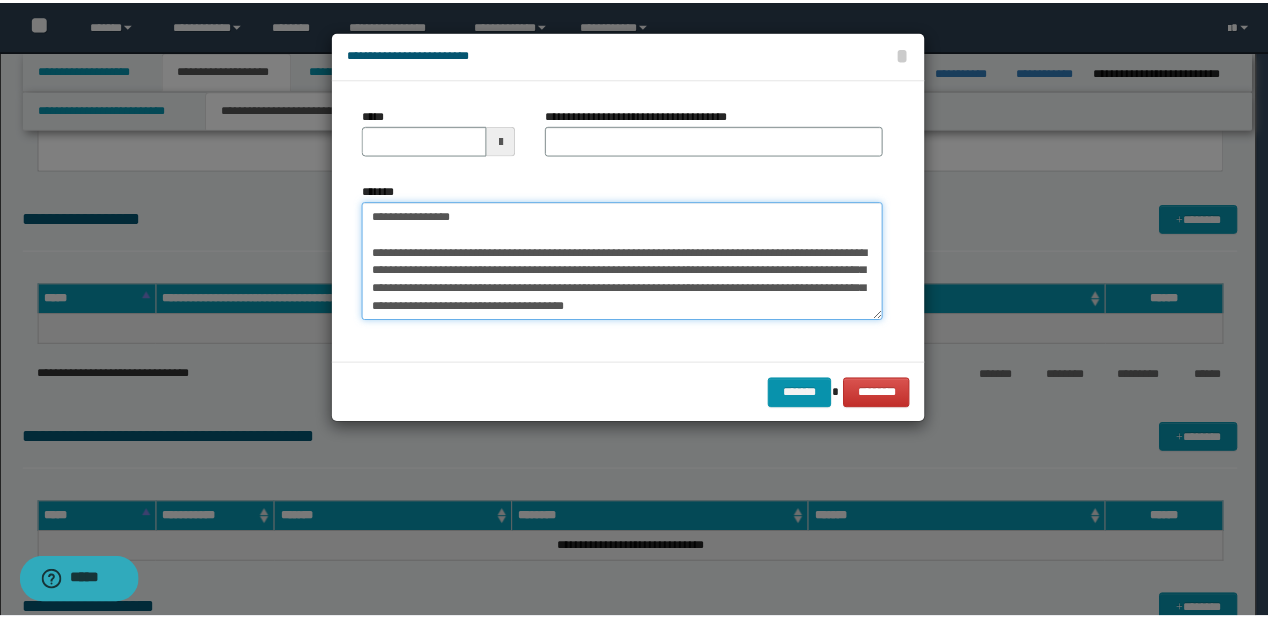 scroll, scrollTop: 0, scrollLeft: 0, axis: both 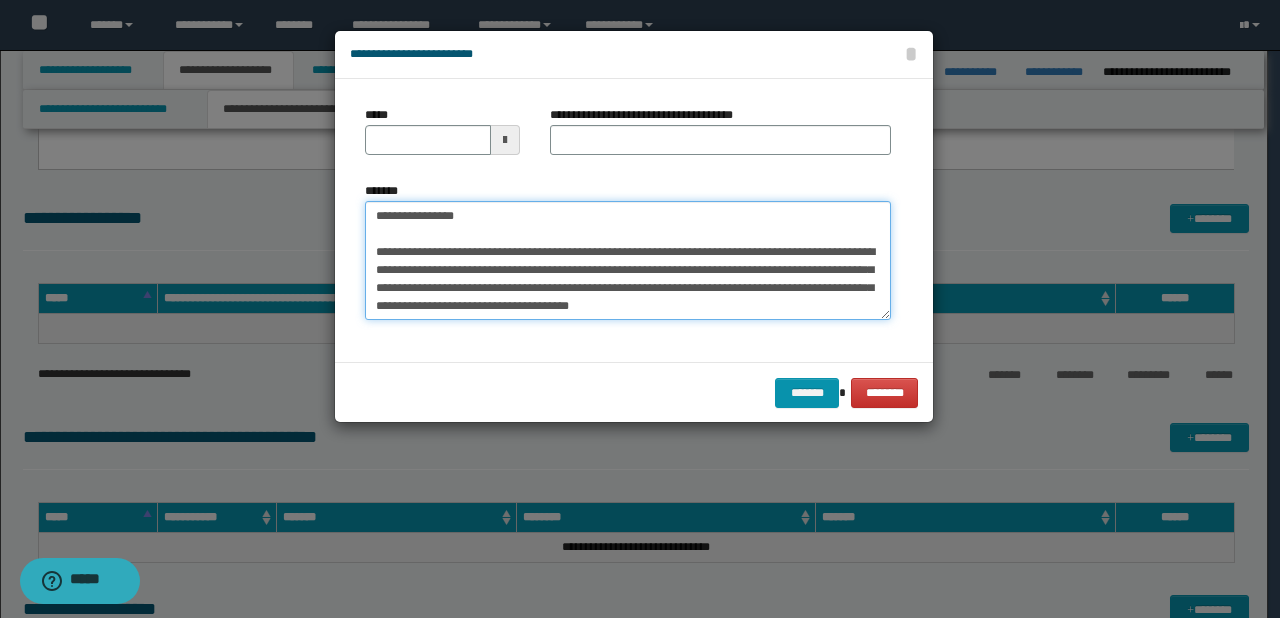 drag, startPoint x: 437, startPoint y: 212, endPoint x: 354, endPoint y: 212, distance: 83 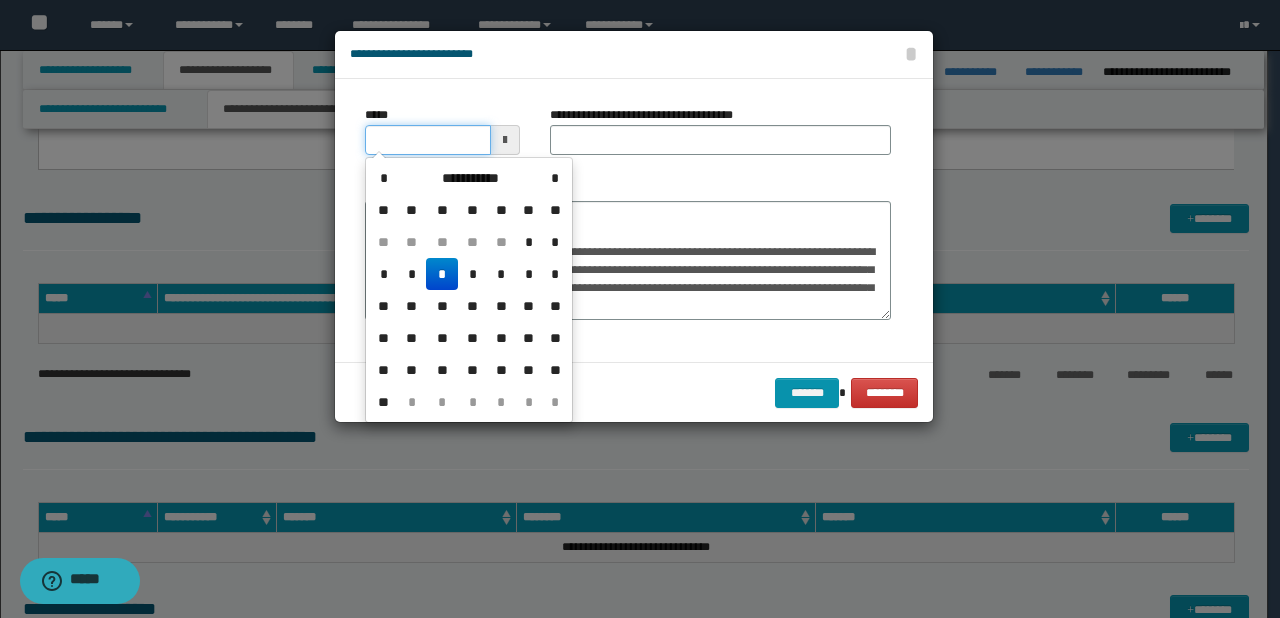click on "*****" at bounding box center (428, 140) 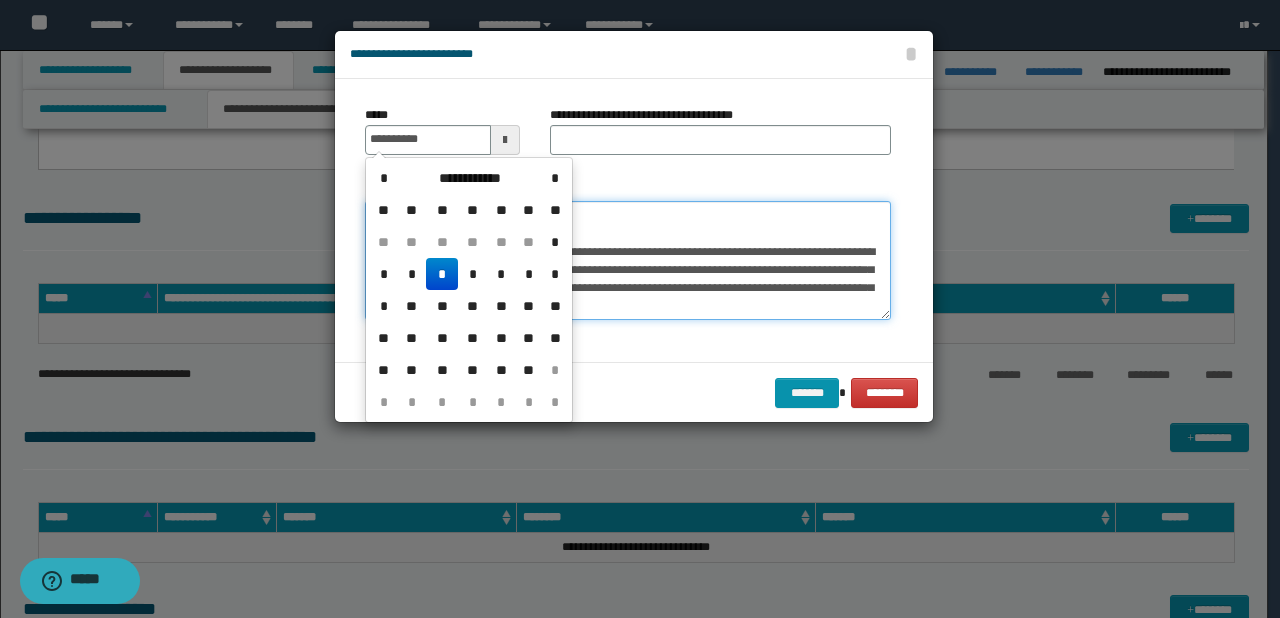 type on "**********" 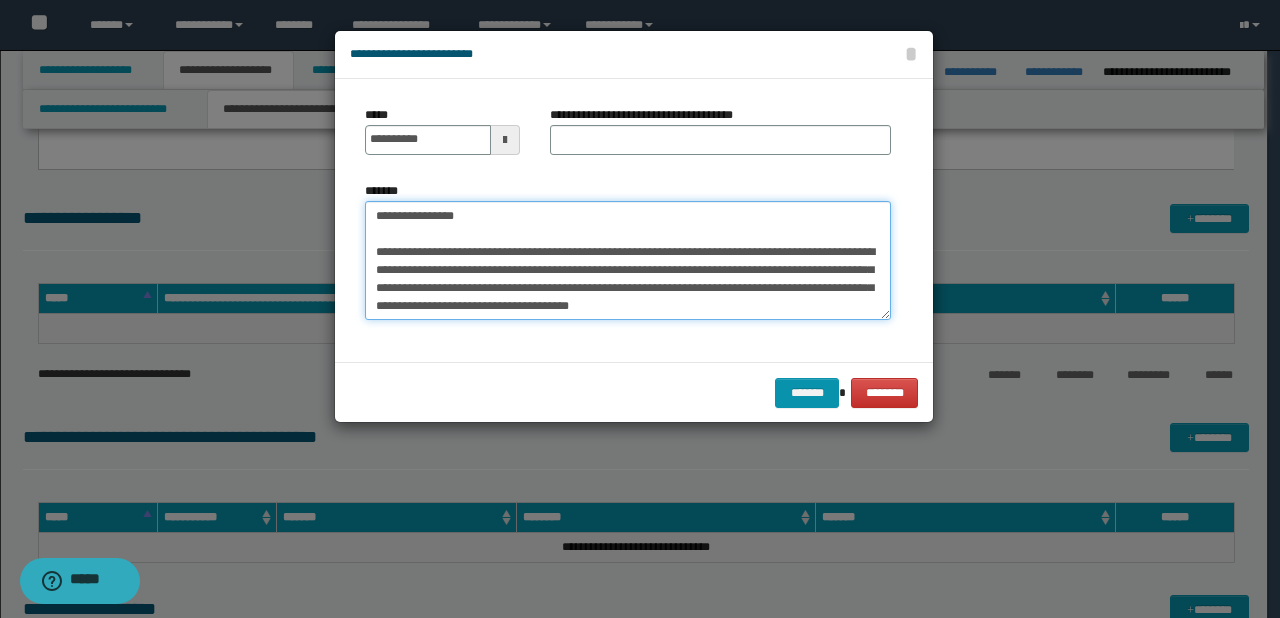 drag, startPoint x: 449, startPoint y: 215, endPoint x: 563, endPoint y: 222, distance: 114.21471 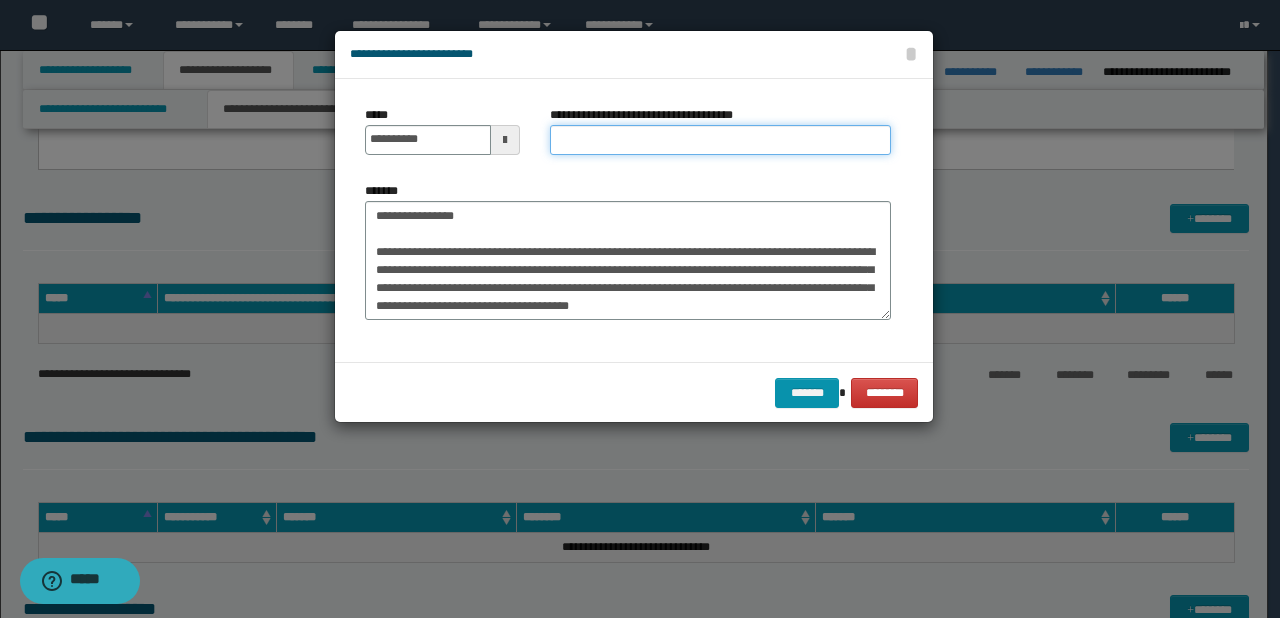 click on "**********" at bounding box center (720, 140) 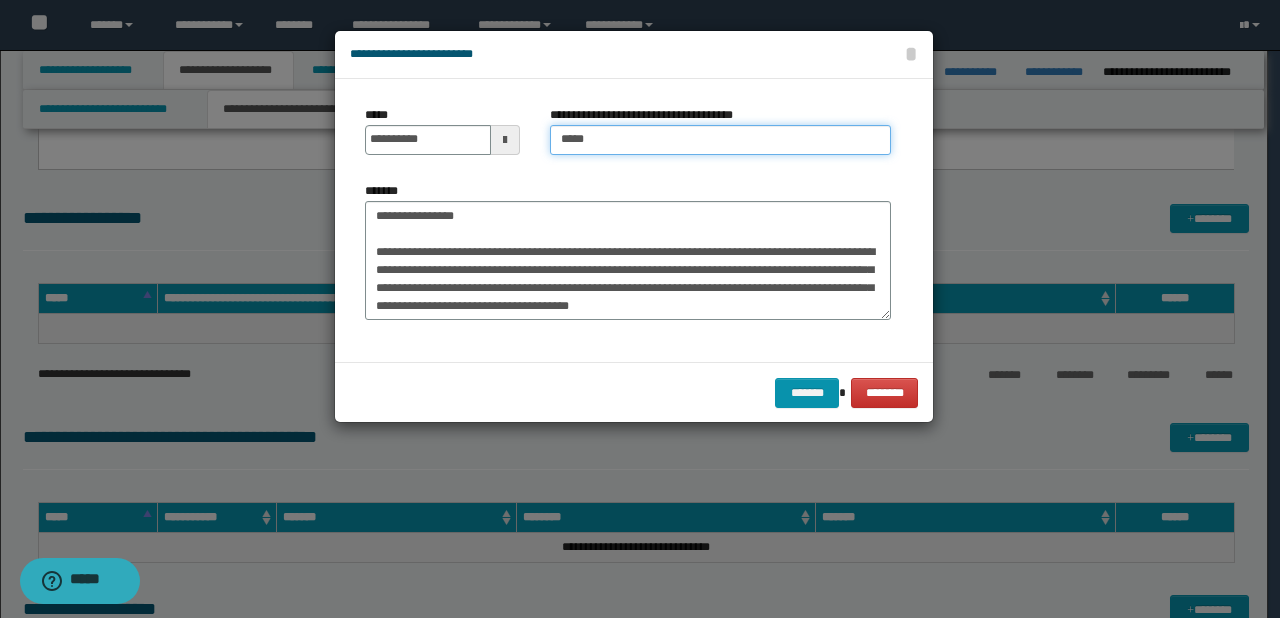 type on "*****" 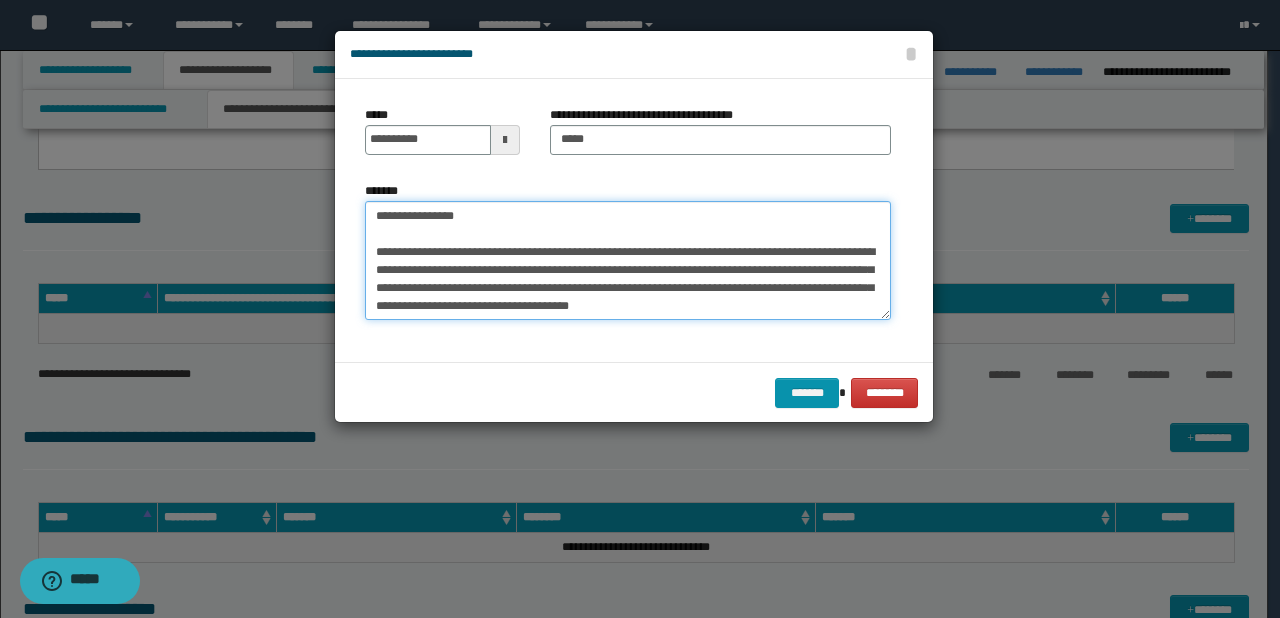 drag, startPoint x: 531, startPoint y: 221, endPoint x: 296, endPoint y: 214, distance: 235.10423 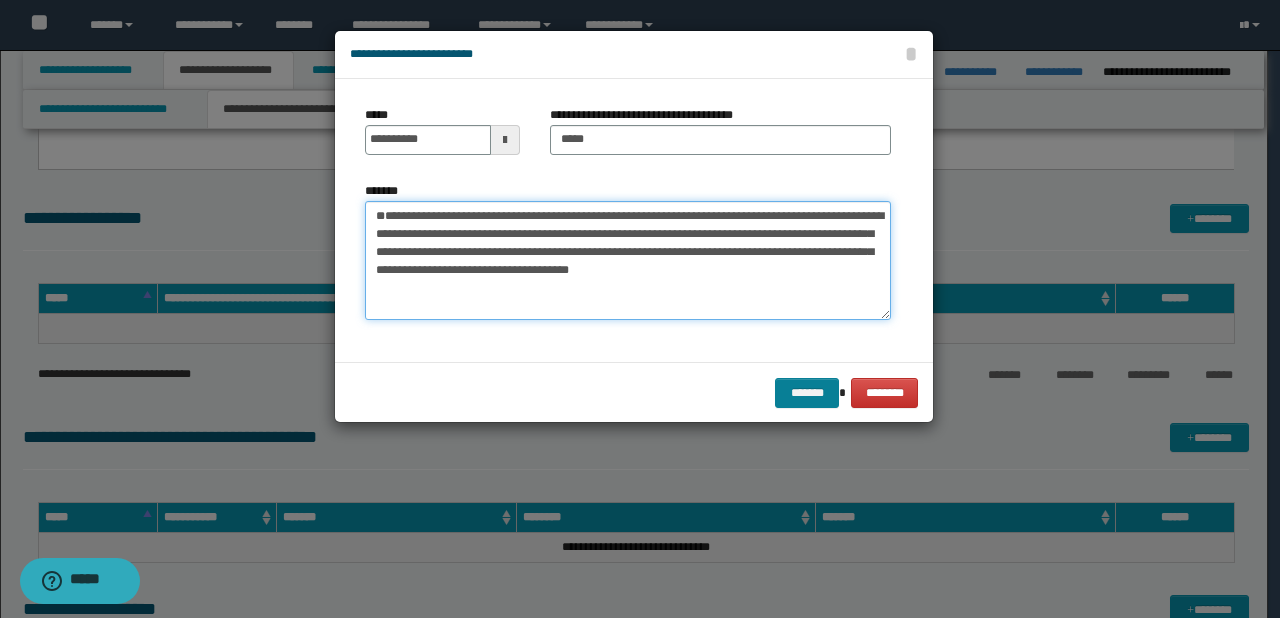 type on "**********" 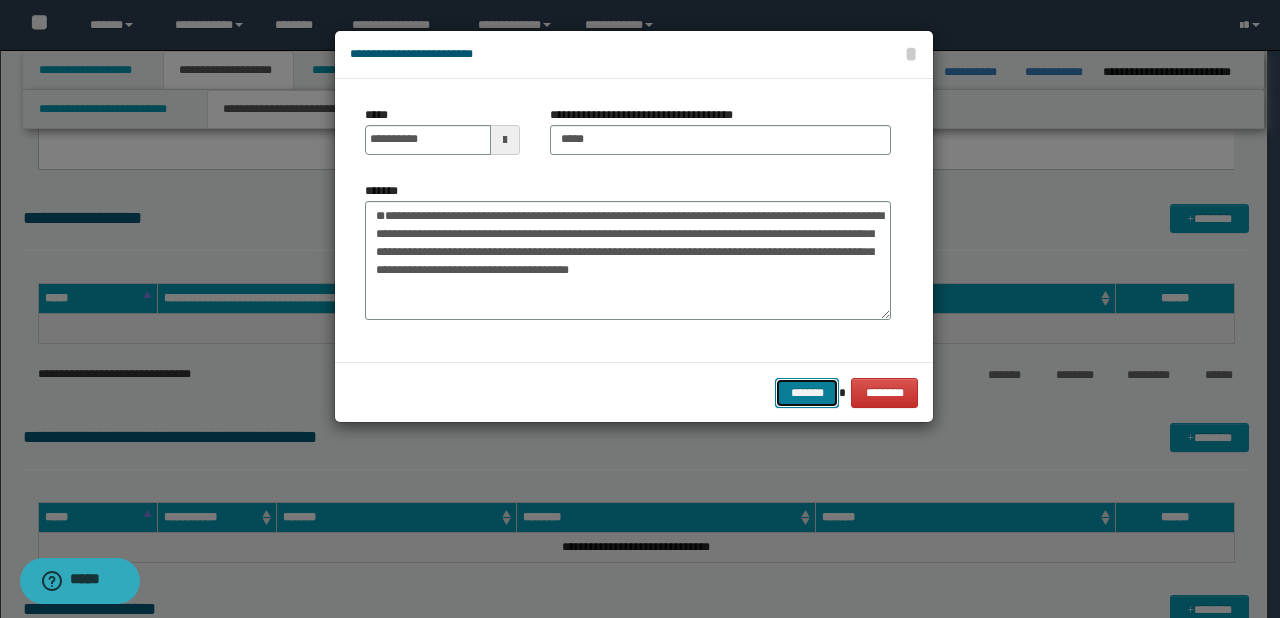 click on "*******" at bounding box center (807, 393) 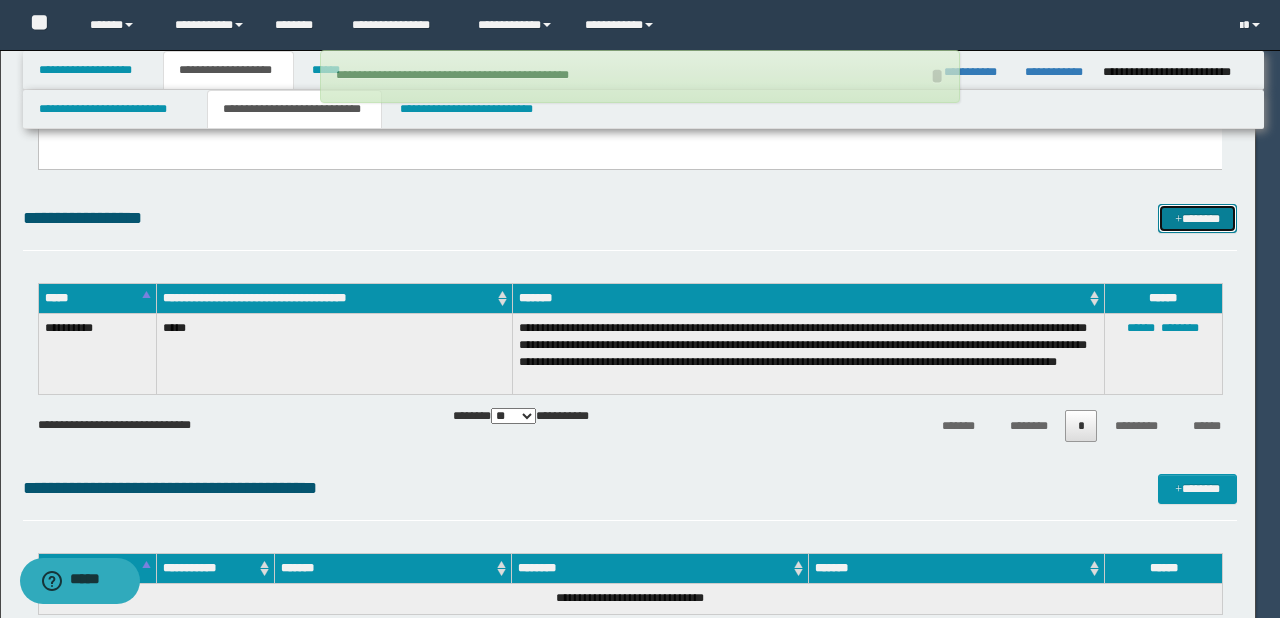 type 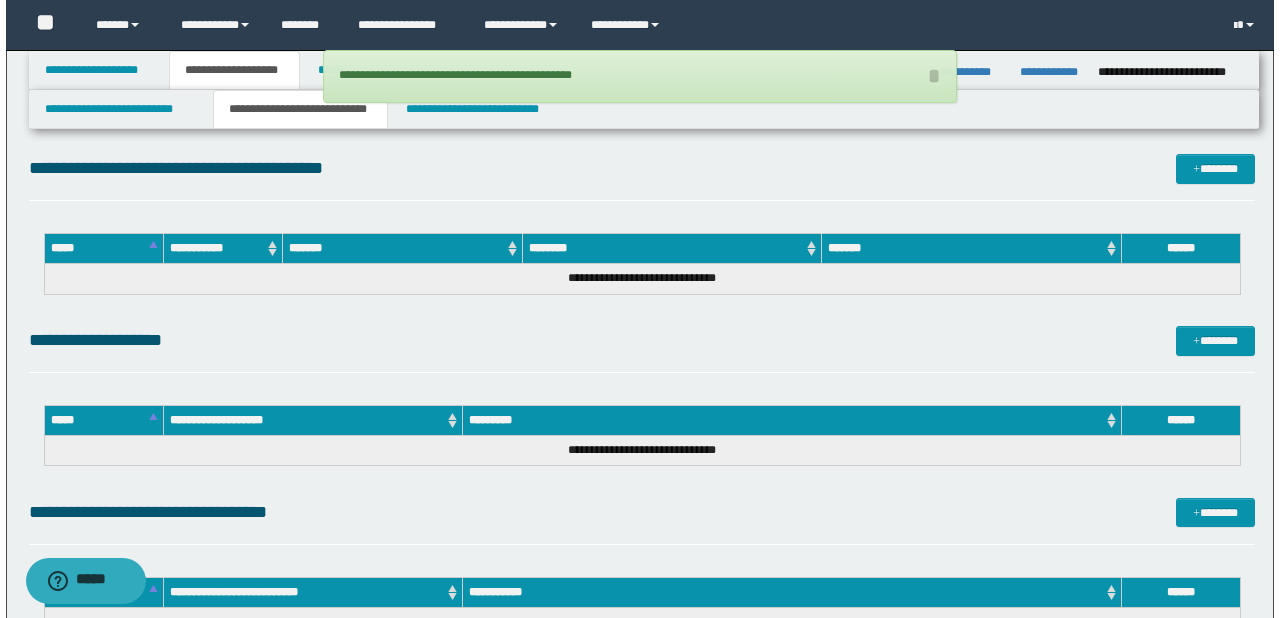 scroll, scrollTop: 1680, scrollLeft: 0, axis: vertical 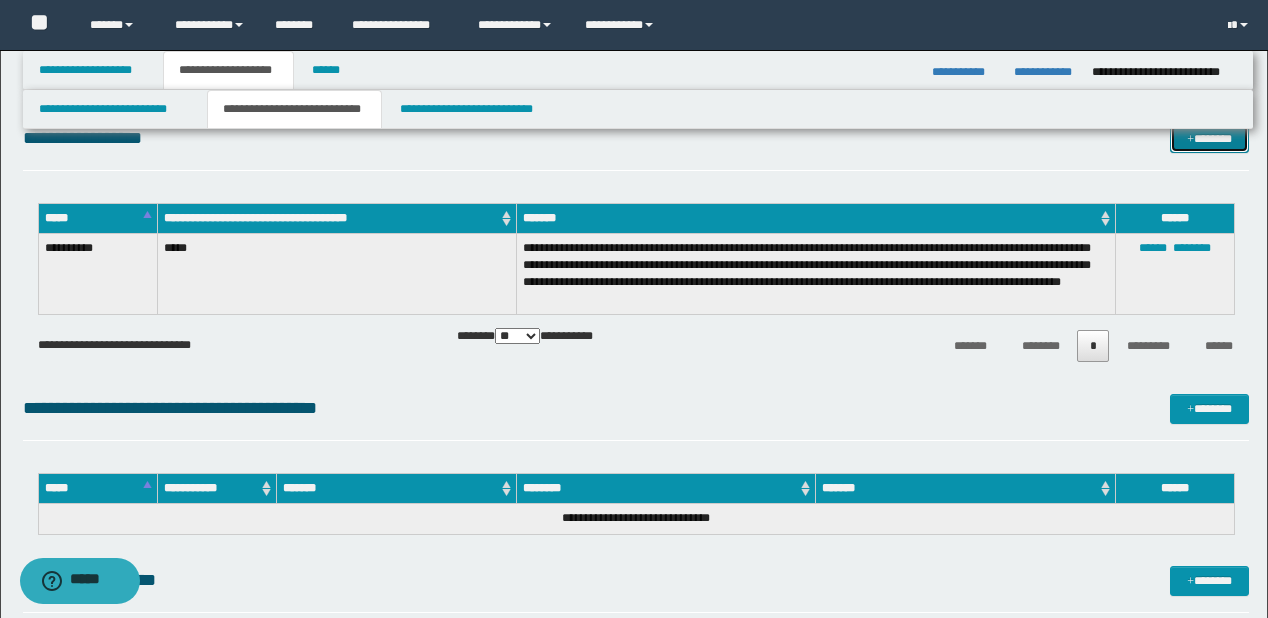 click on "*******" at bounding box center (1209, 139) 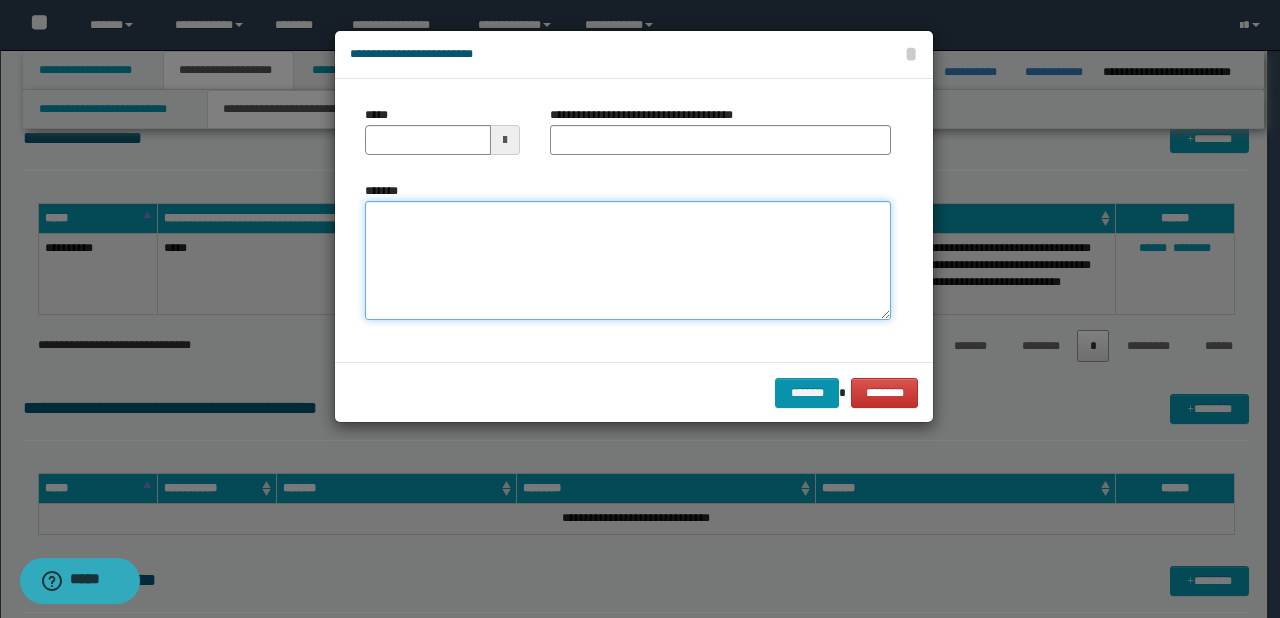 click on "*******" at bounding box center [628, 261] 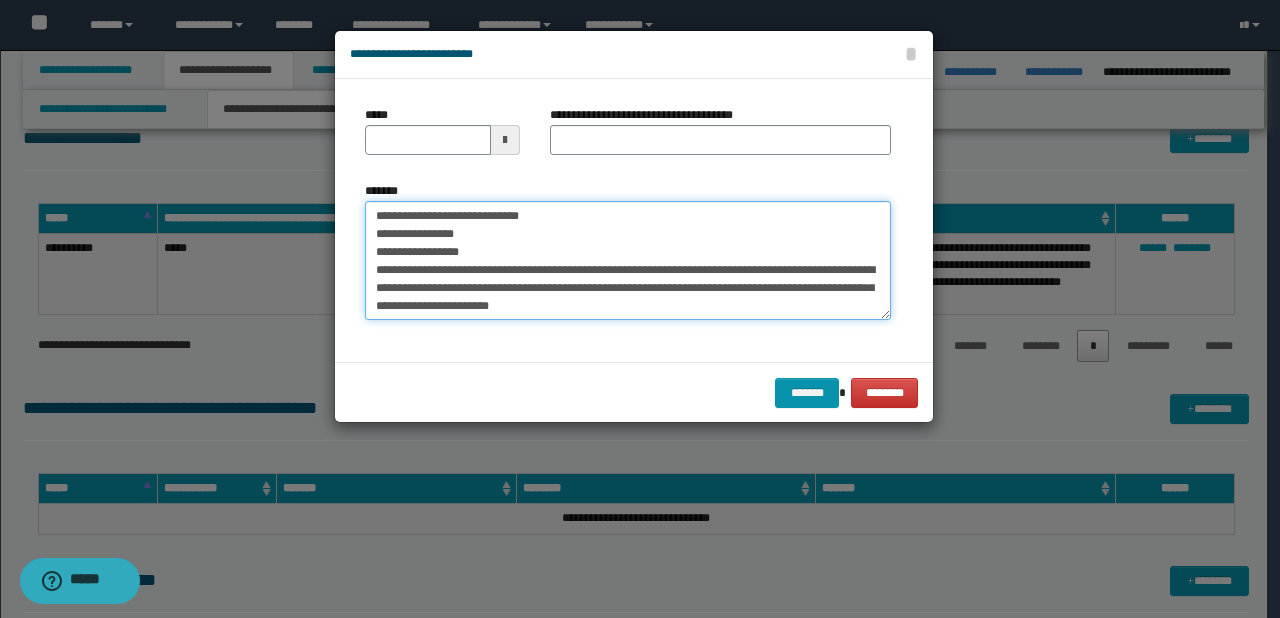 scroll, scrollTop: 0, scrollLeft: 0, axis: both 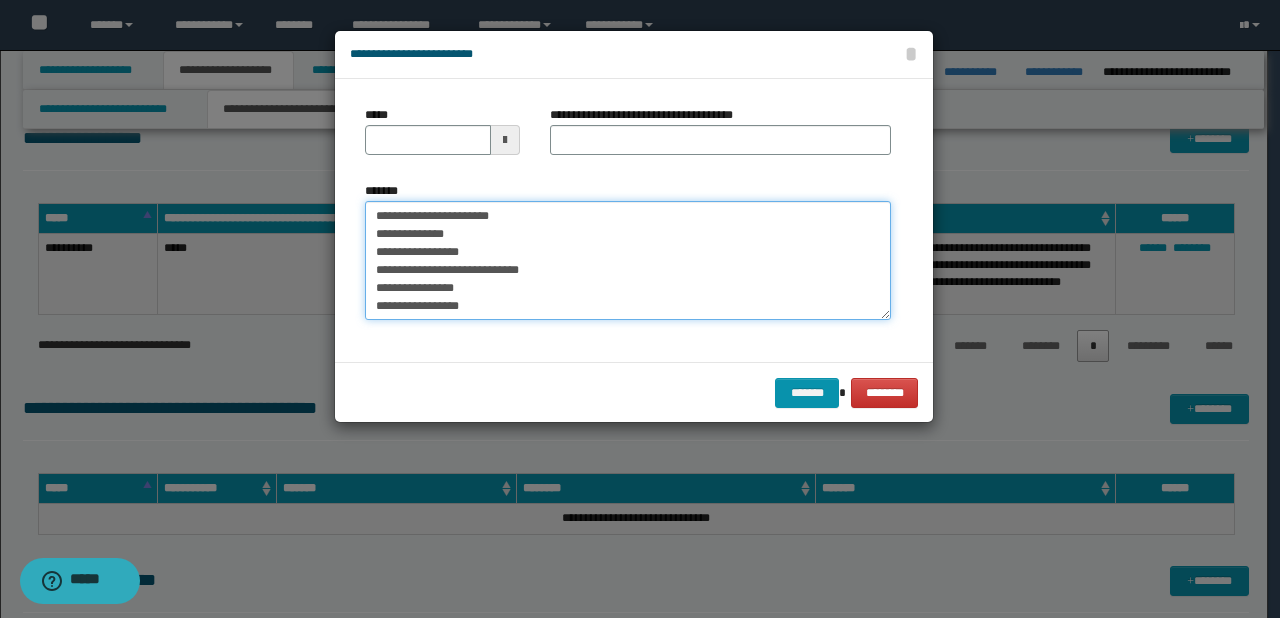 drag, startPoint x: 440, startPoint y: 211, endPoint x: 372, endPoint y: 208, distance: 68.06615 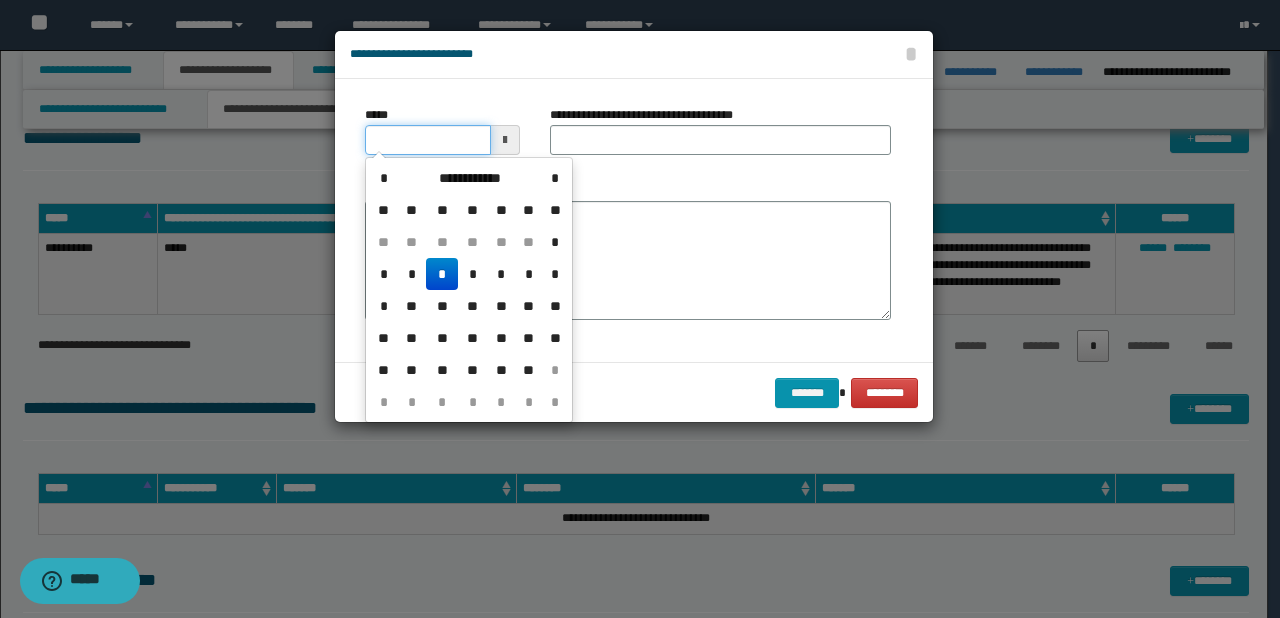 click on "*****" at bounding box center [428, 140] 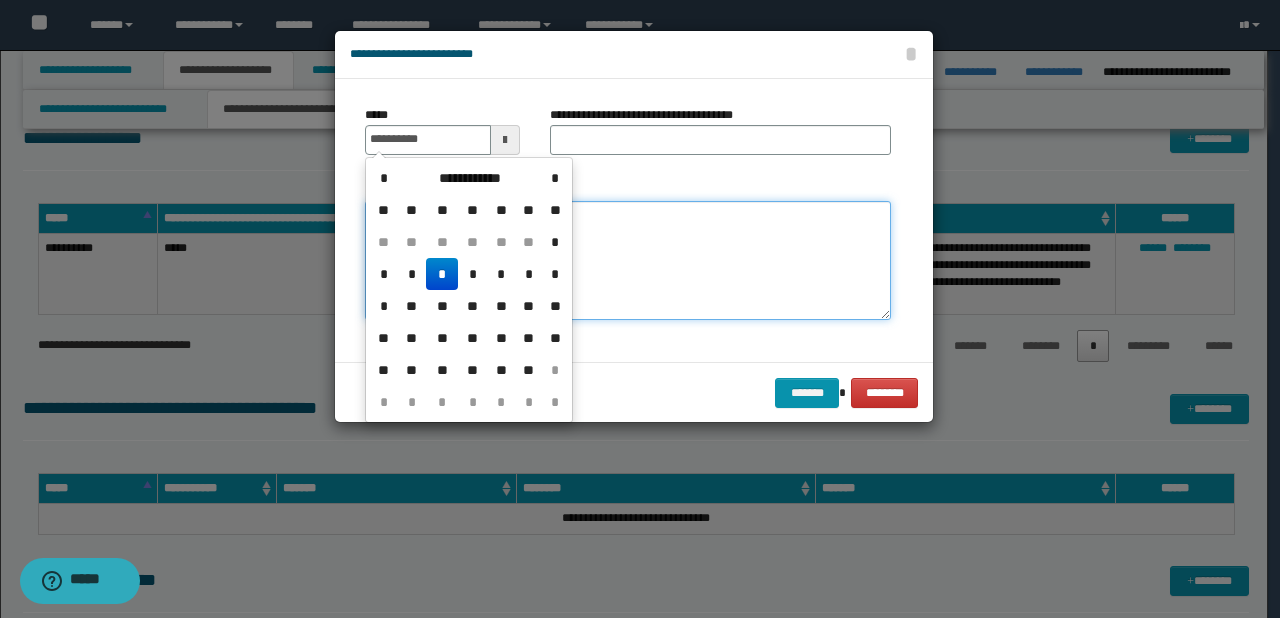 type on "**********" 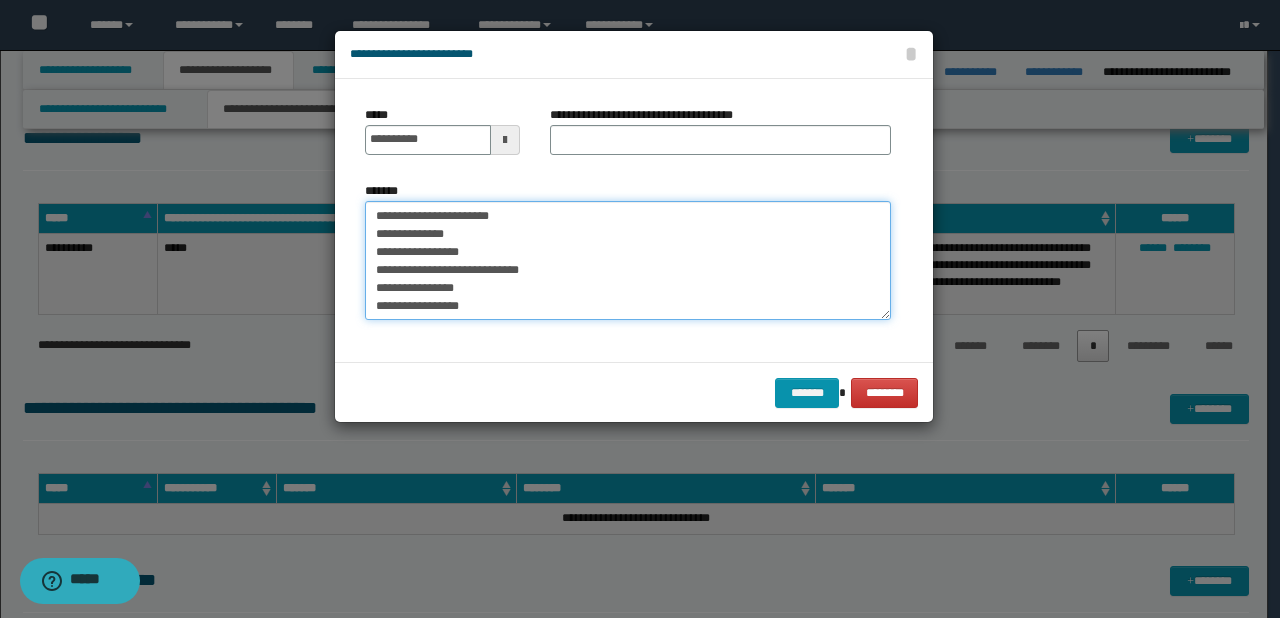 drag, startPoint x: 436, startPoint y: 216, endPoint x: 568, endPoint y: 215, distance: 132.00378 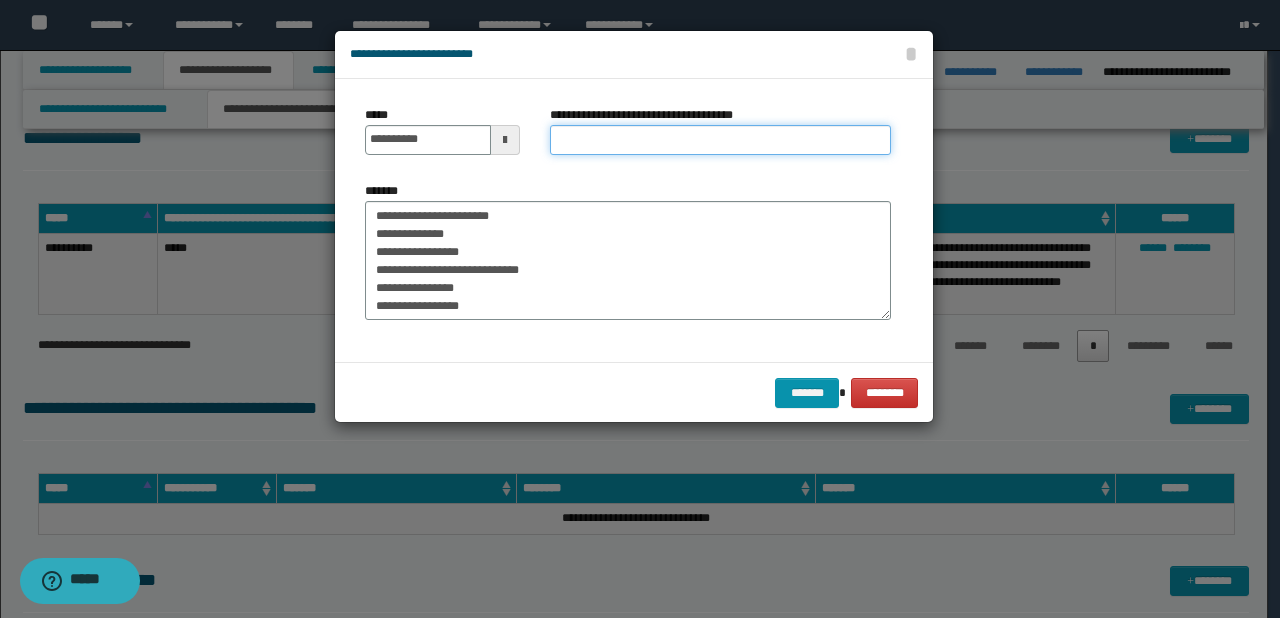 drag, startPoint x: 606, startPoint y: 136, endPoint x: 593, endPoint y: 164, distance: 30.870699 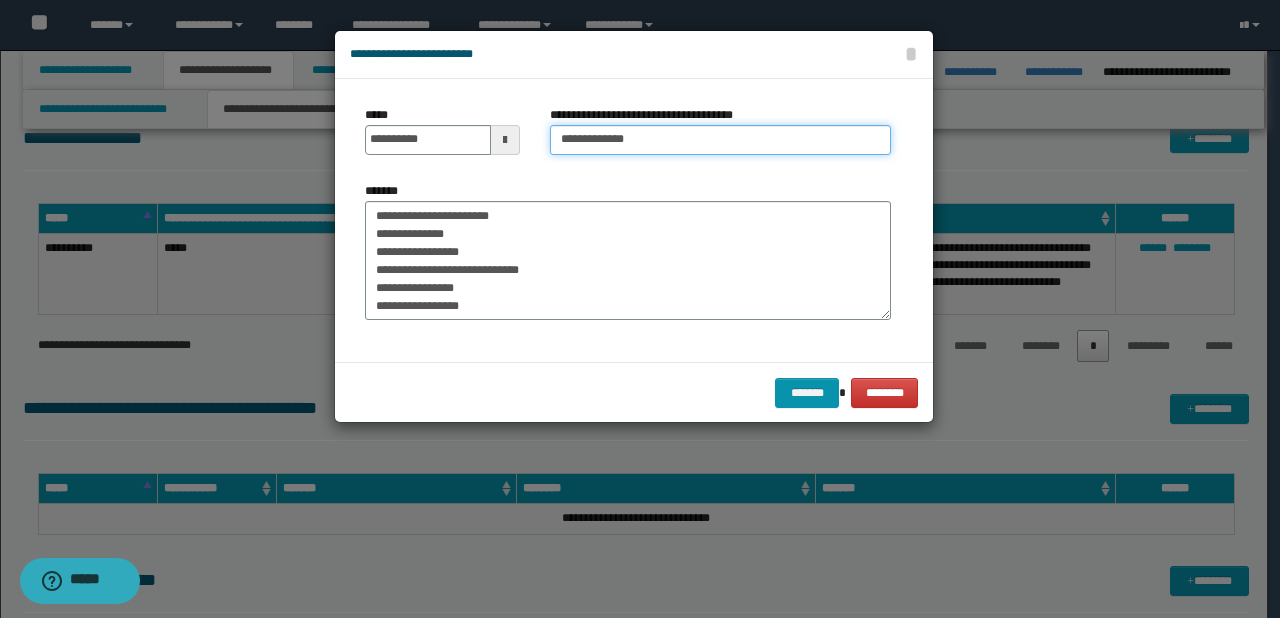 type on "**********" 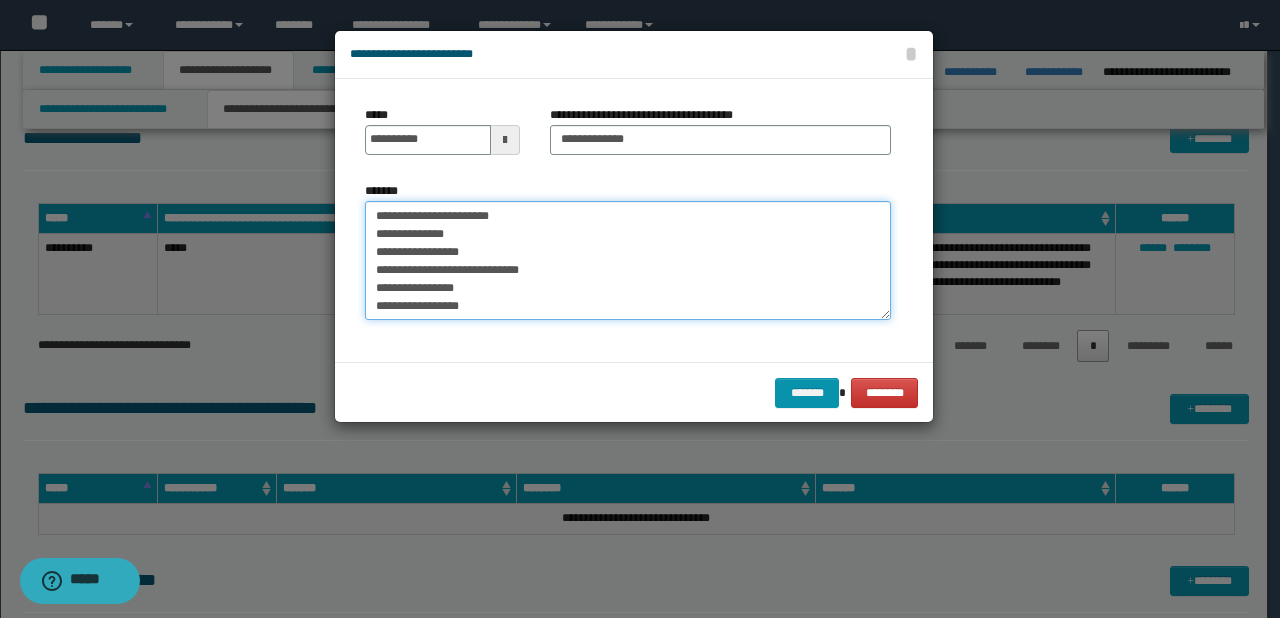 drag, startPoint x: 508, startPoint y: 213, endPoint x: 272, endPoint y: 208, distance: 236.05296 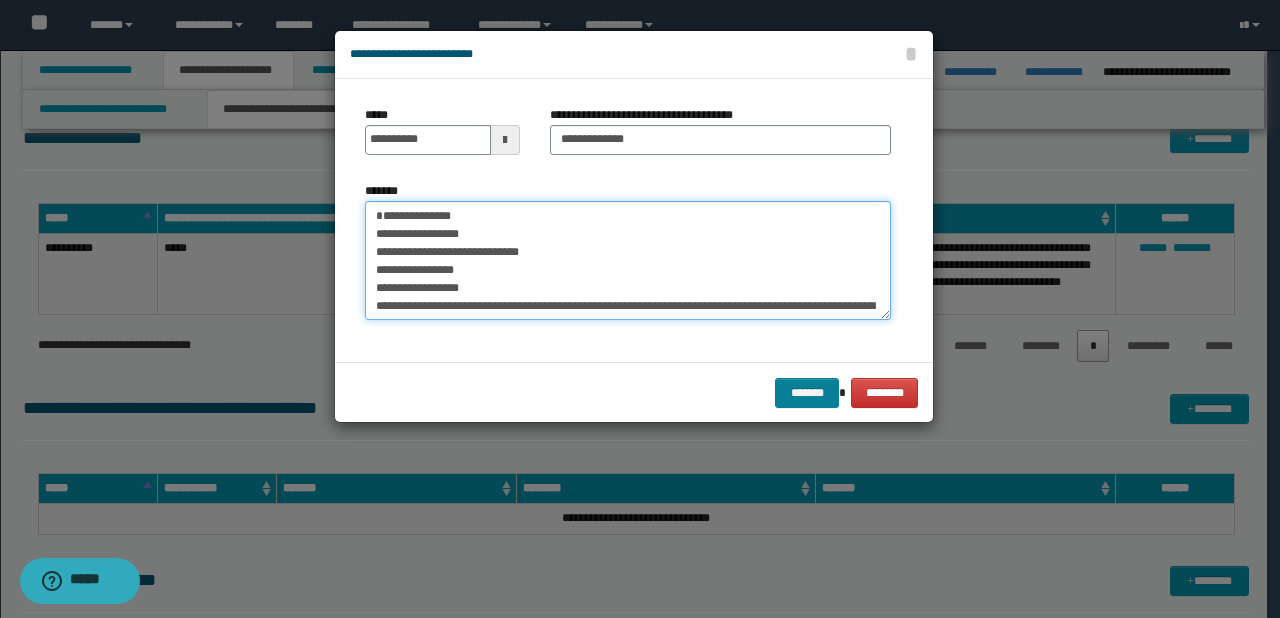 type on "**********" 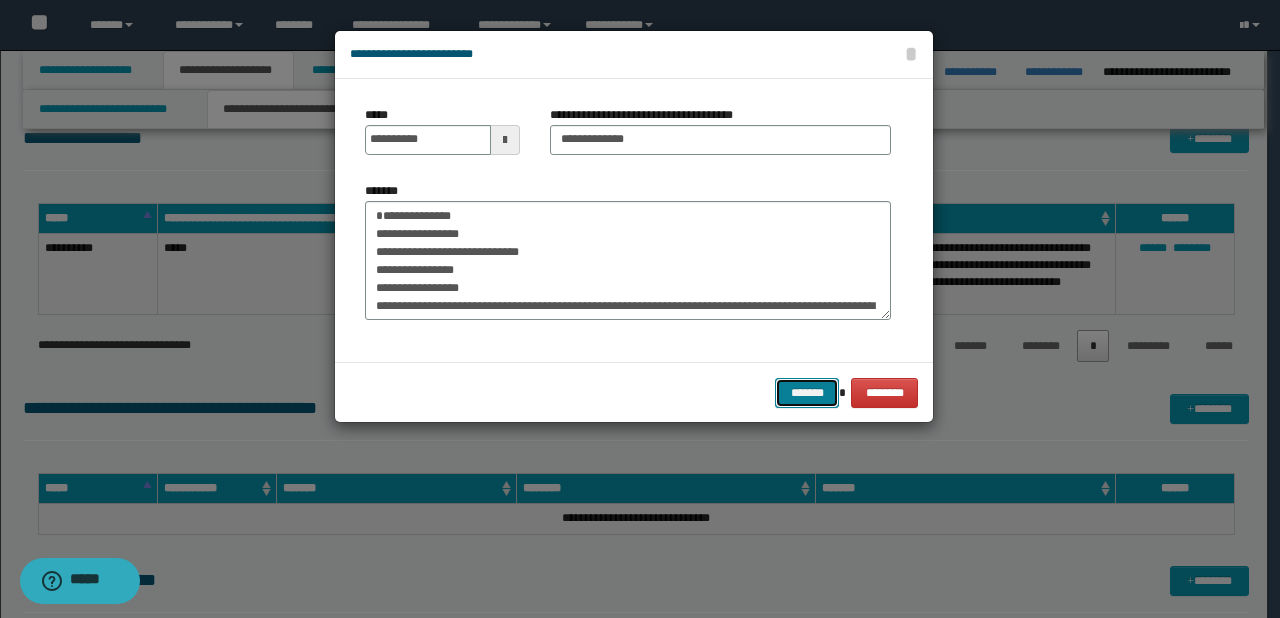 click on "*******" at bounding box center (807, 393) 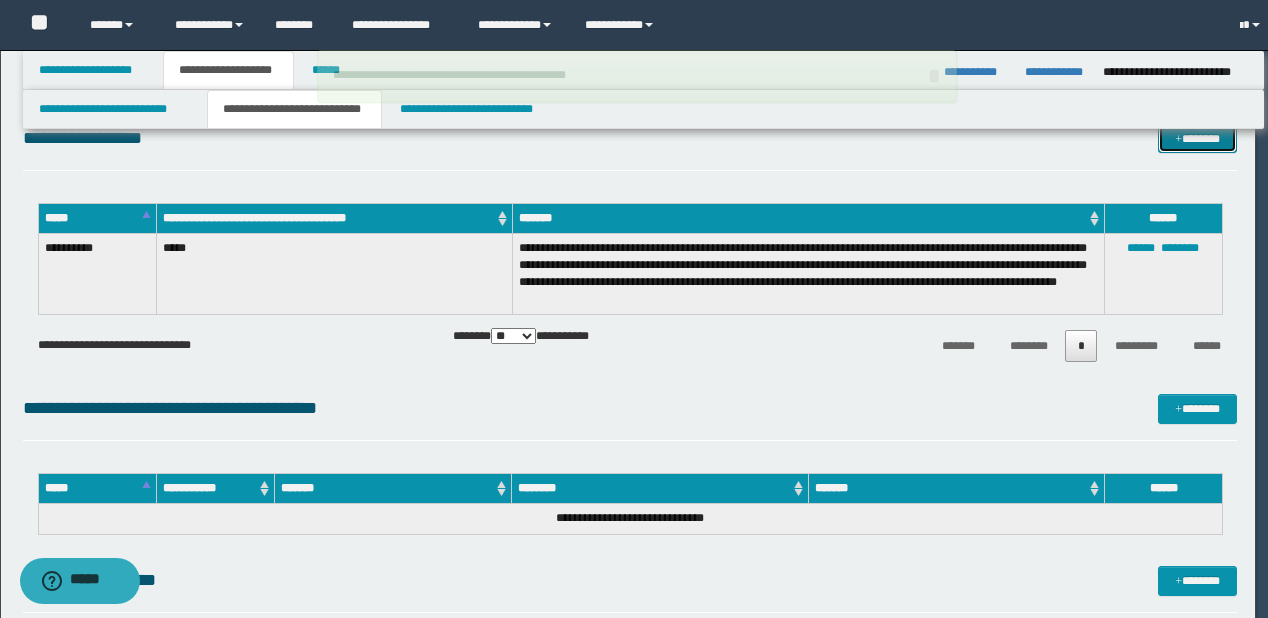 type 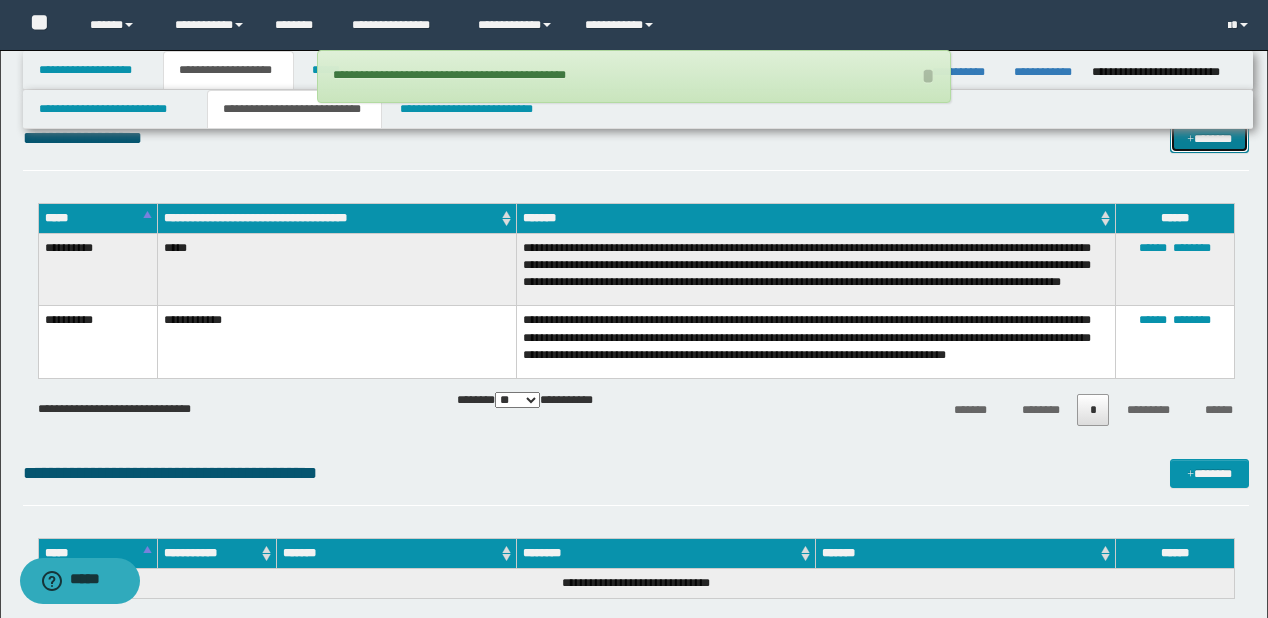 click on "*******" at bounding box center (1209, 139) 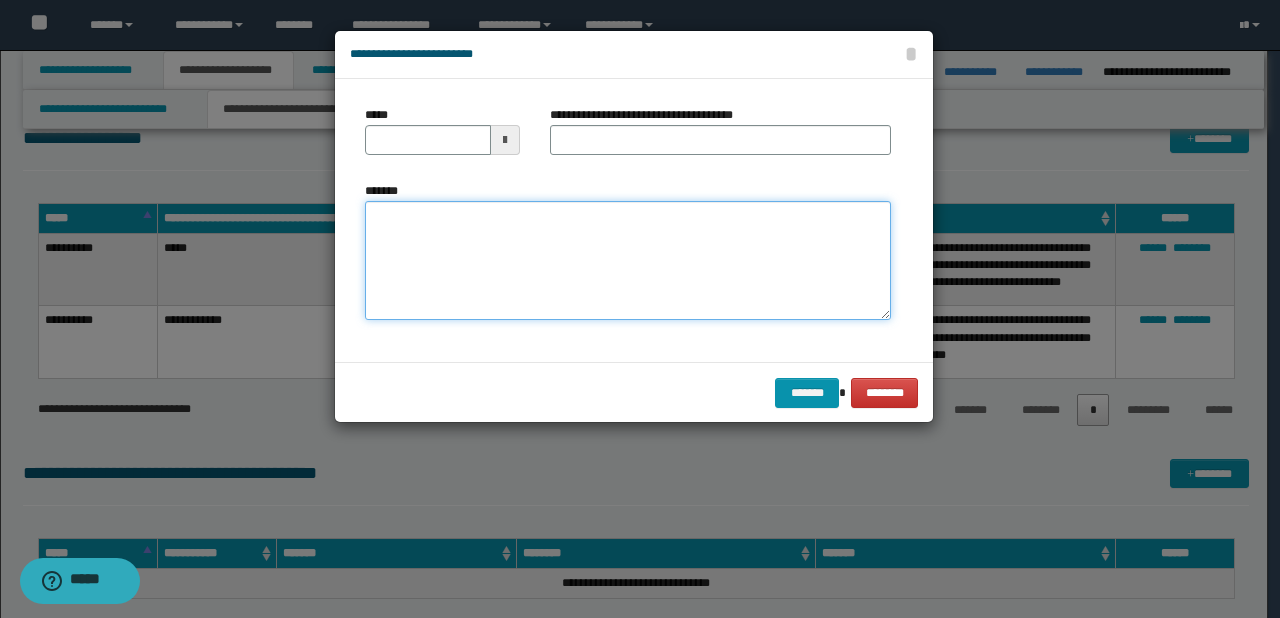 click on "*******" at bounding box center (628, 261) 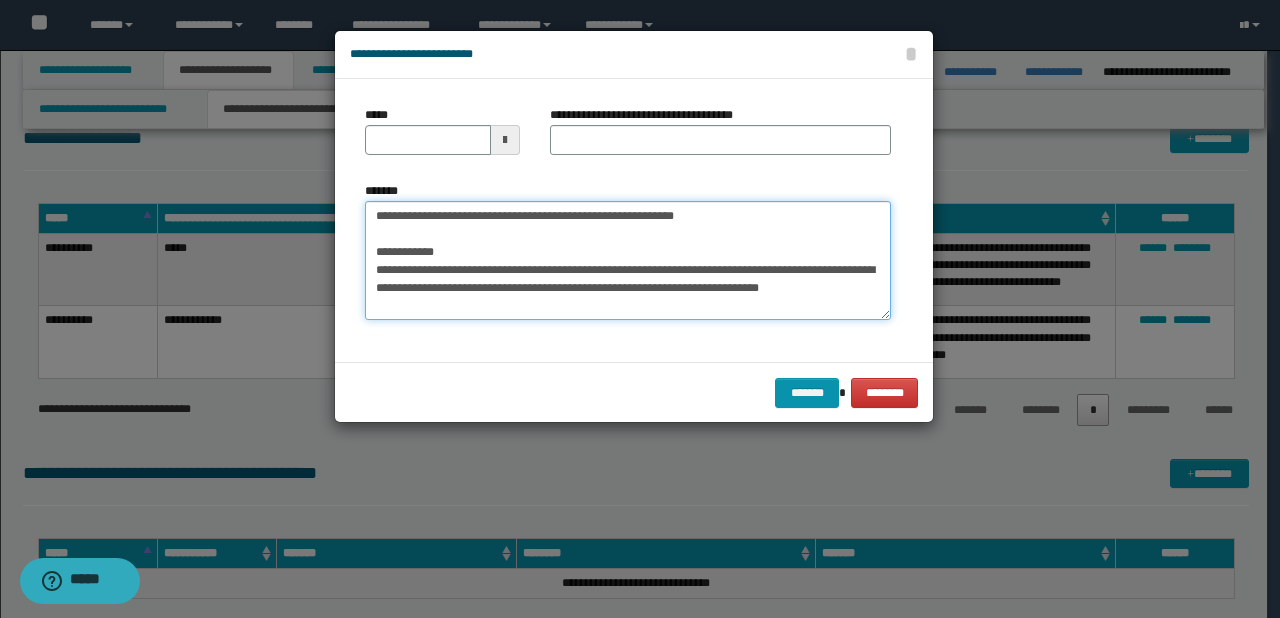 drag, startPoint x: 434, startPoint y: 216, endPoint x: 369, endPoint y: 209, distance: 65.37584 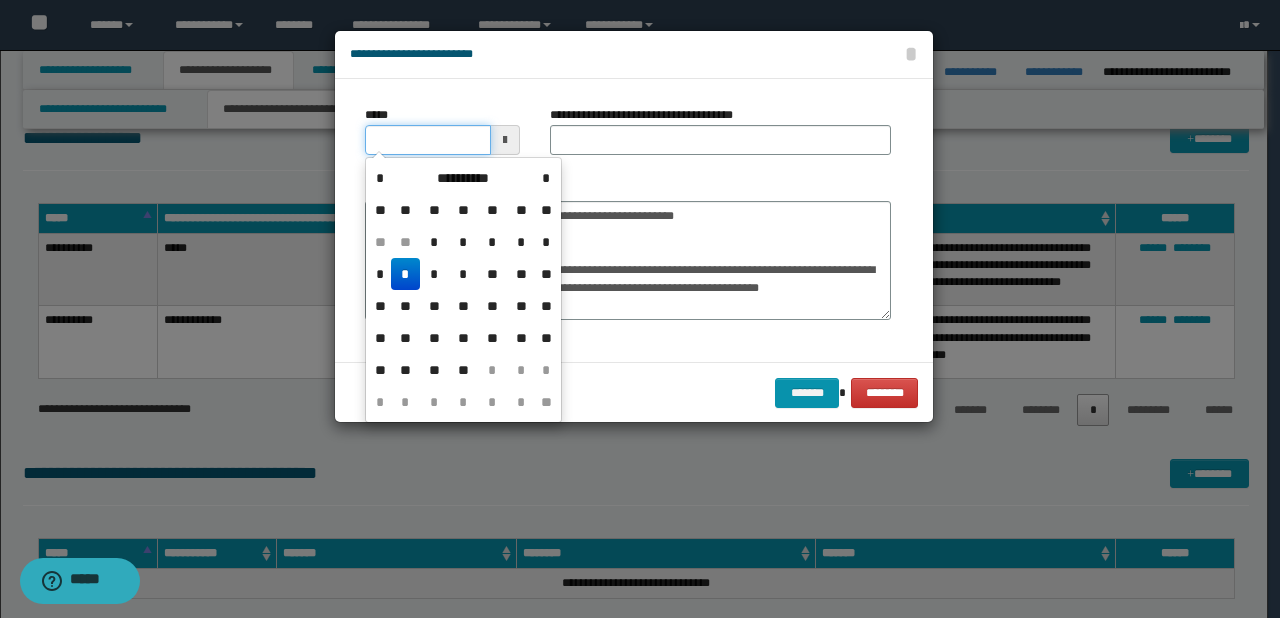 click on "*****" at bounding box center [428, 140] 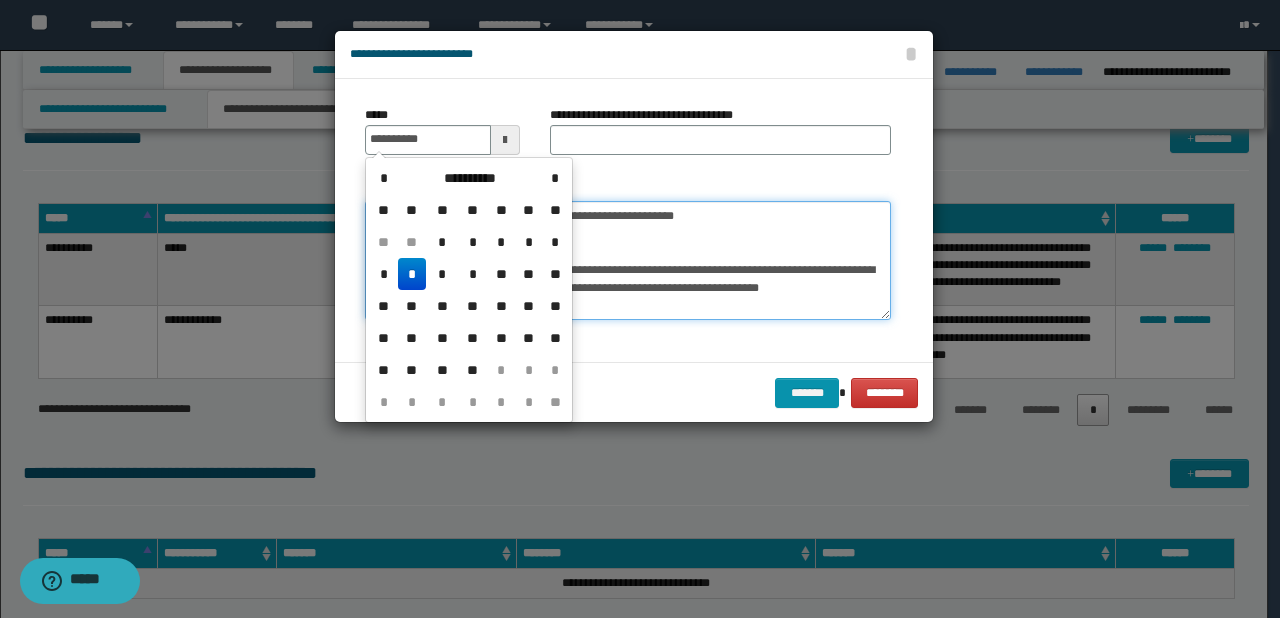 type on "**********" 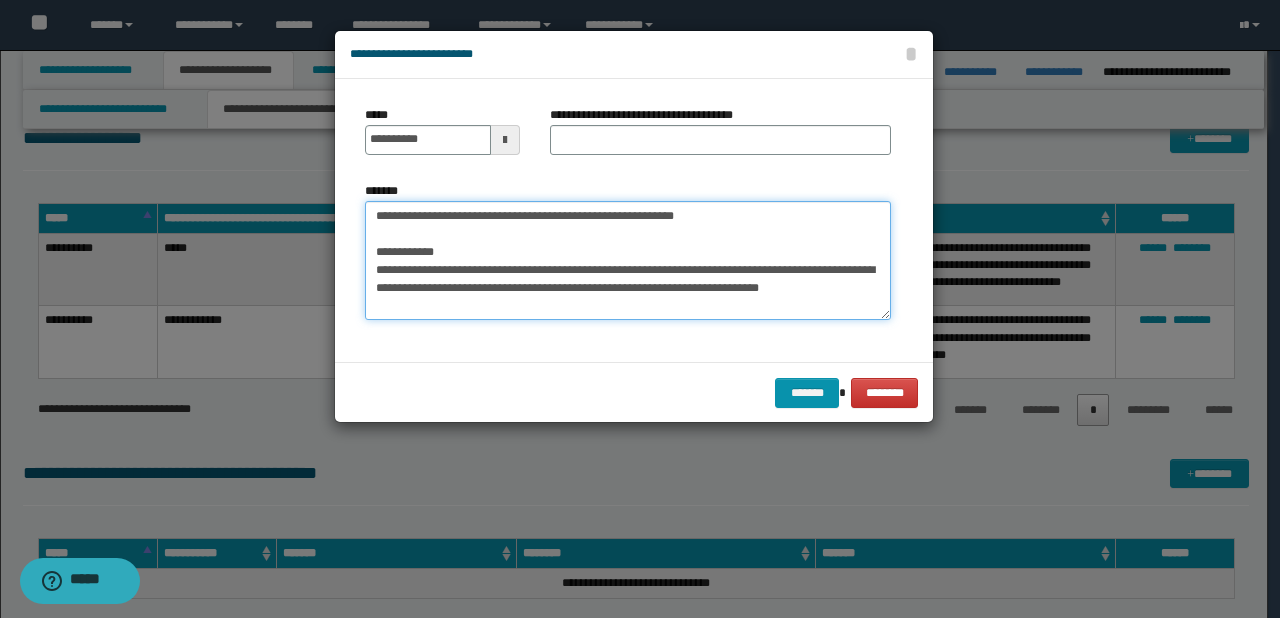 drag, startPoint x: 438, startPoint y: 216, endPoint x: 811, endPoint y: 224, distance: 373.0858 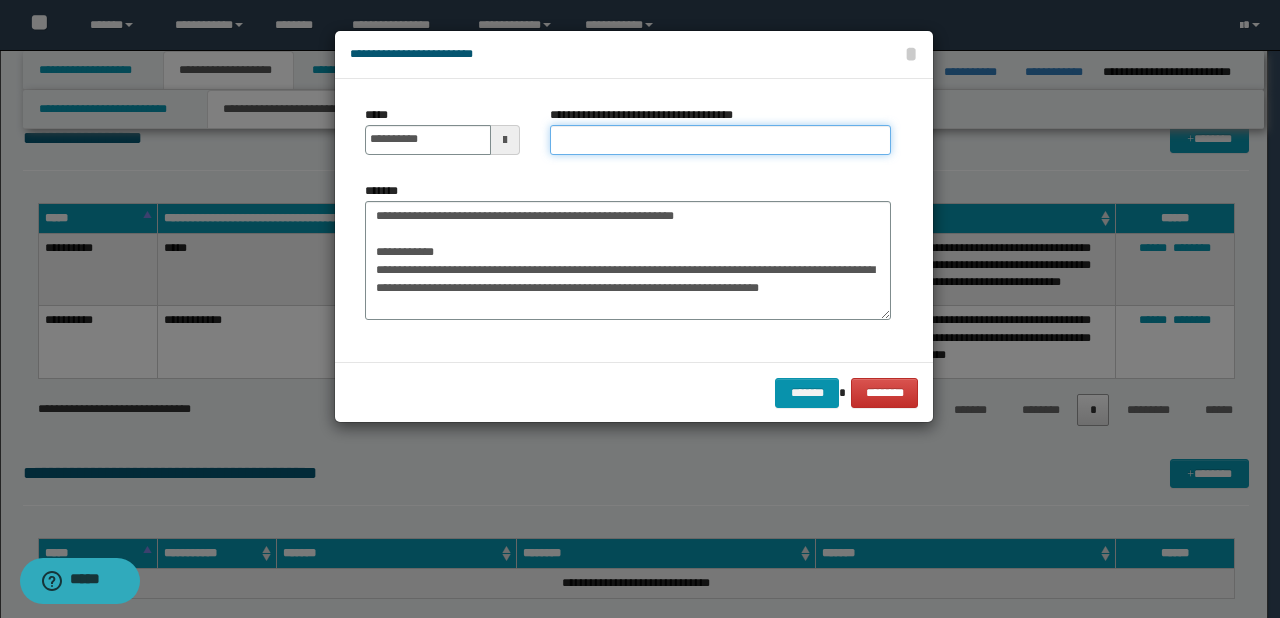 click on "**********" at bounding box center (720, 140) 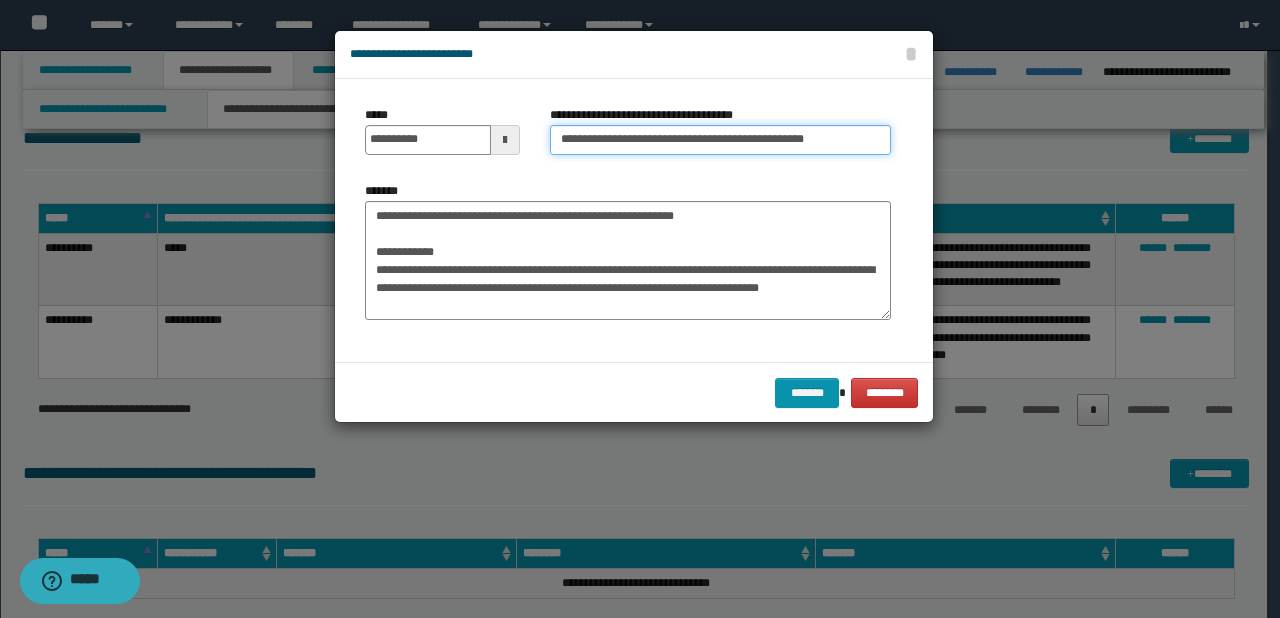scroll, scrollTop: 0, scrollLeft: 23, axis: horizontal 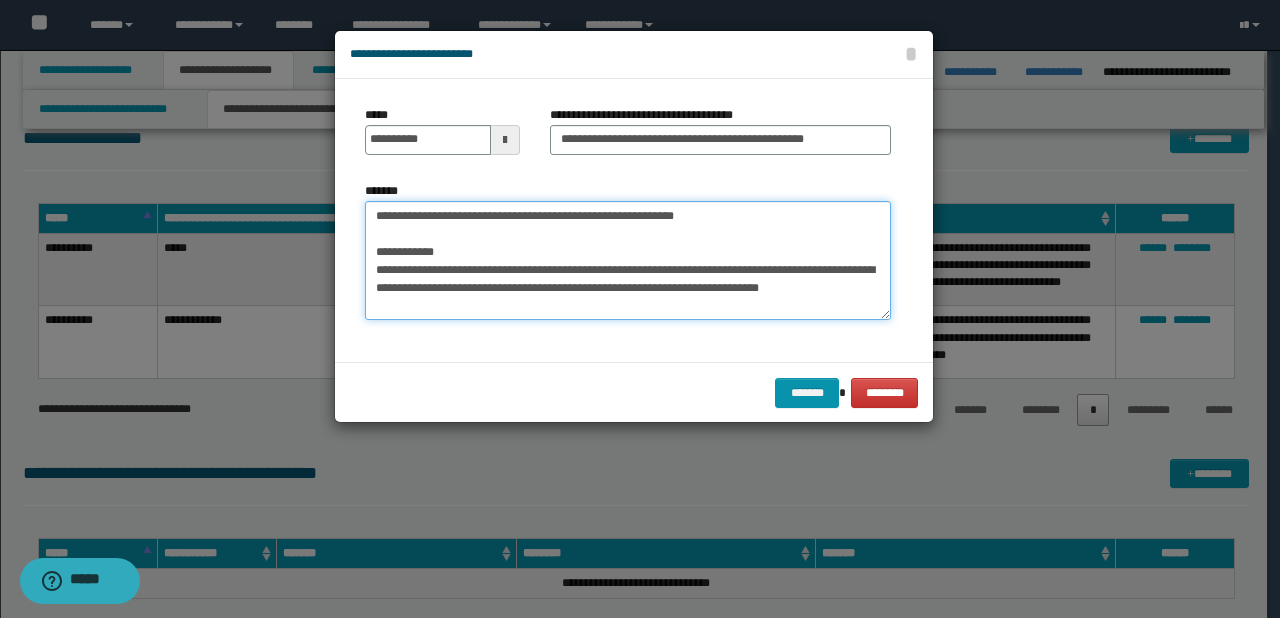 click on "**********" at bounding box center (628, 261) 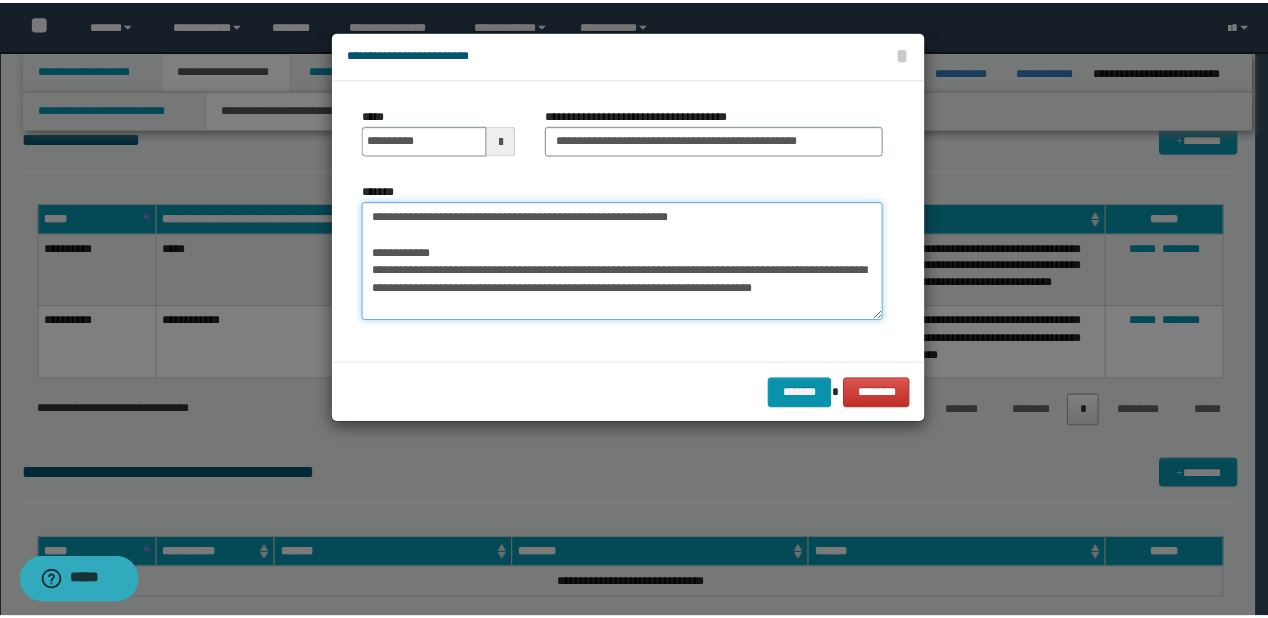 scroll, scrollTop: 0, scrollLeft: 0, axis: both 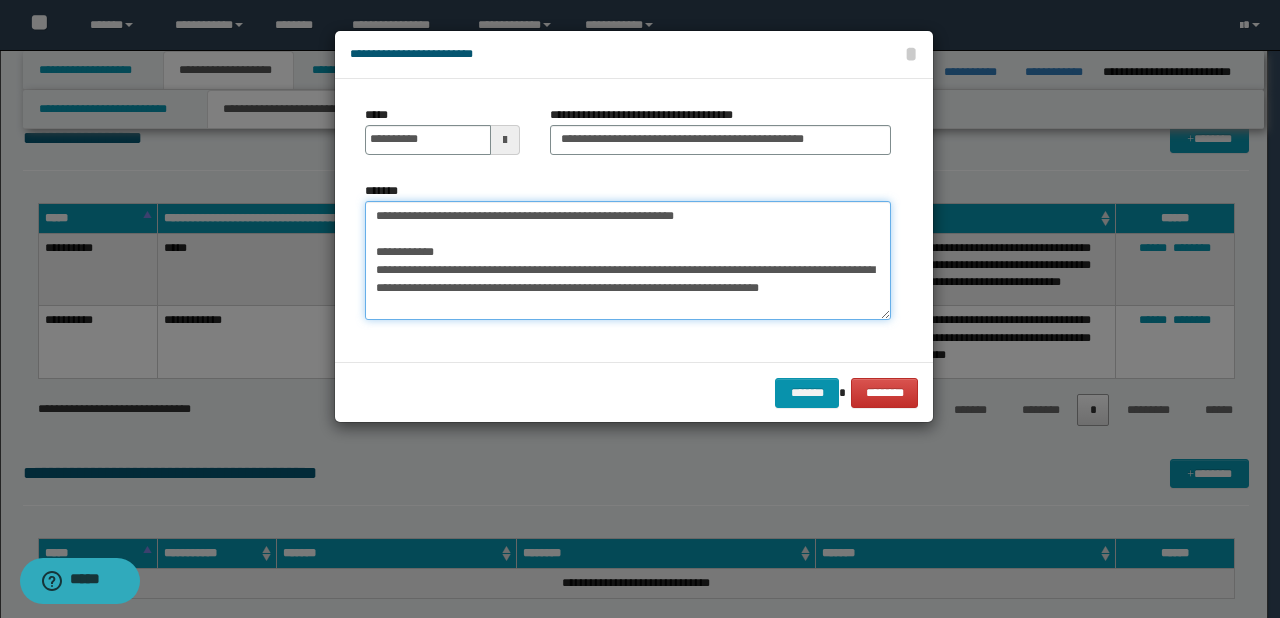 drag, startPoint x: 857, startPoint y: 212, endPoint x: 184, endPoint y: 208, distance: 673.0119 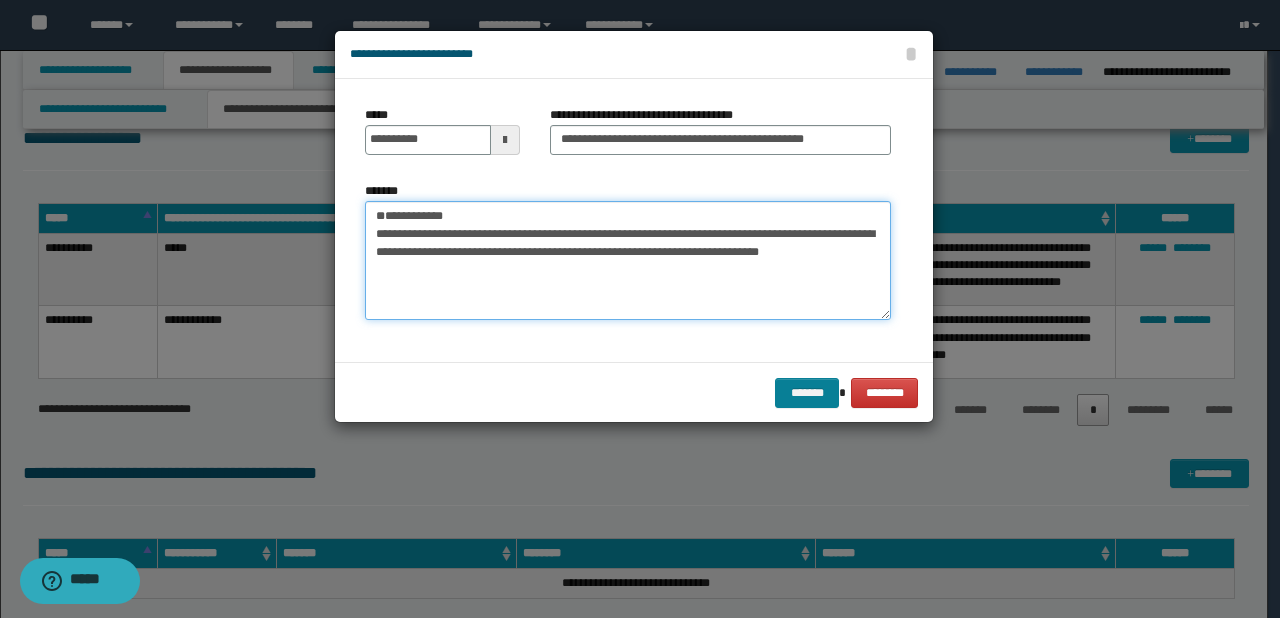 type on "**********" 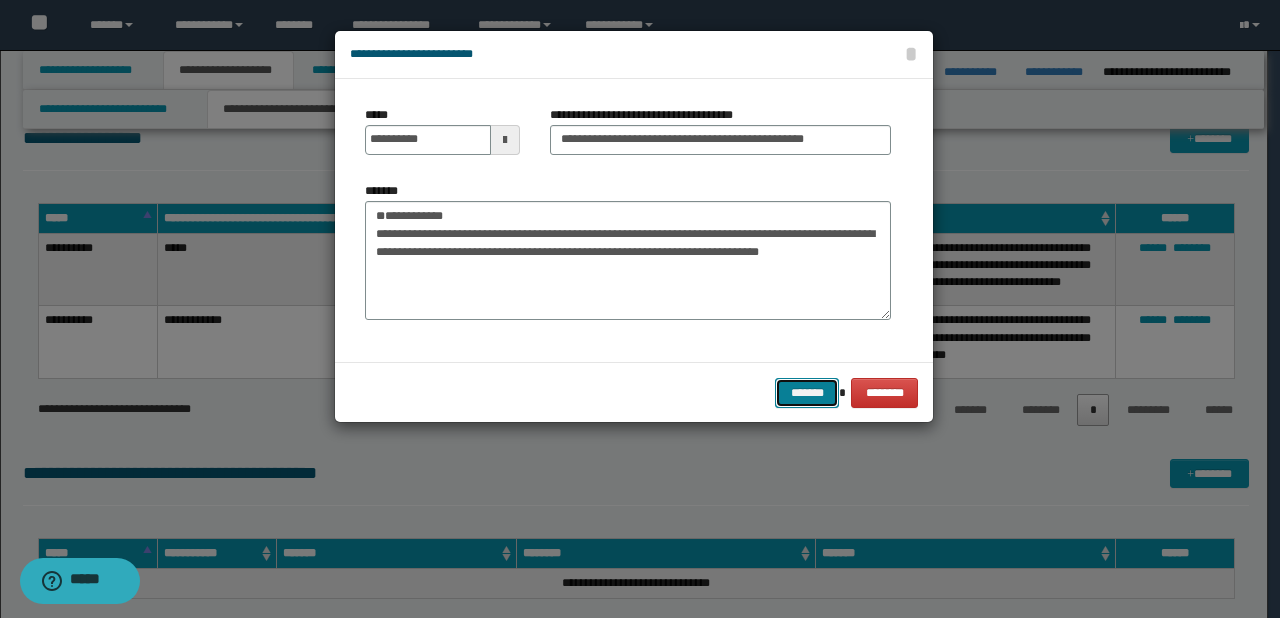 click on "*******" at bounding box center (807, 393) 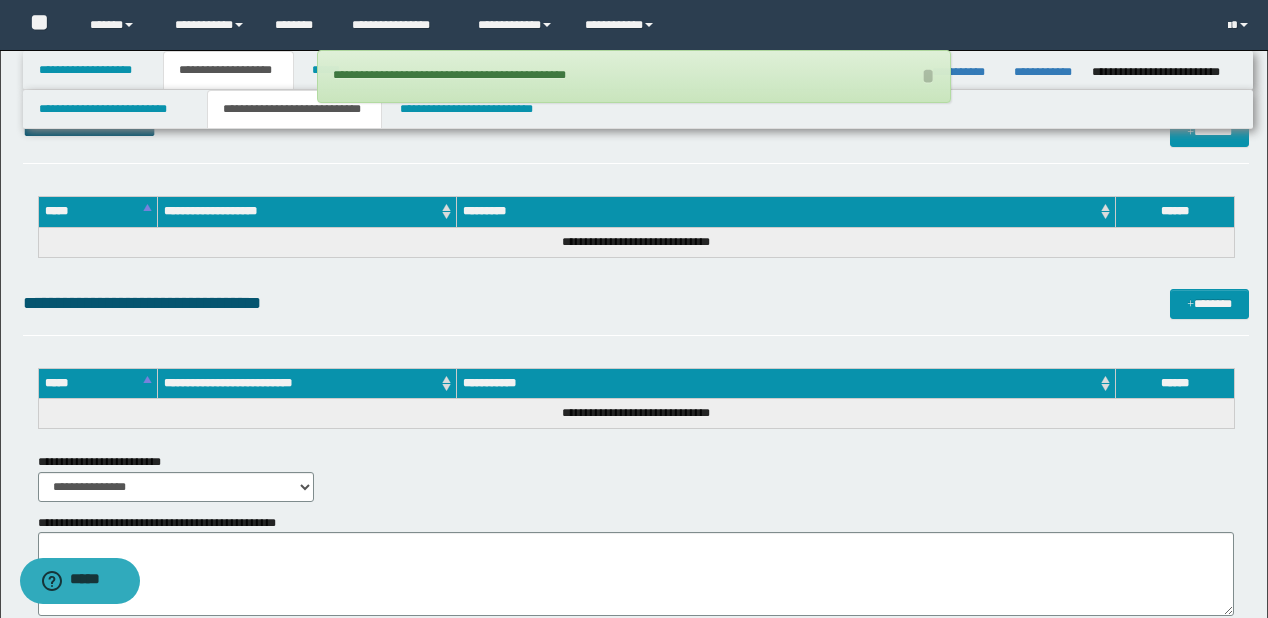 scroll, scrollTop: 2421, scrollLeft: 0, axis: vertical 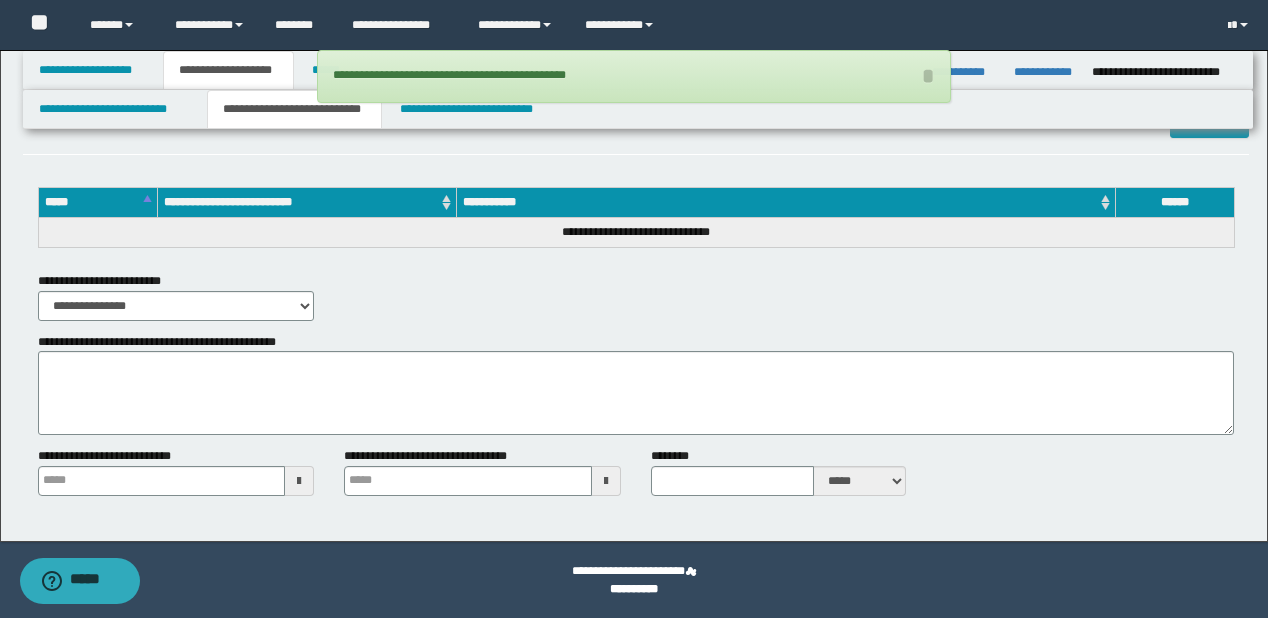 click on "**********" at bounding box center [636, -876] 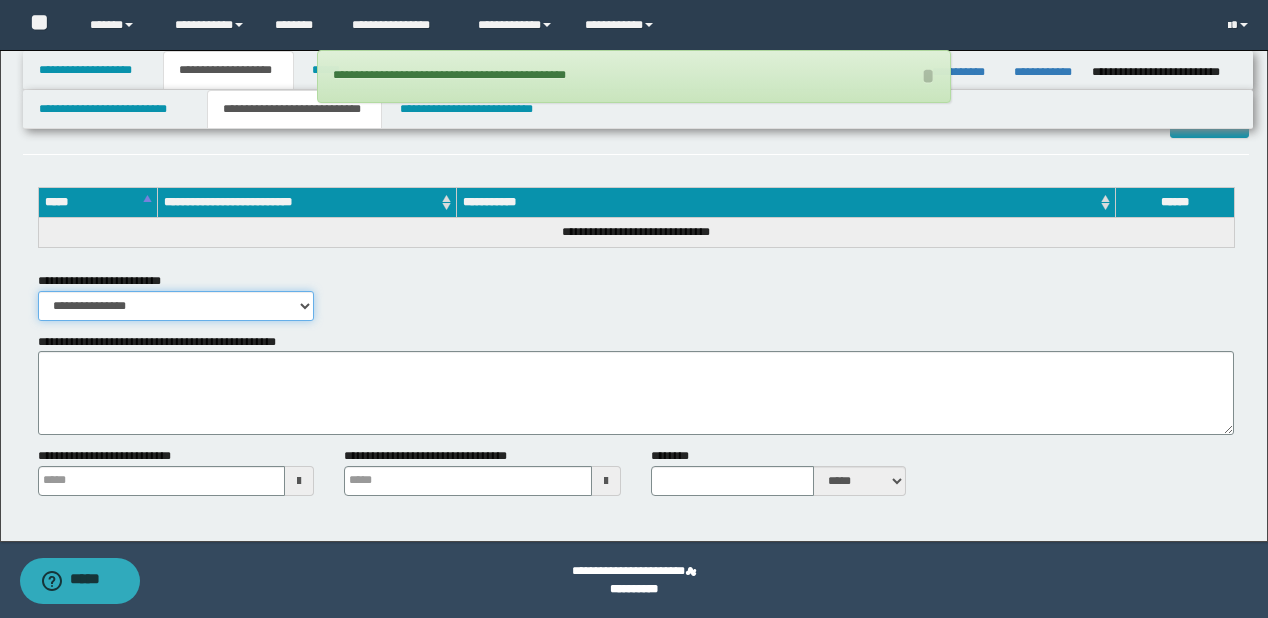 click on "**********" at bounding box center (176, 306) 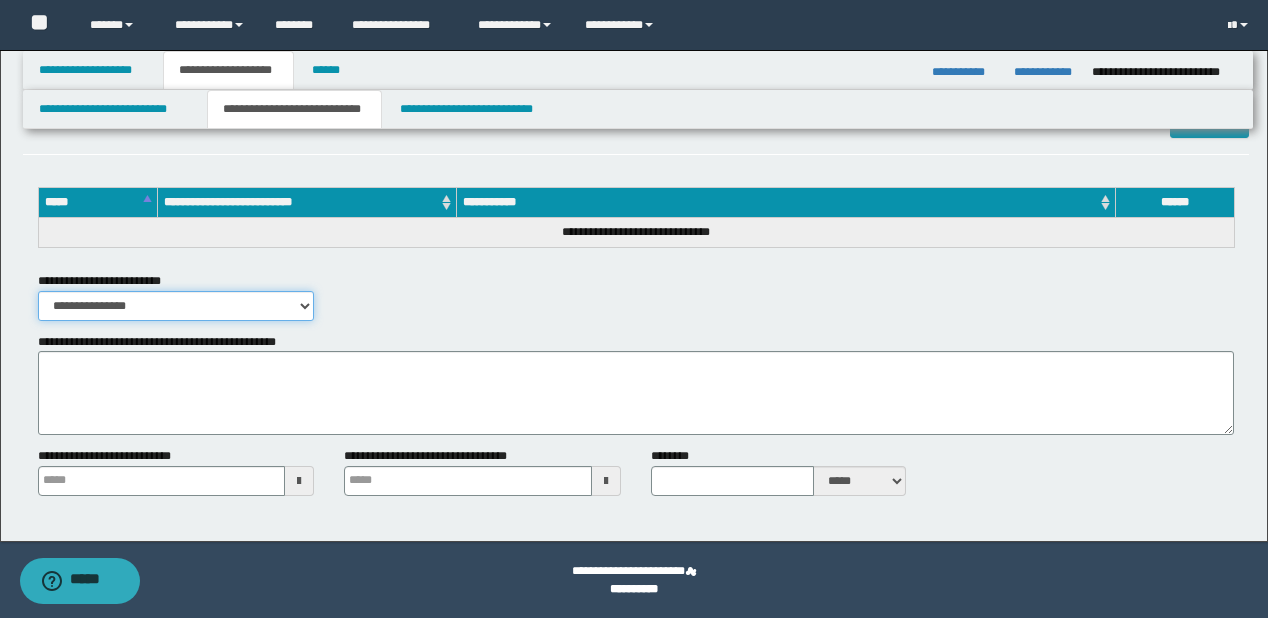 select on "*" 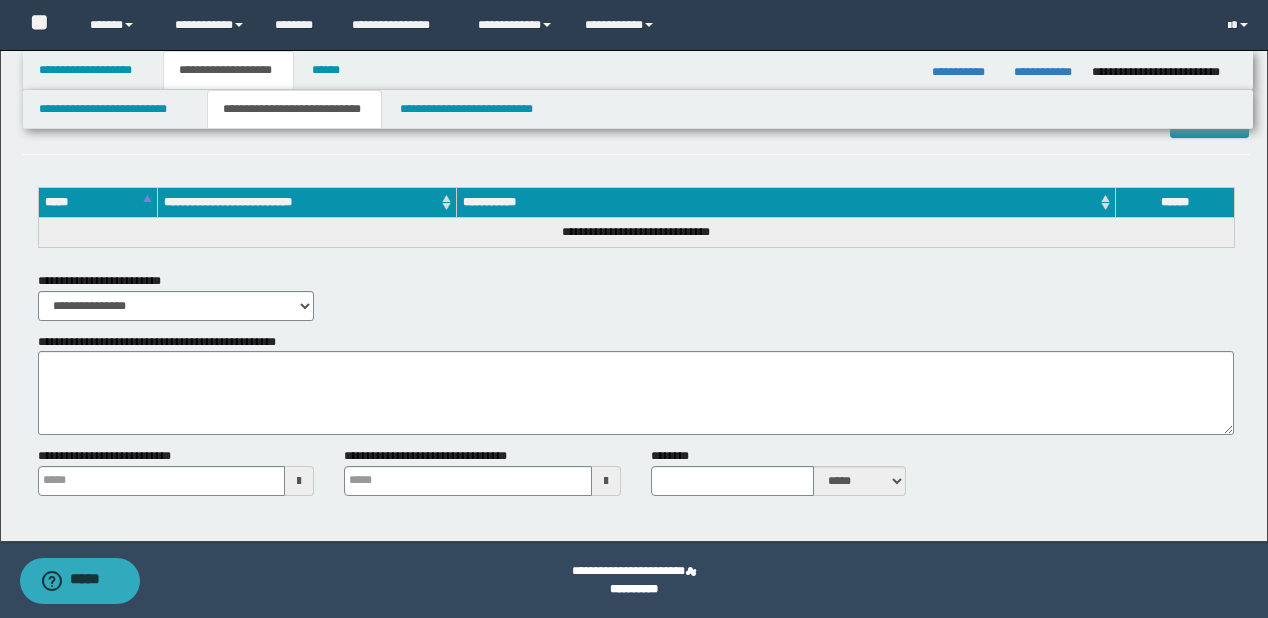 click on "**********" at bounding box center [636, 122] 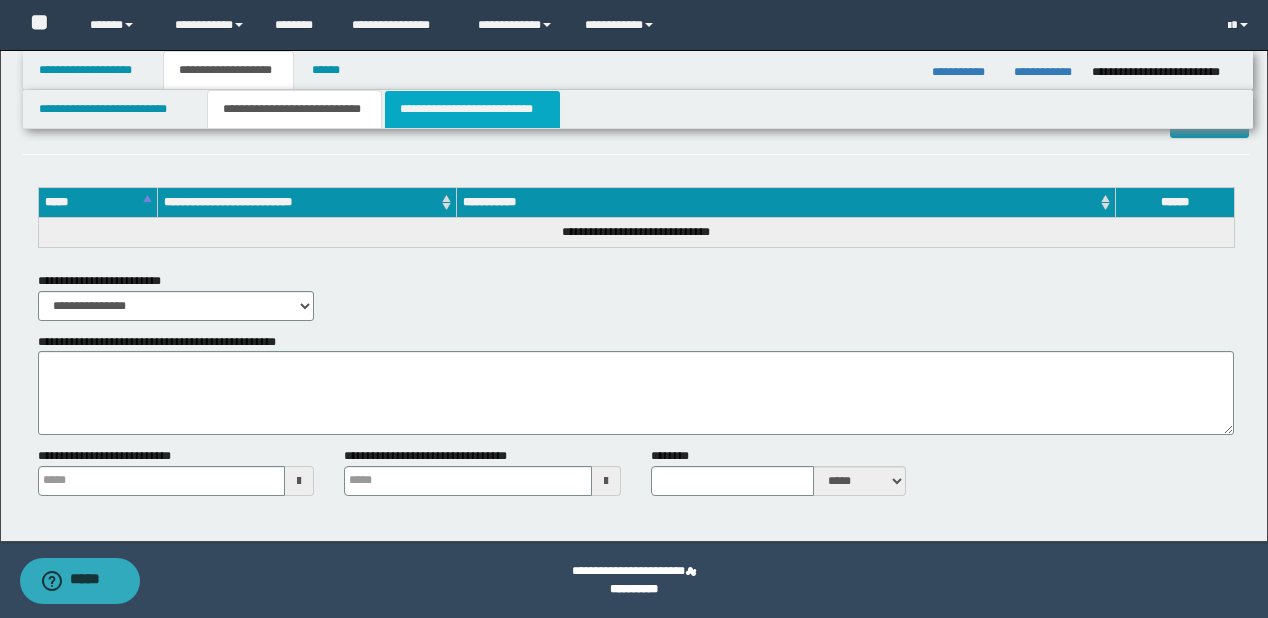 click on "**********" at bounding box center (472, 109) 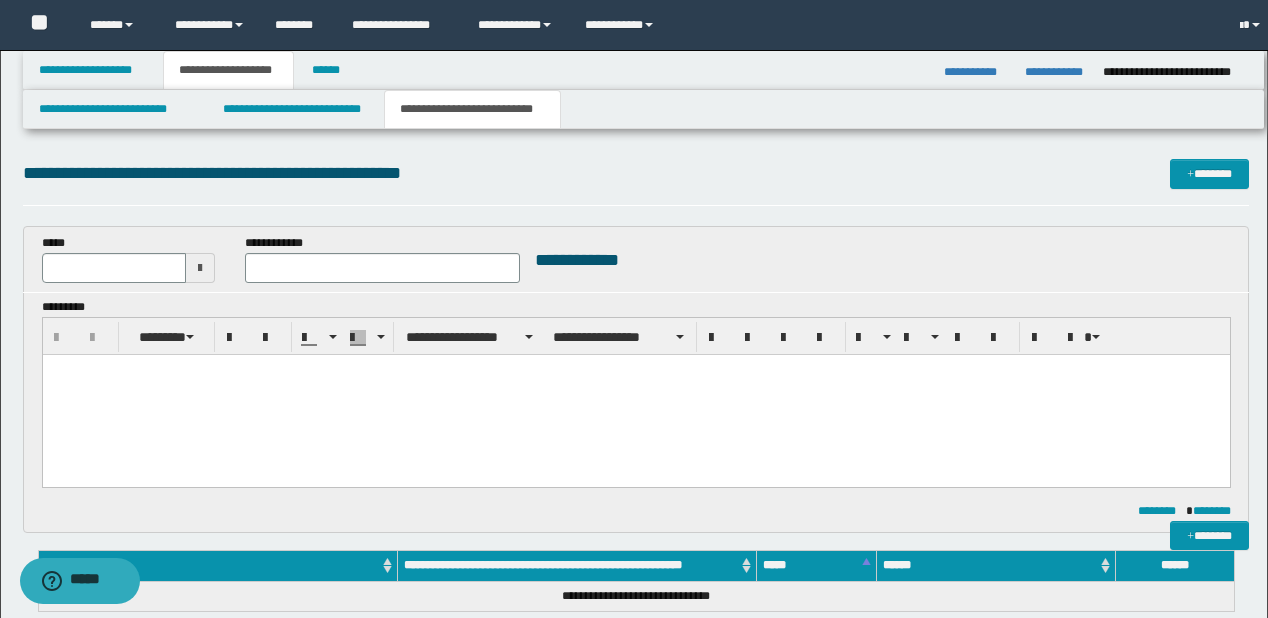 scroll, scrollTop: 0, scrollLeft: 0, axis: both 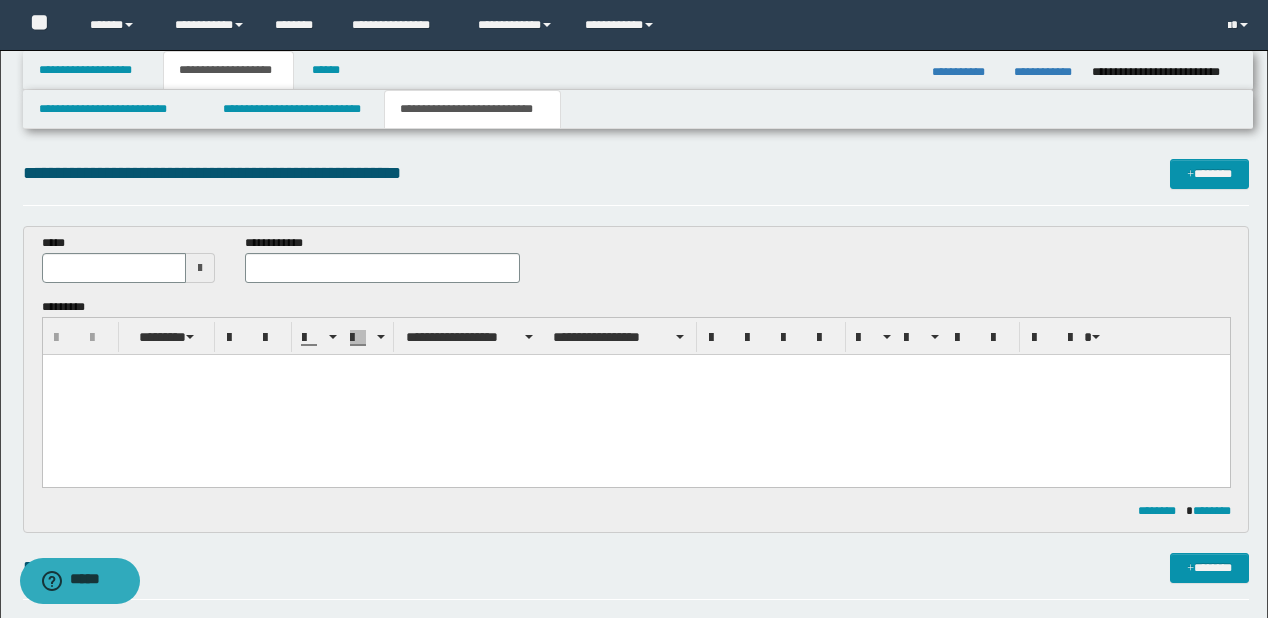 click at bounding box center [635, 394] 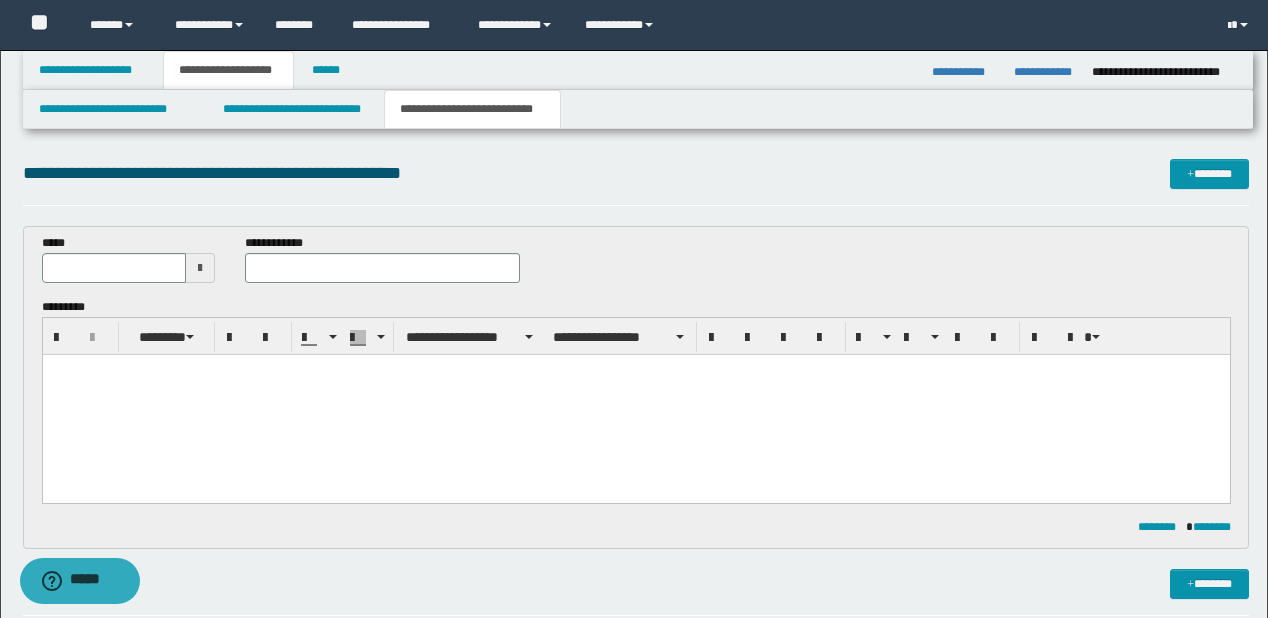 type 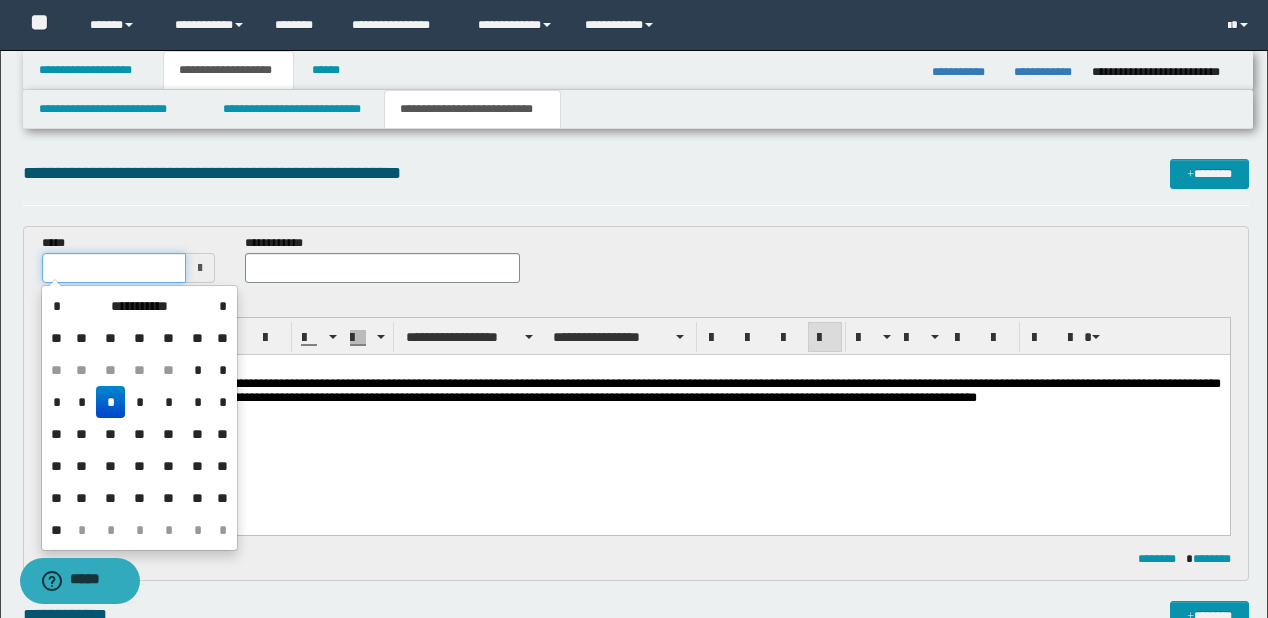 click at bounding box center [114, 268] 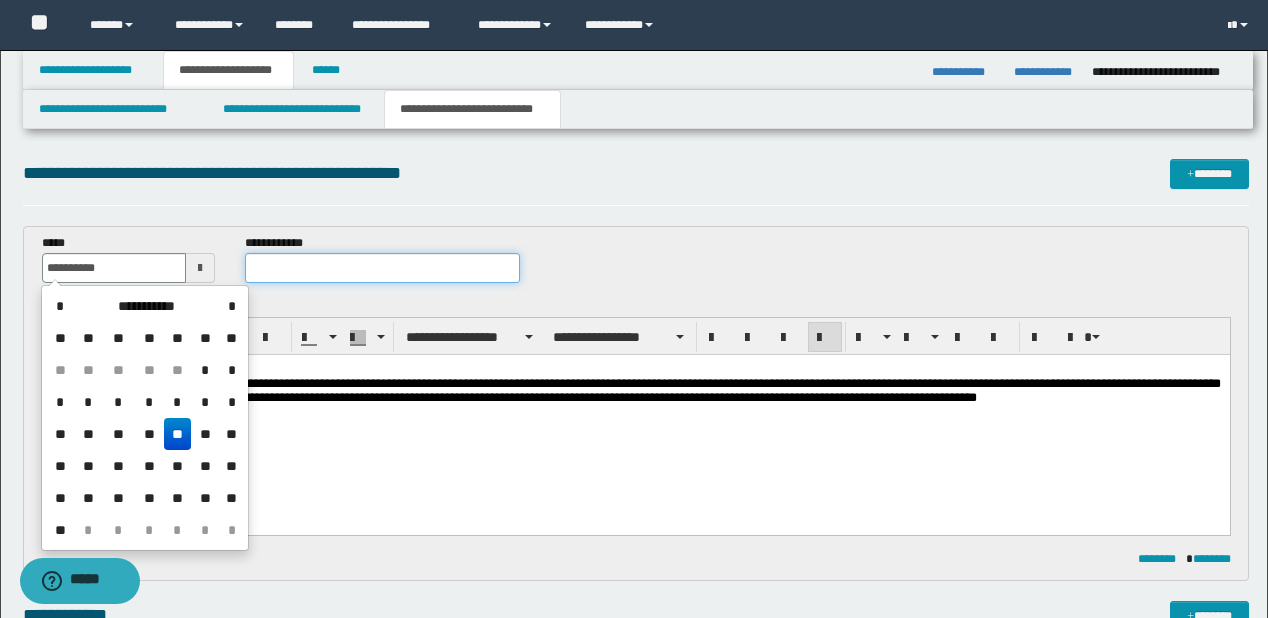 type on "**********" 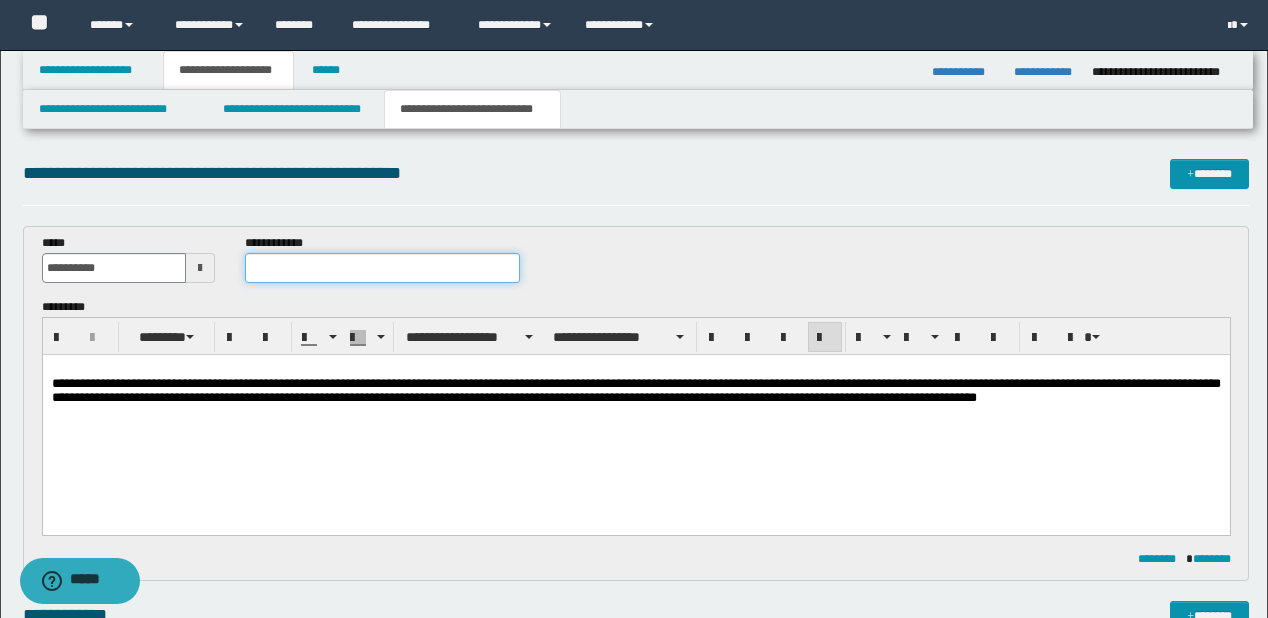 click at bounding box center [382, 268] 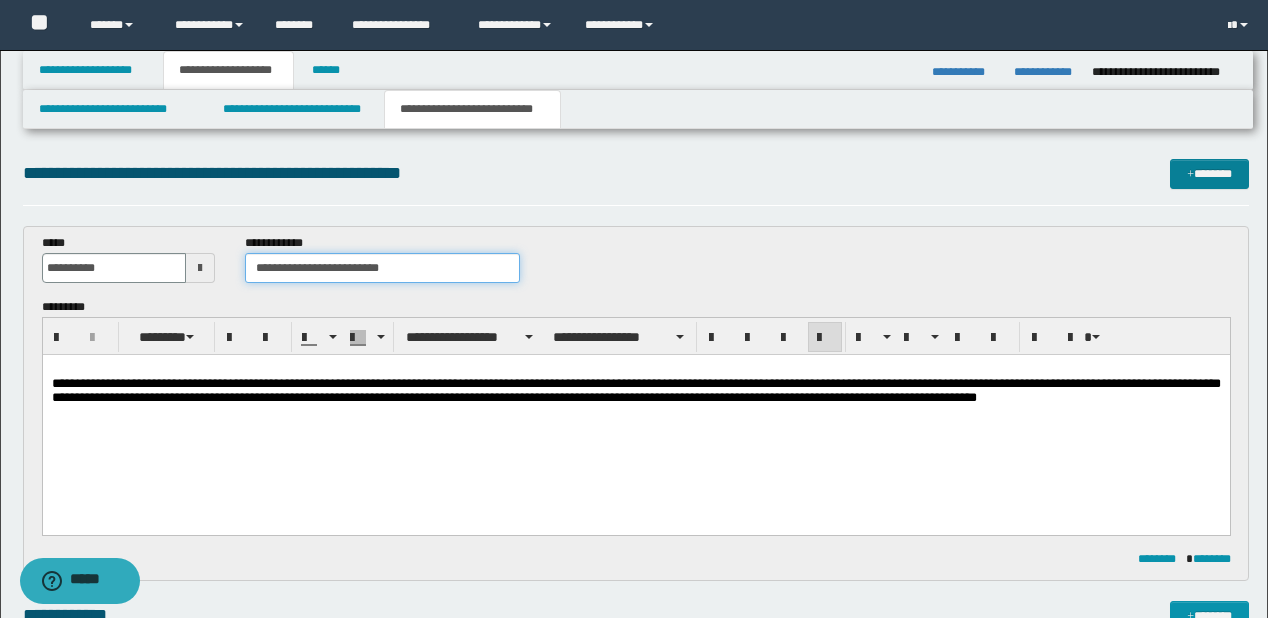 type on "**********" 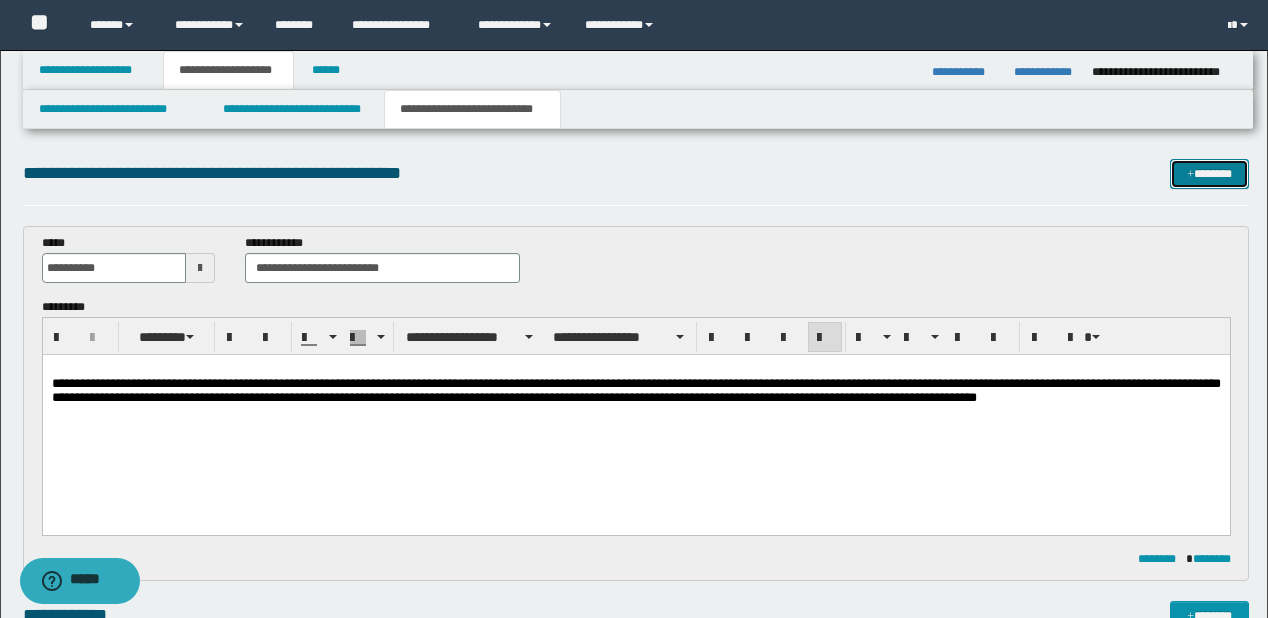click on "*******" at bounding box center [1209, 174] 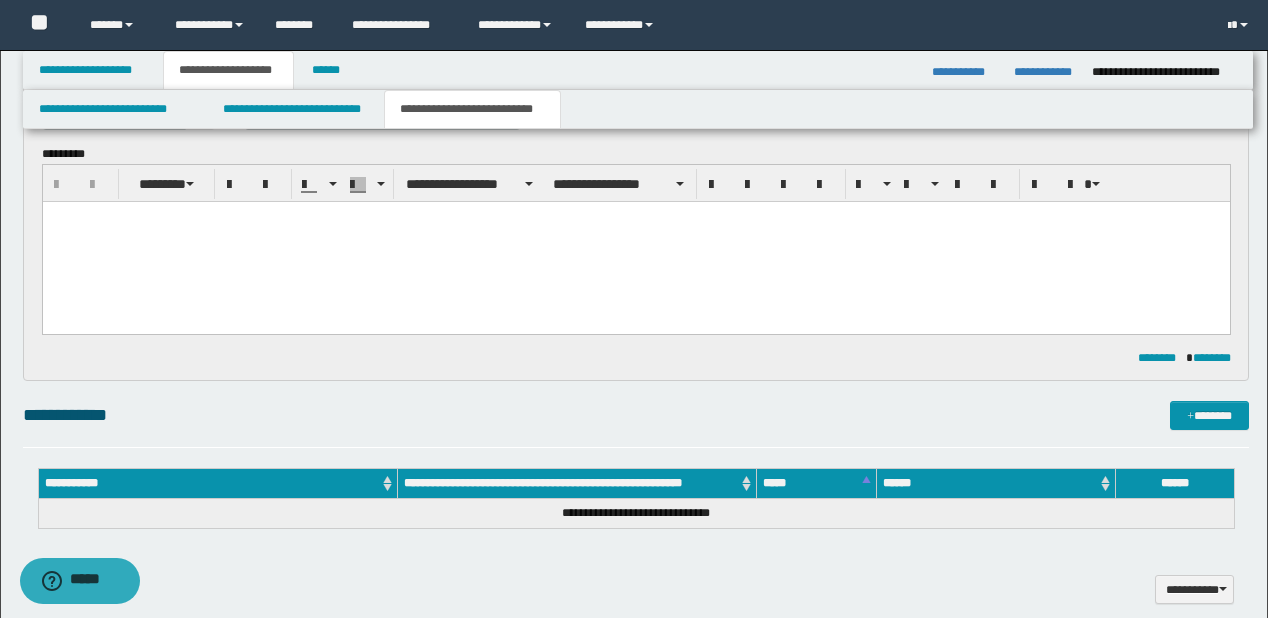 scroll, scrollTop: 368, scrollLeft: 0, axis: vertical 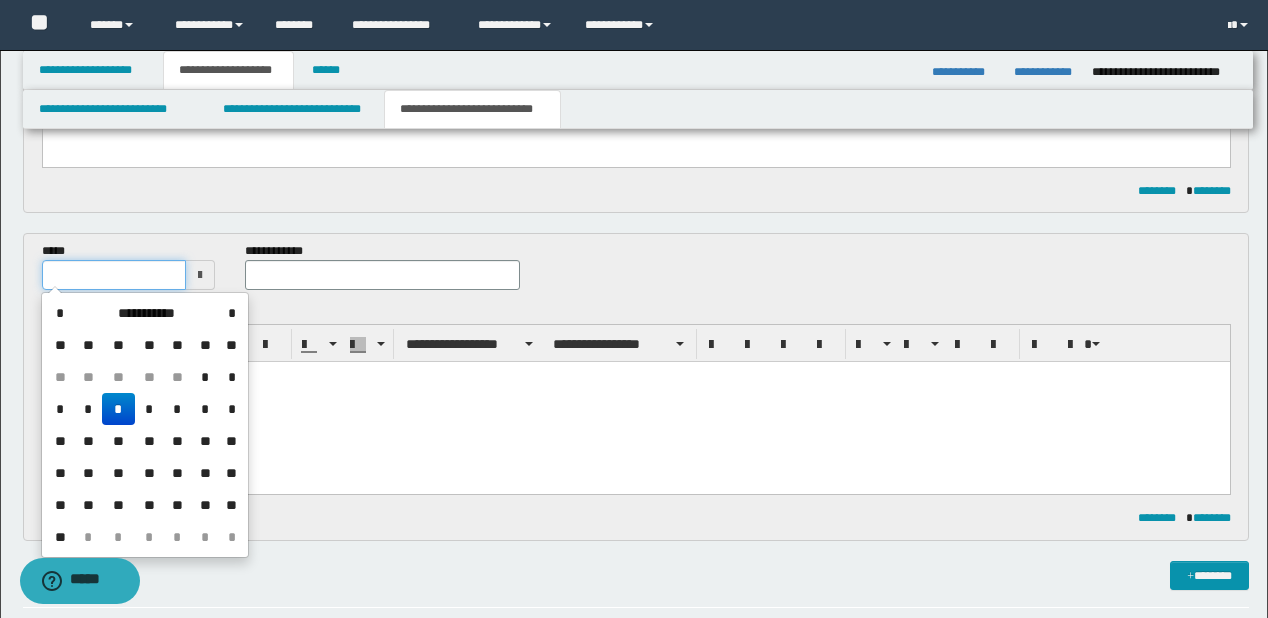 click at bounding box center [114, 275] 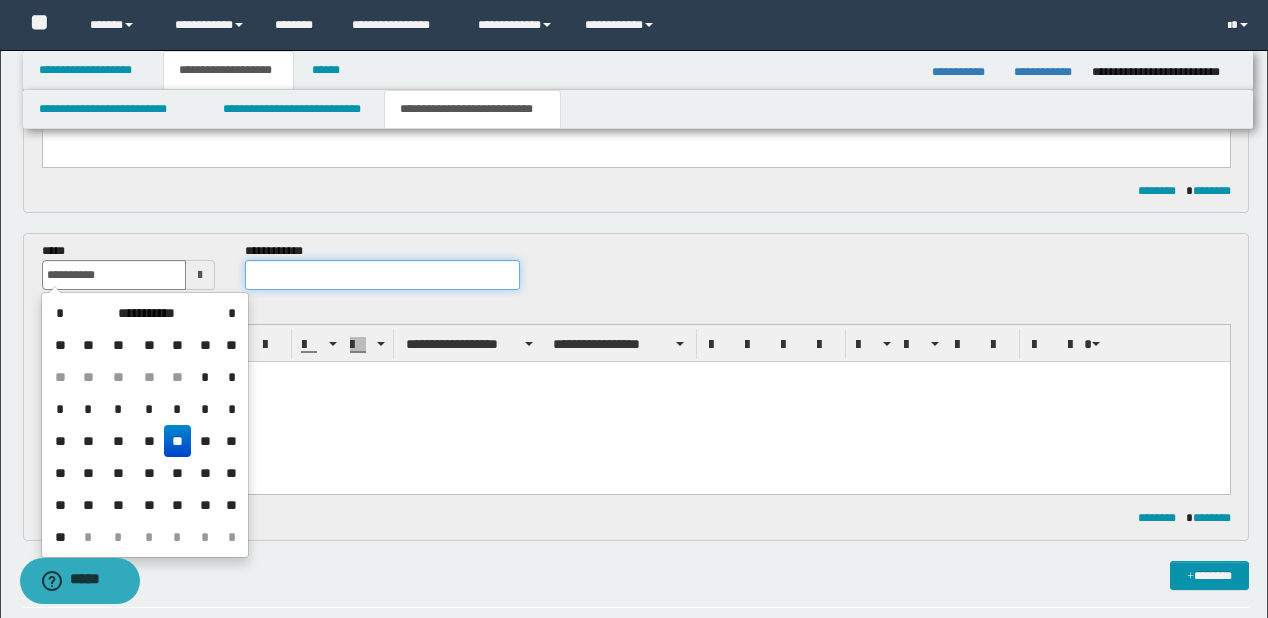 type on "**********" 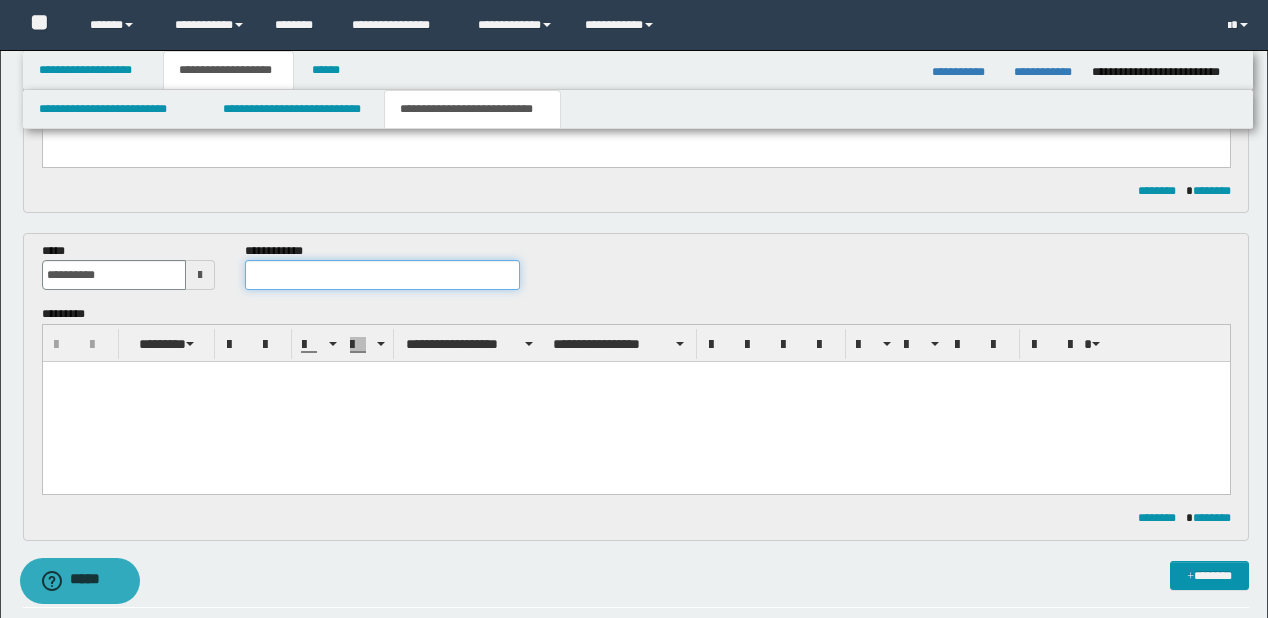 click at bounding box center [382, 275] 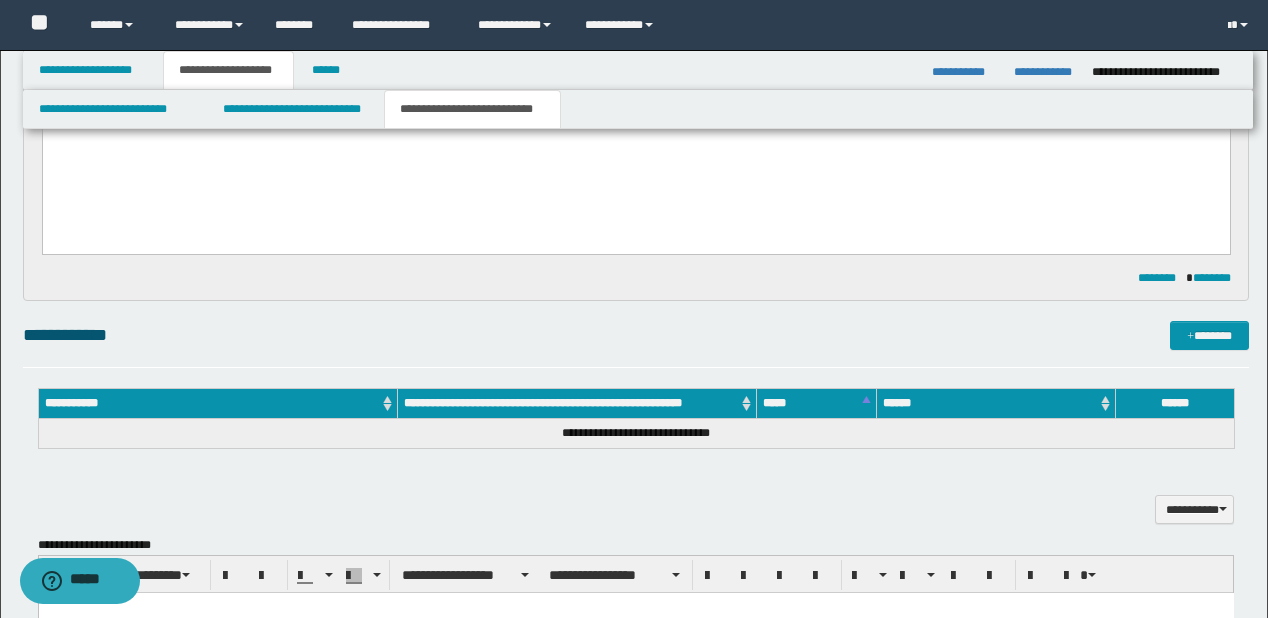 scroll, scrollTop: 688, scrollLeft: 0, axis: vertical 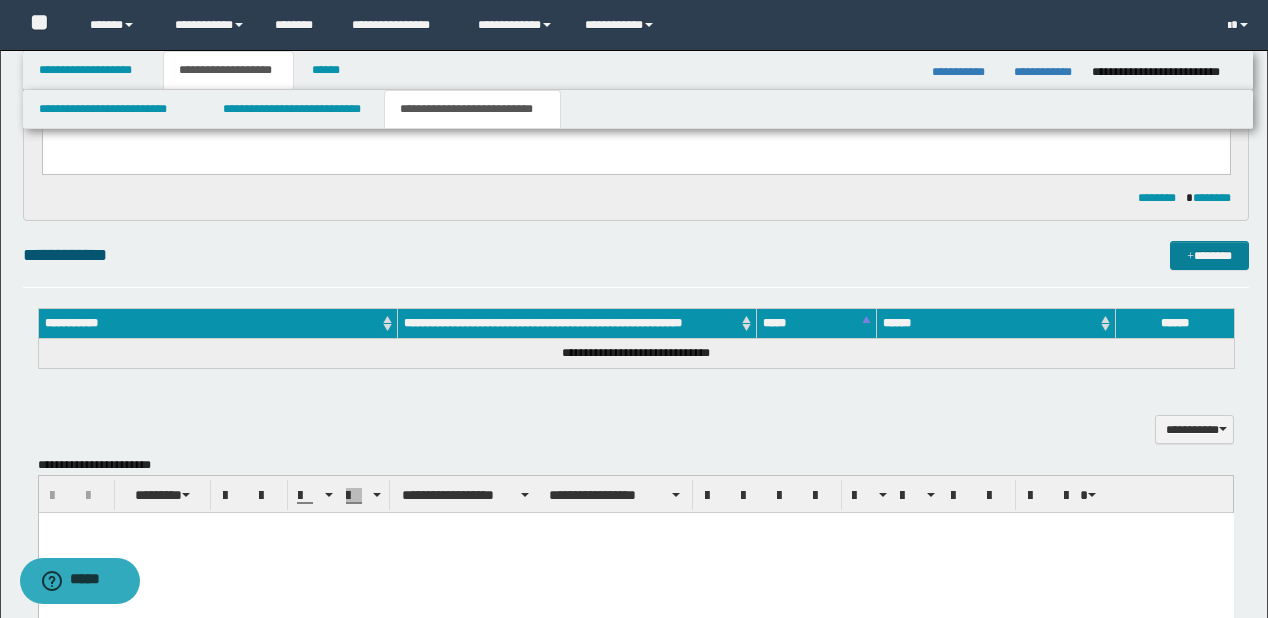 type on "**********" 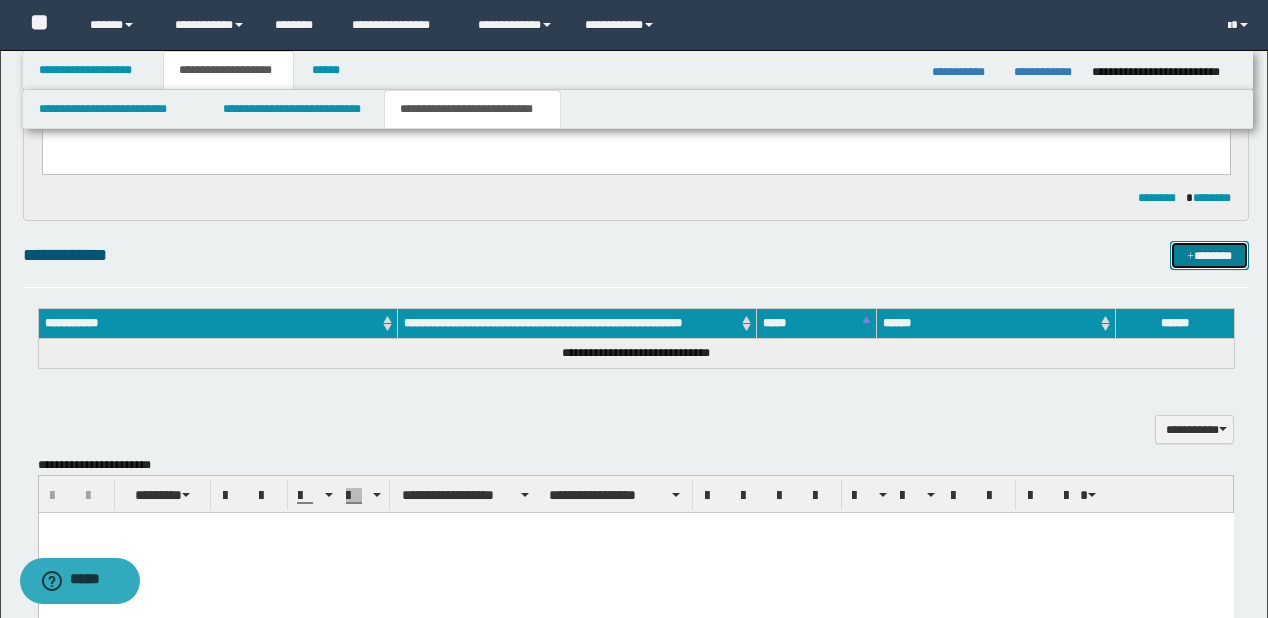 click on "*******" at bounding box center (1209, 256) 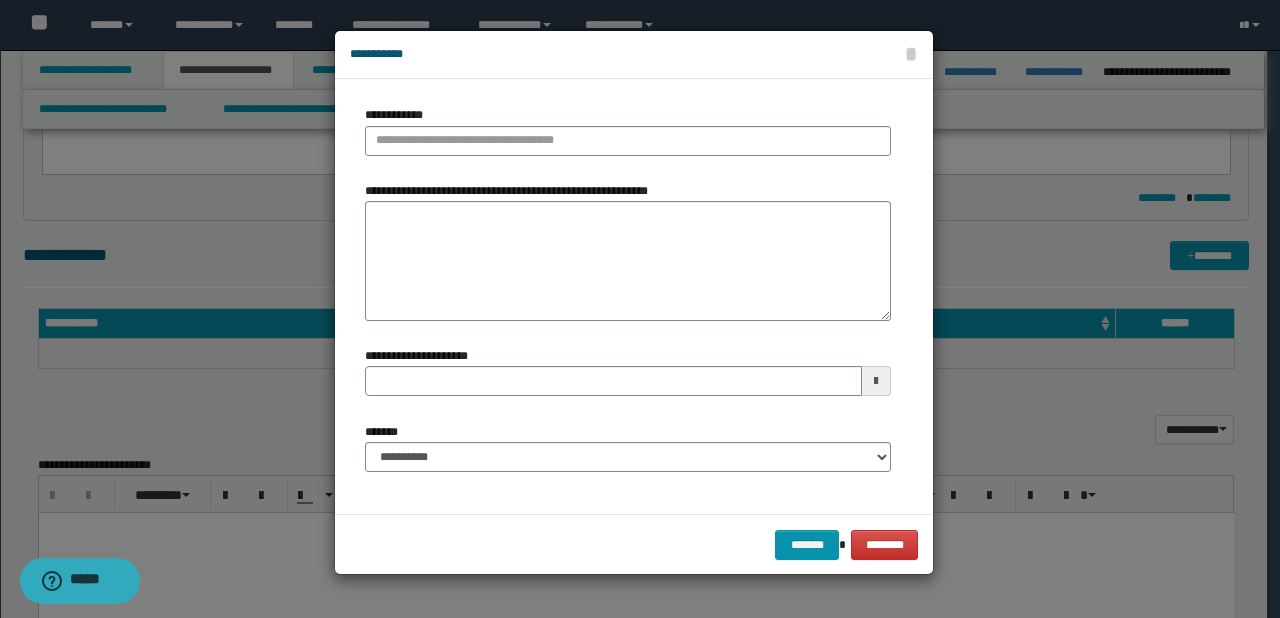 type 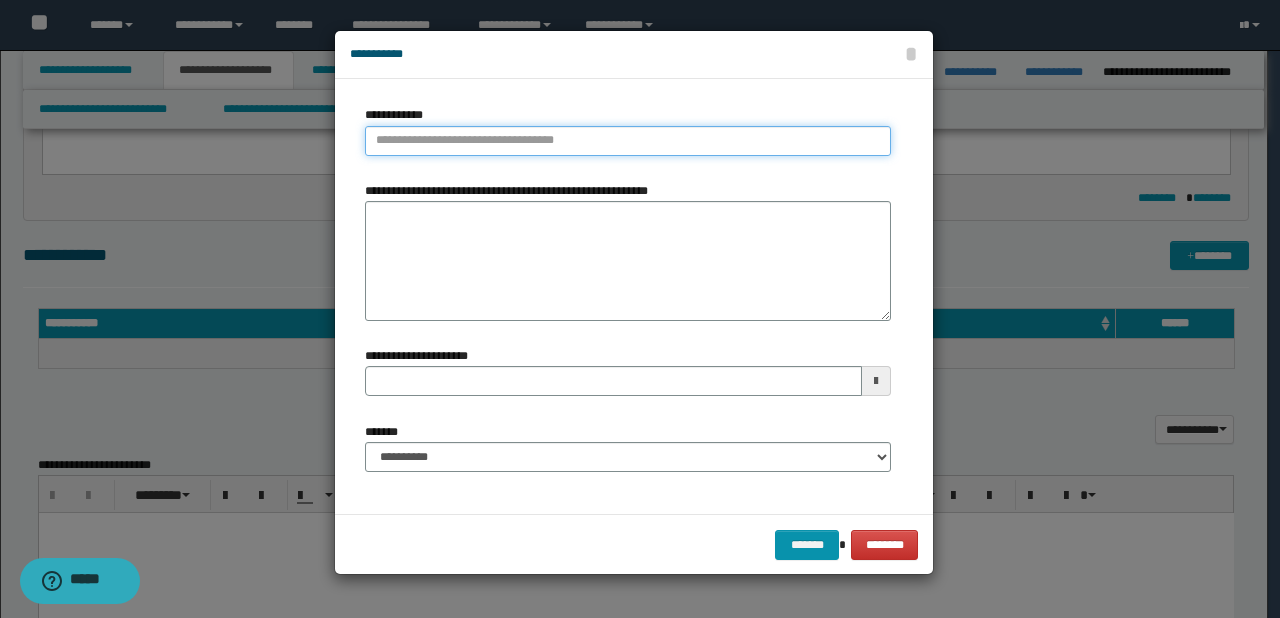 click on "**********" at bounding box center (628, 141) 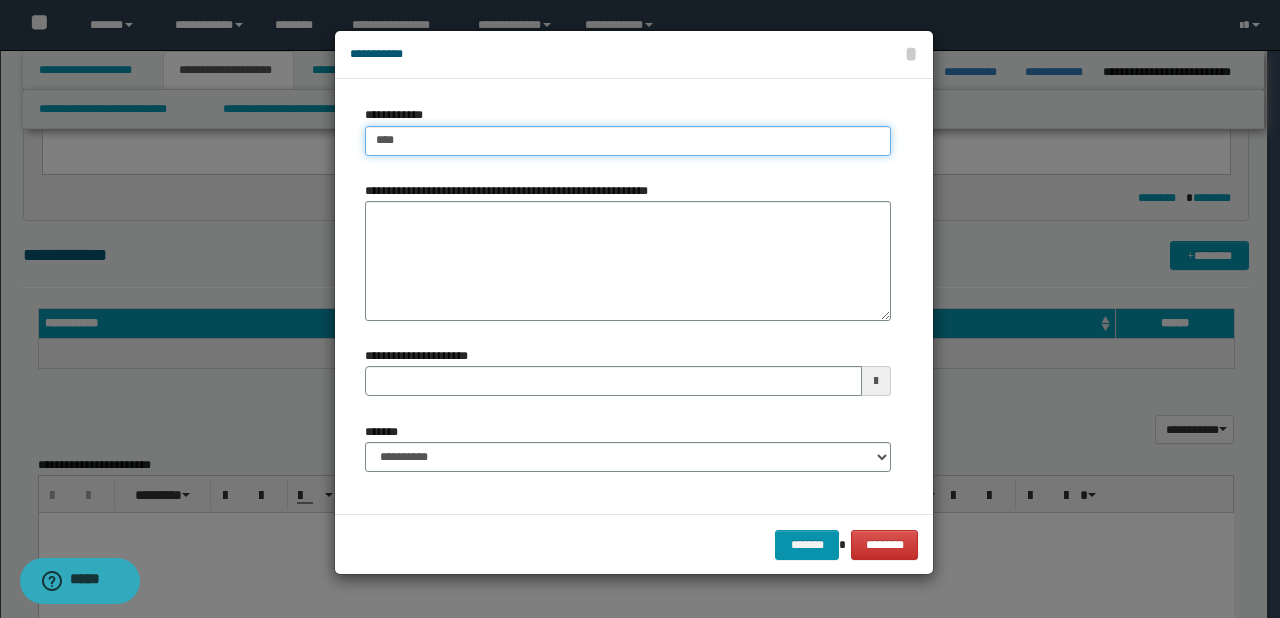 type on "****" 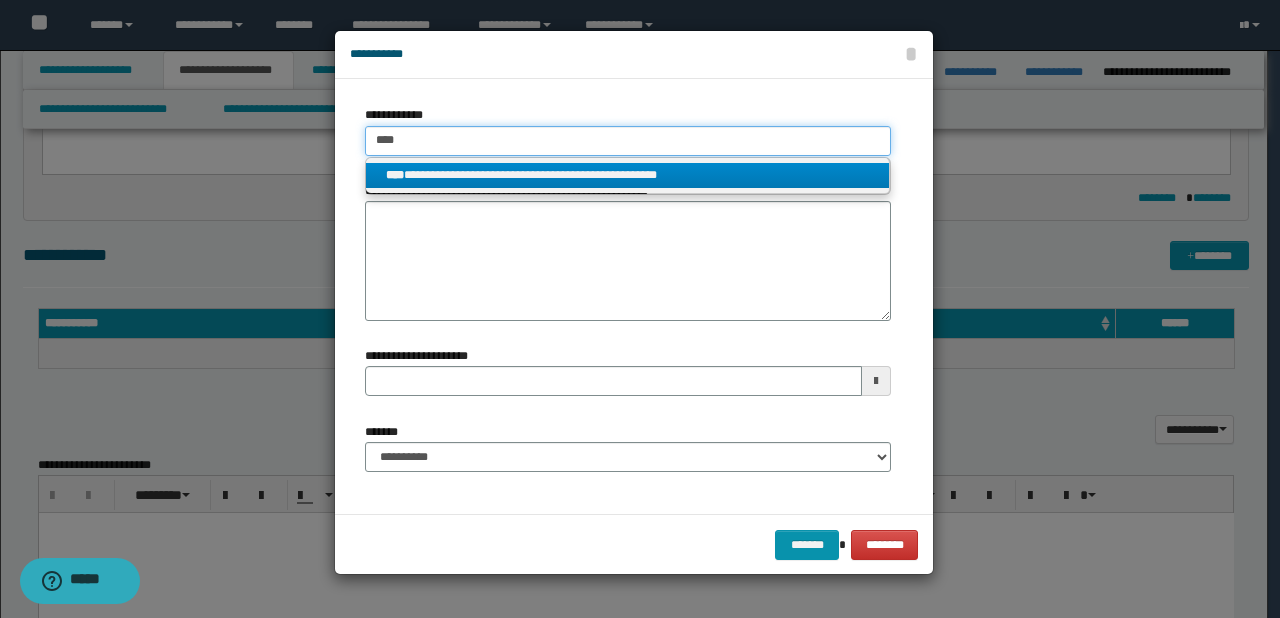 type on "****" 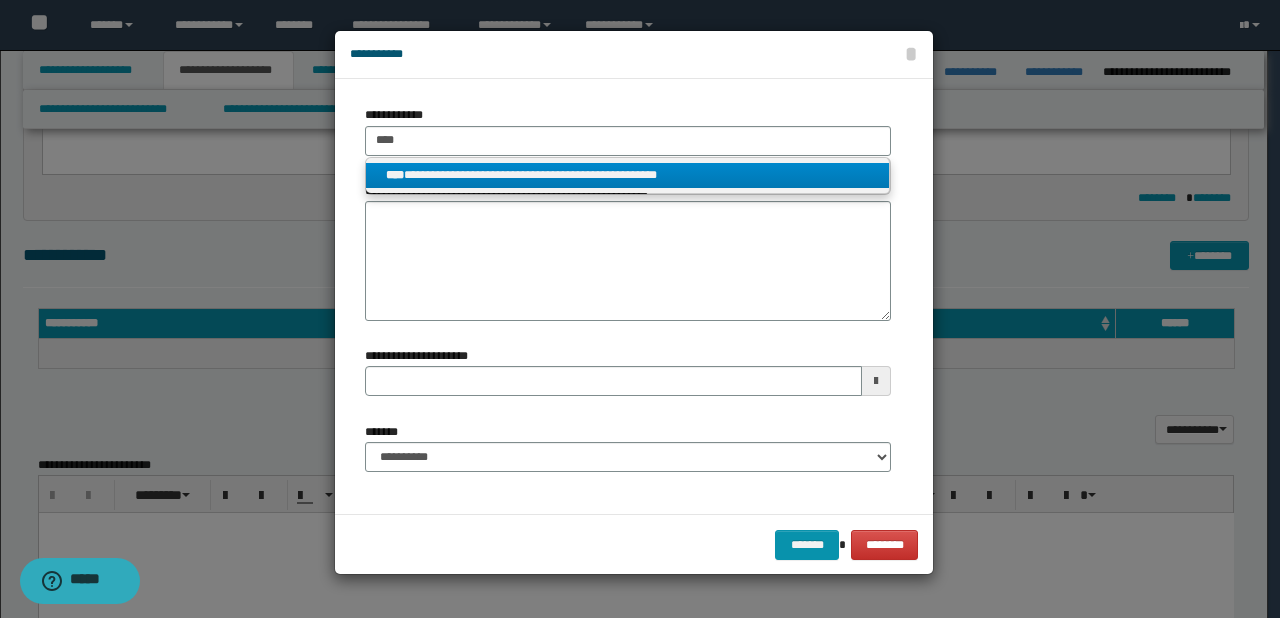 click on "**********" at bounding box center [628, 175] 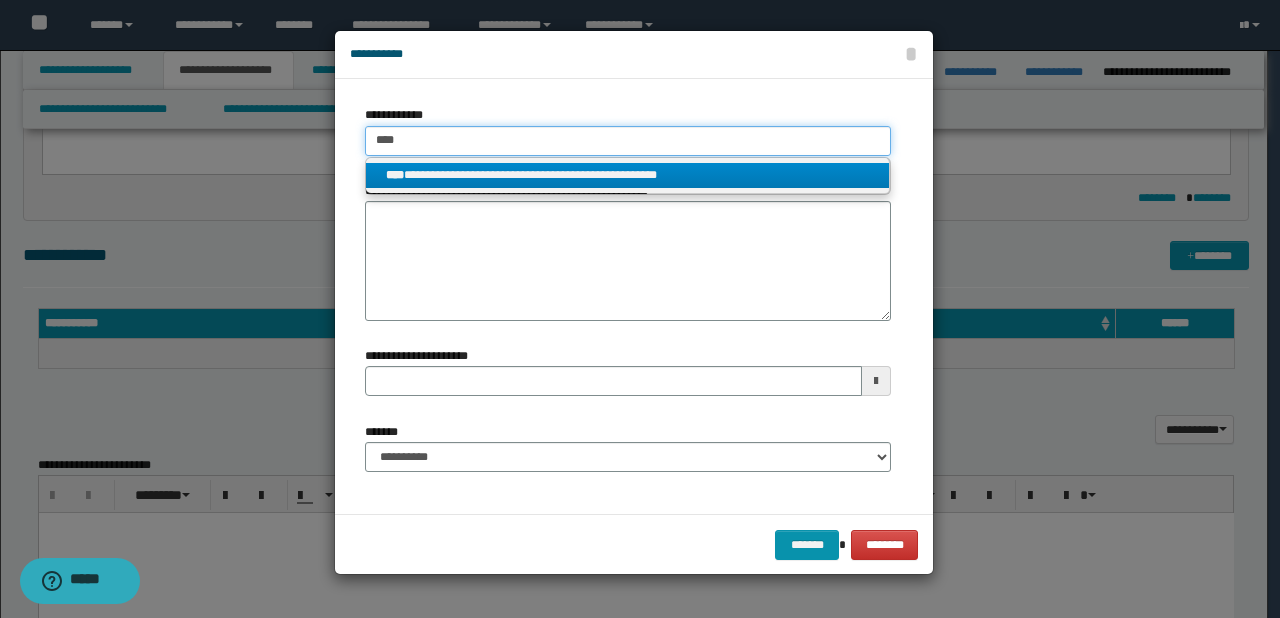 type 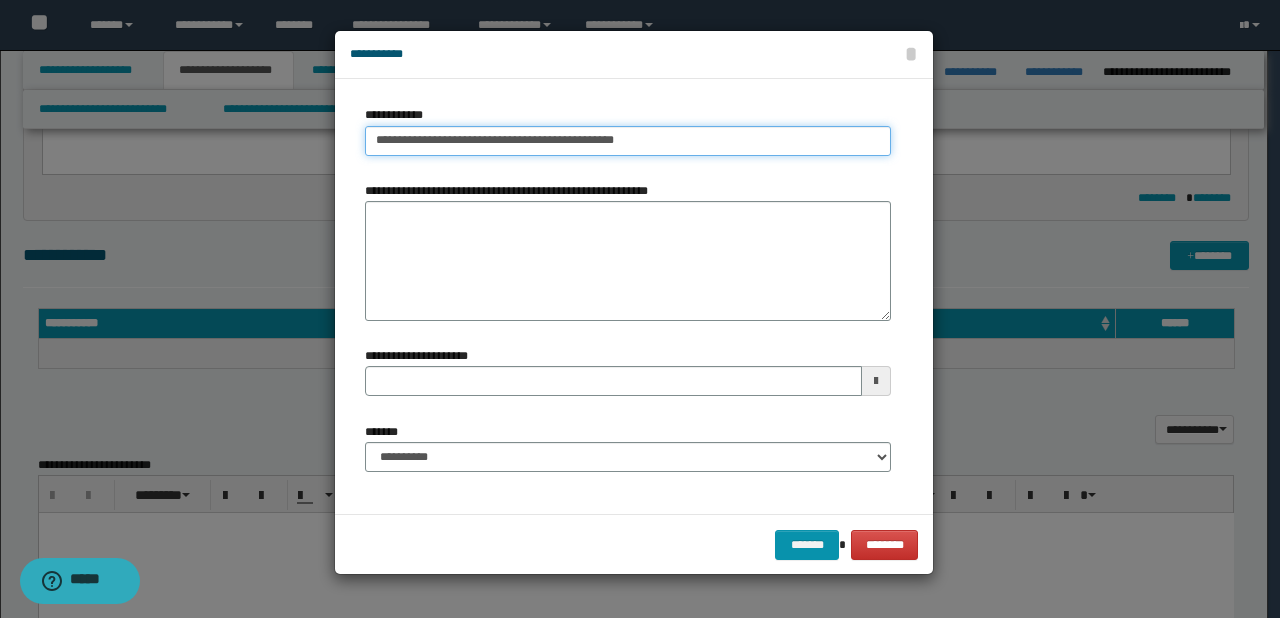 type on "**********" 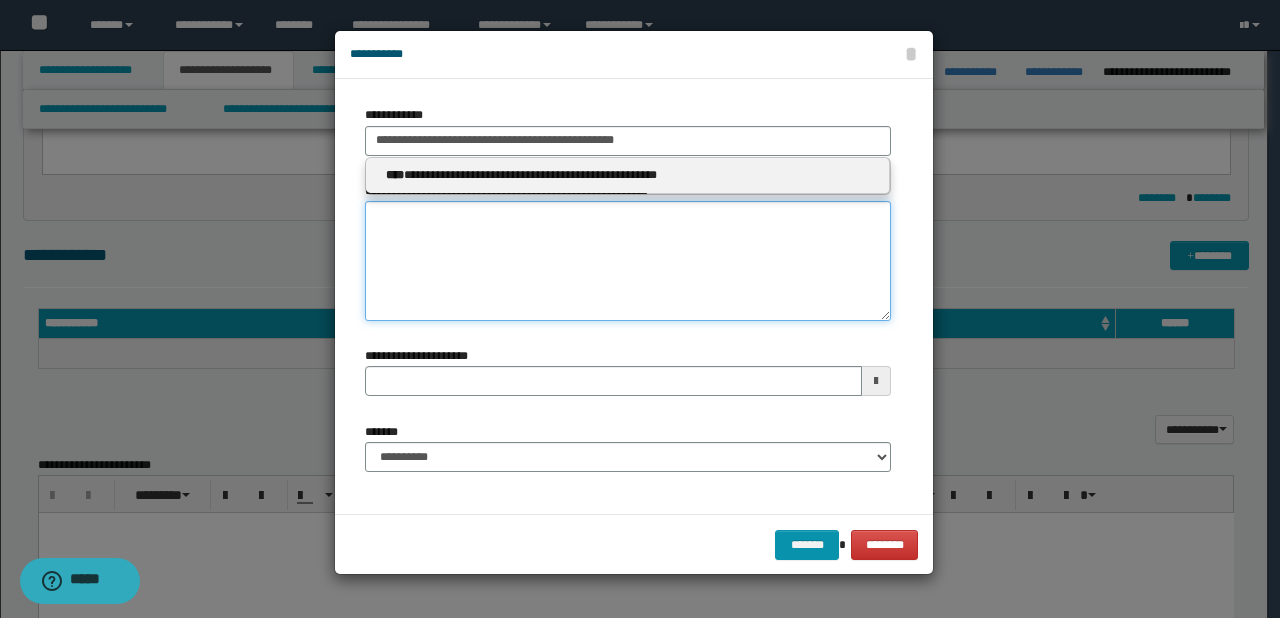 type 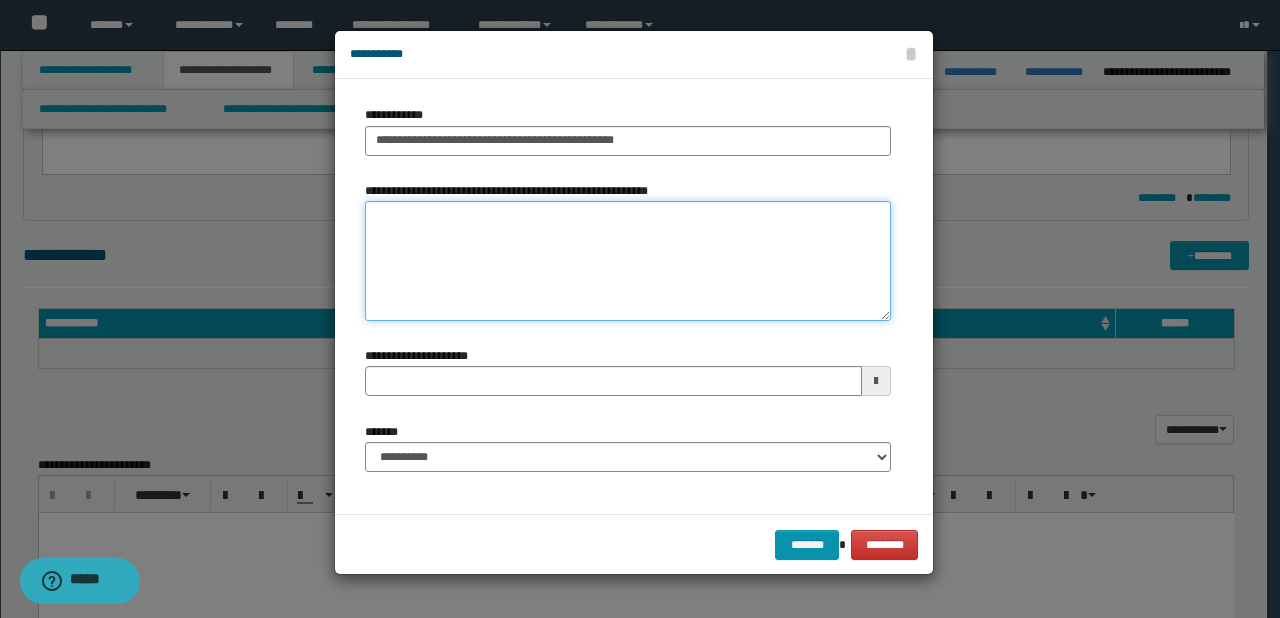 click on "**********" at bounding box center [628, 261] 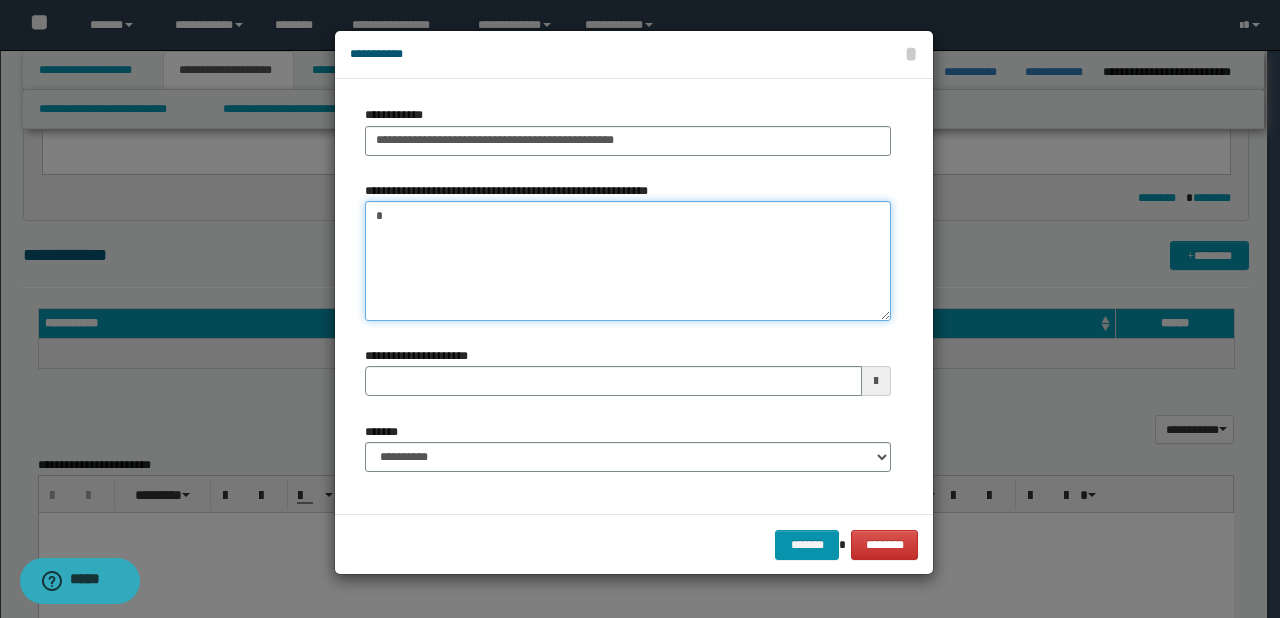 paste on "**********" 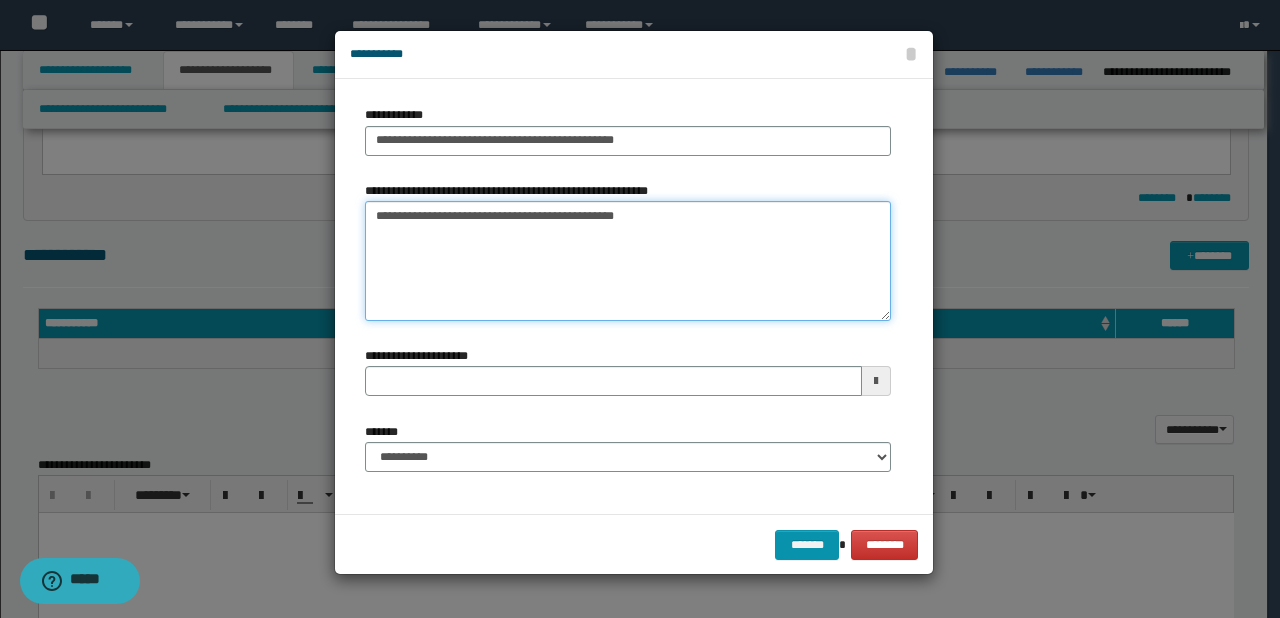 type 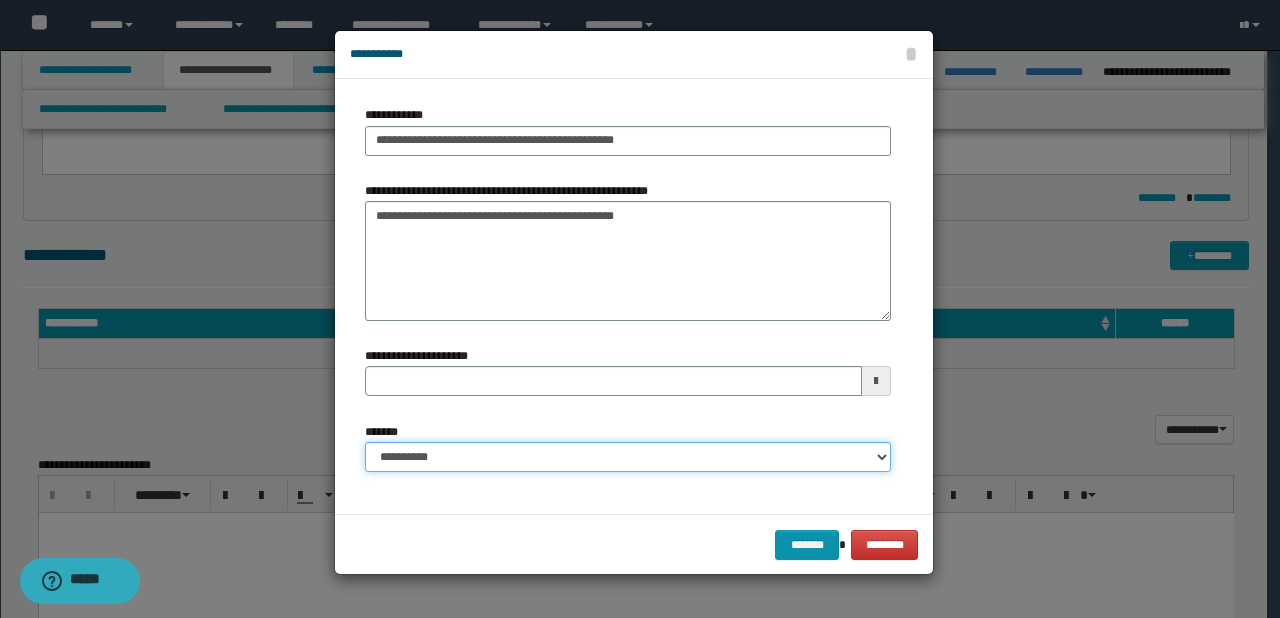 click on "**********" at bounding box center (628, 457) 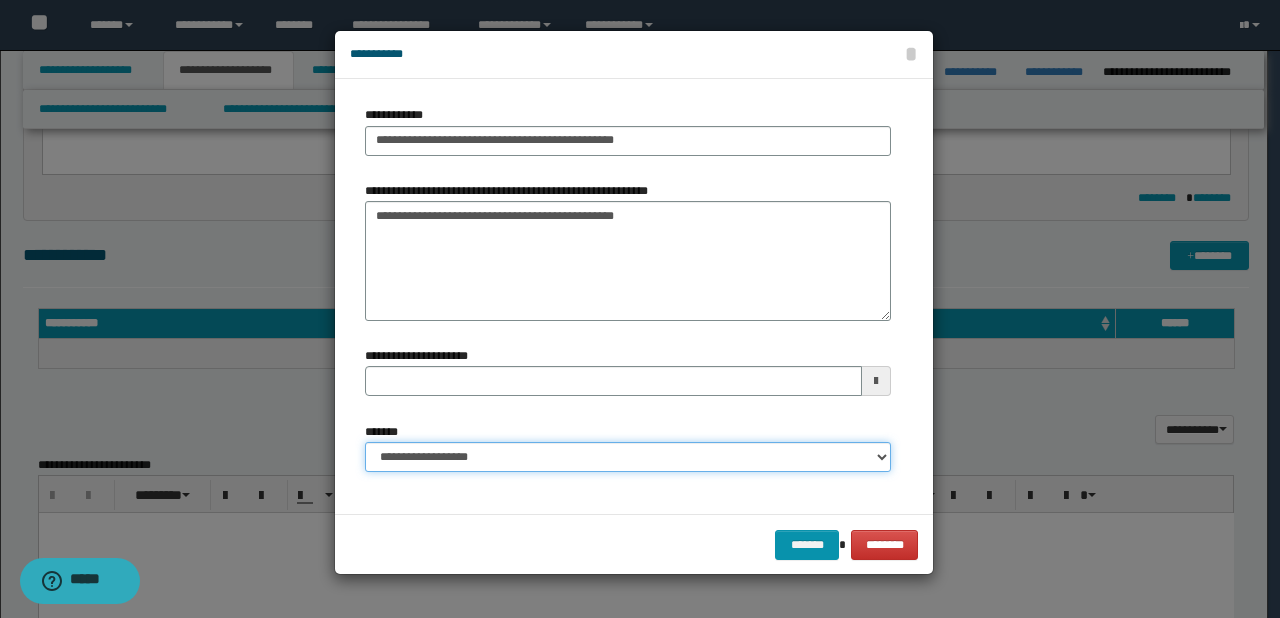 type 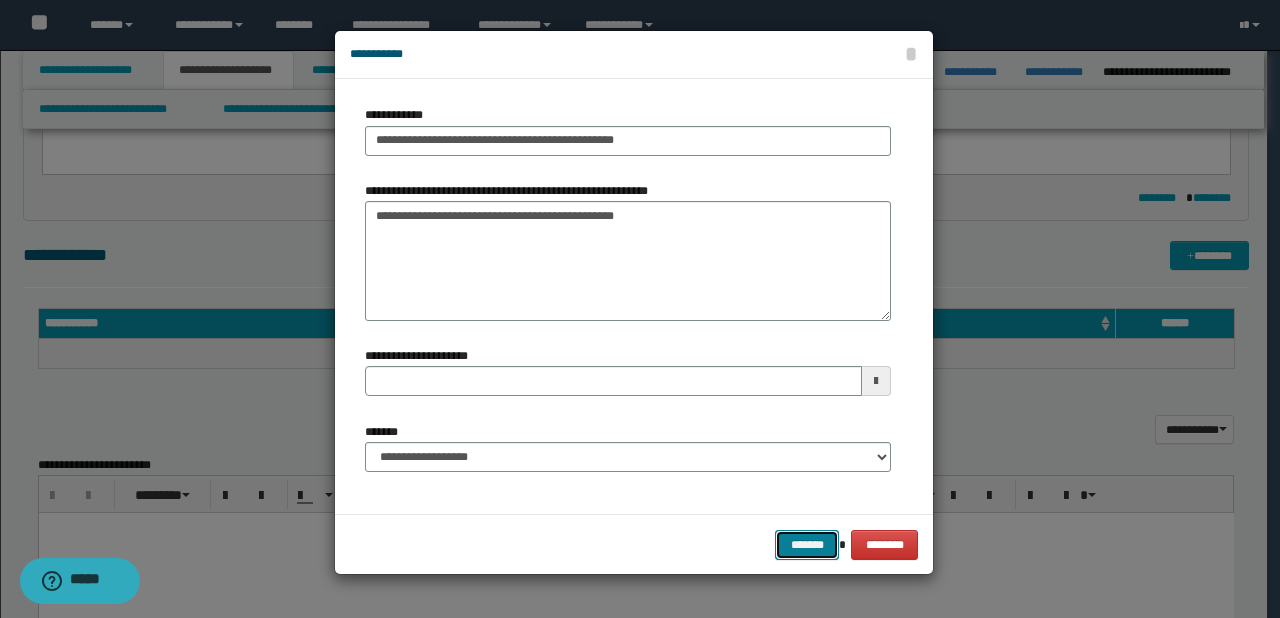 click on "*******" at bounding box center (807, 545) 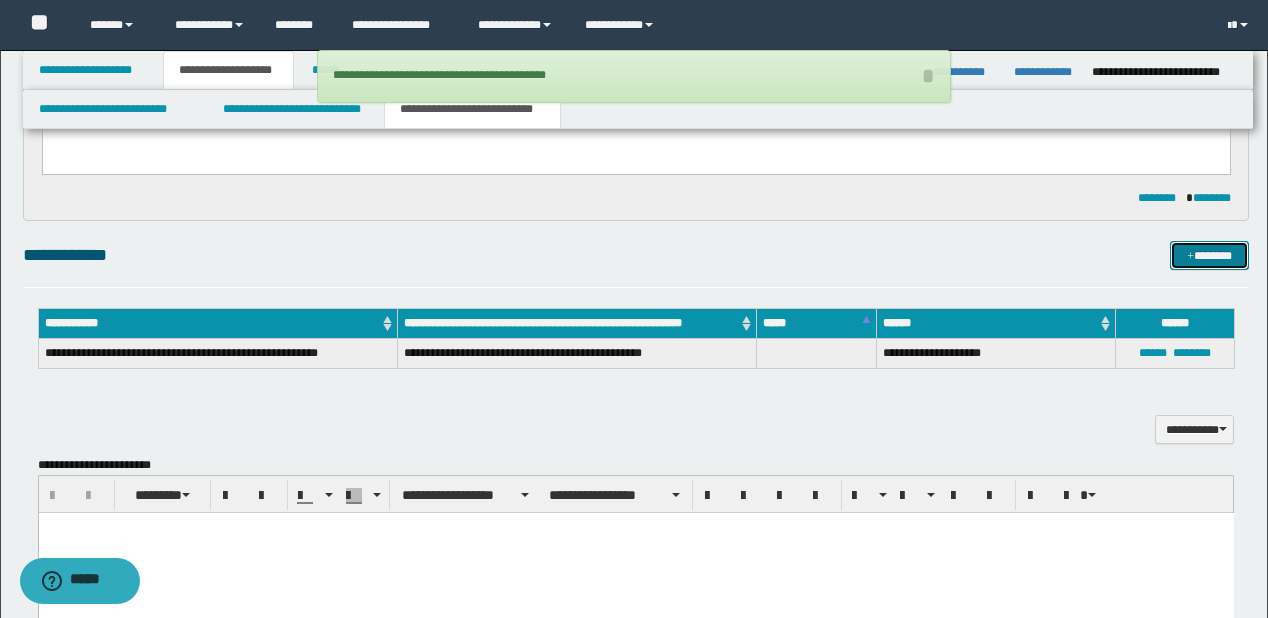 type 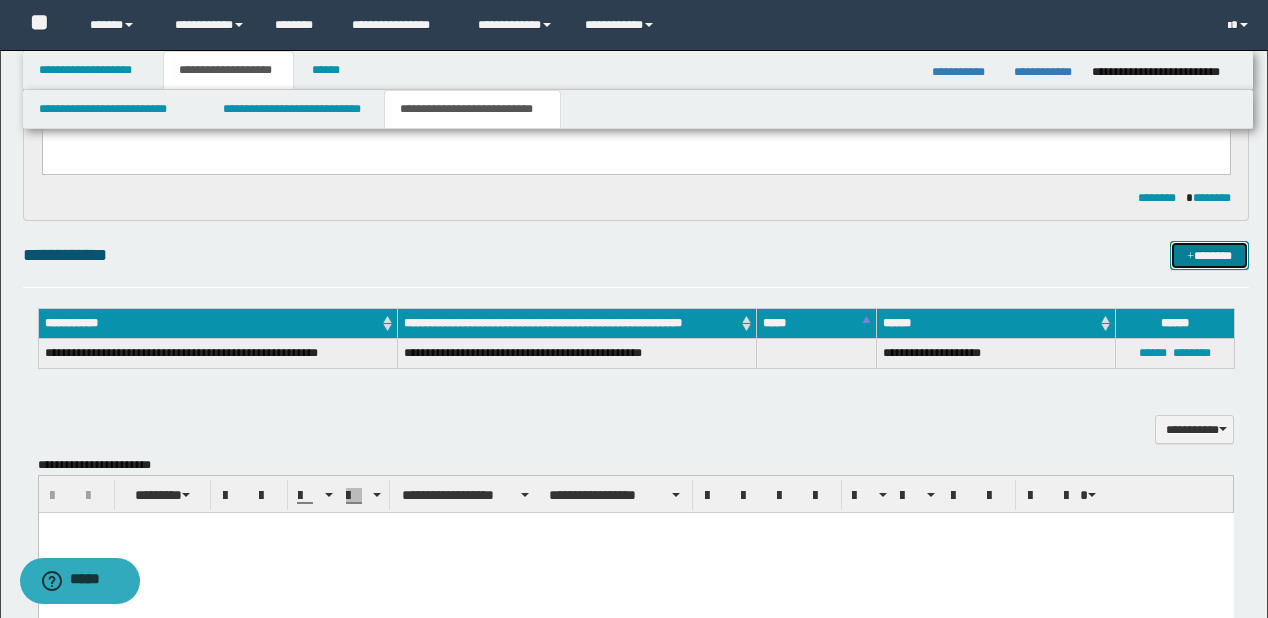 click on "*******" at bounding box center (1209, 256) 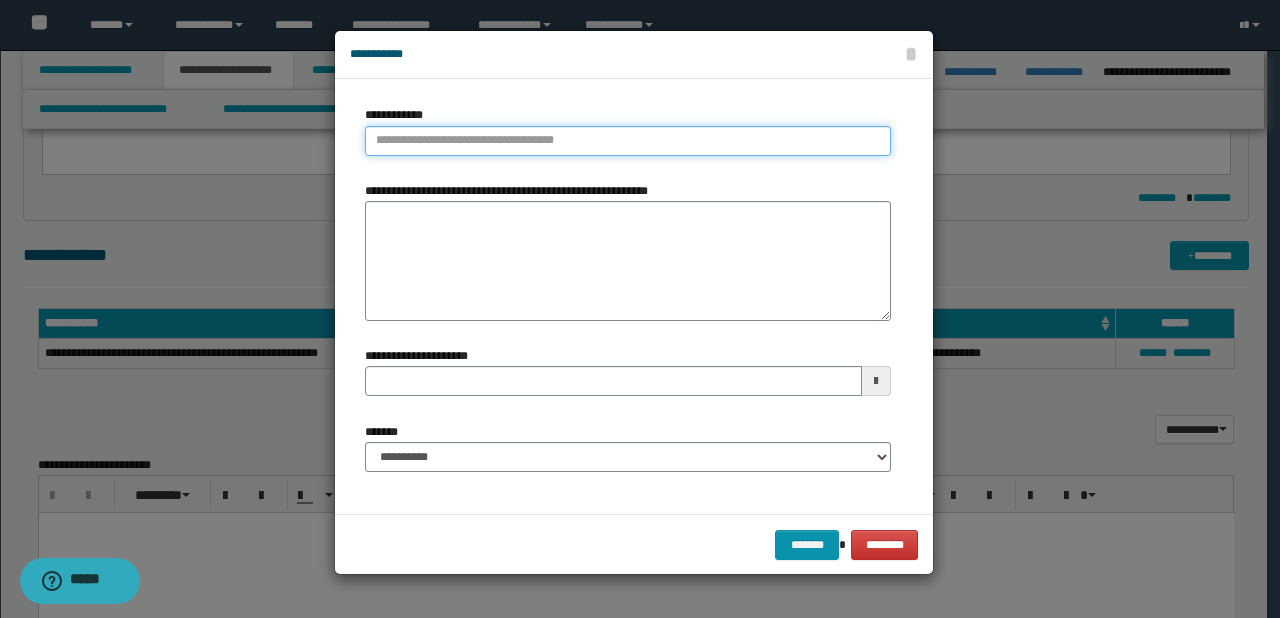 type on "**********" 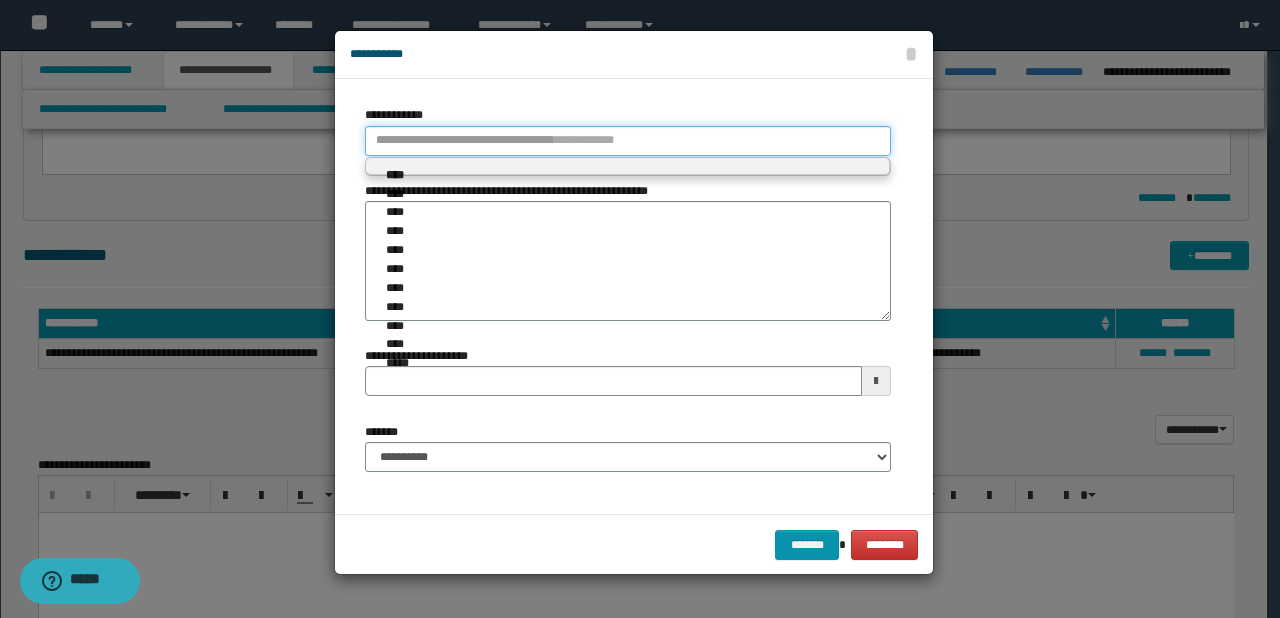 click on "**********" at bounding box center (628, 141) 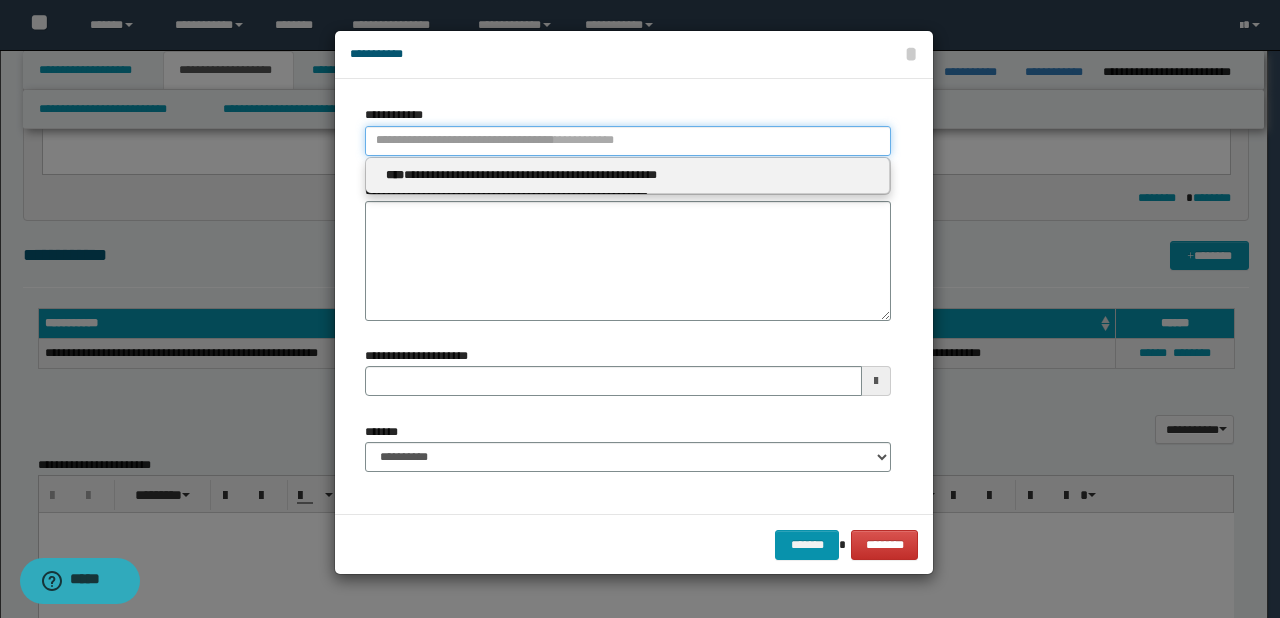 paste on "****" 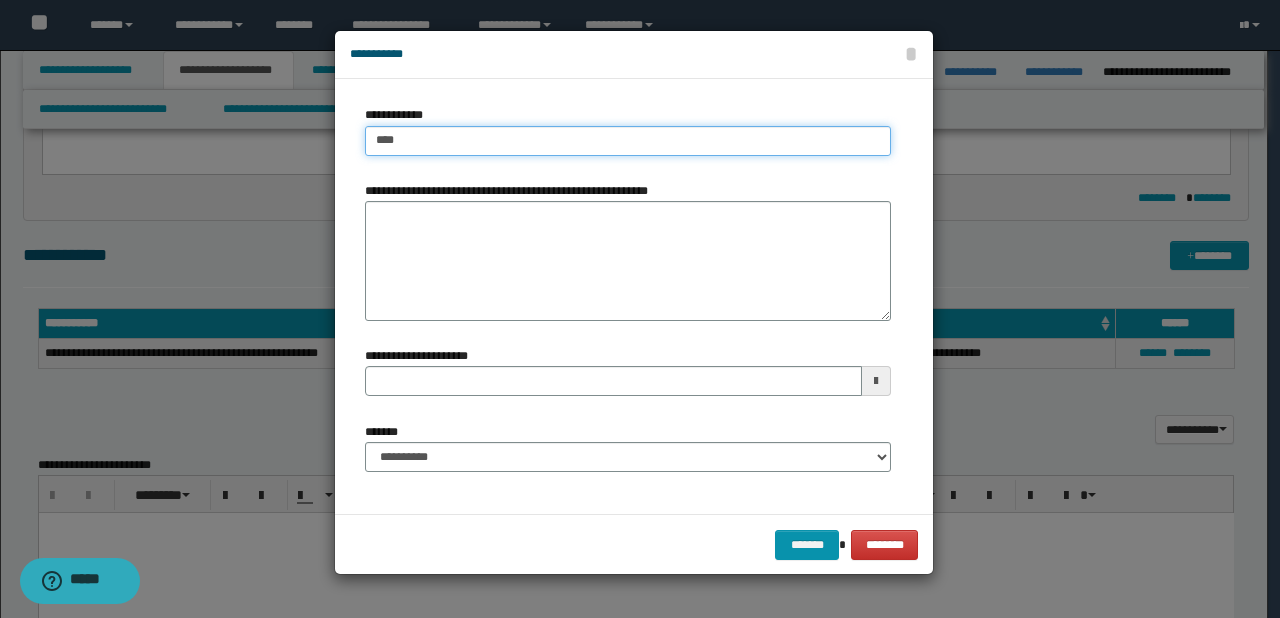 type on "****" 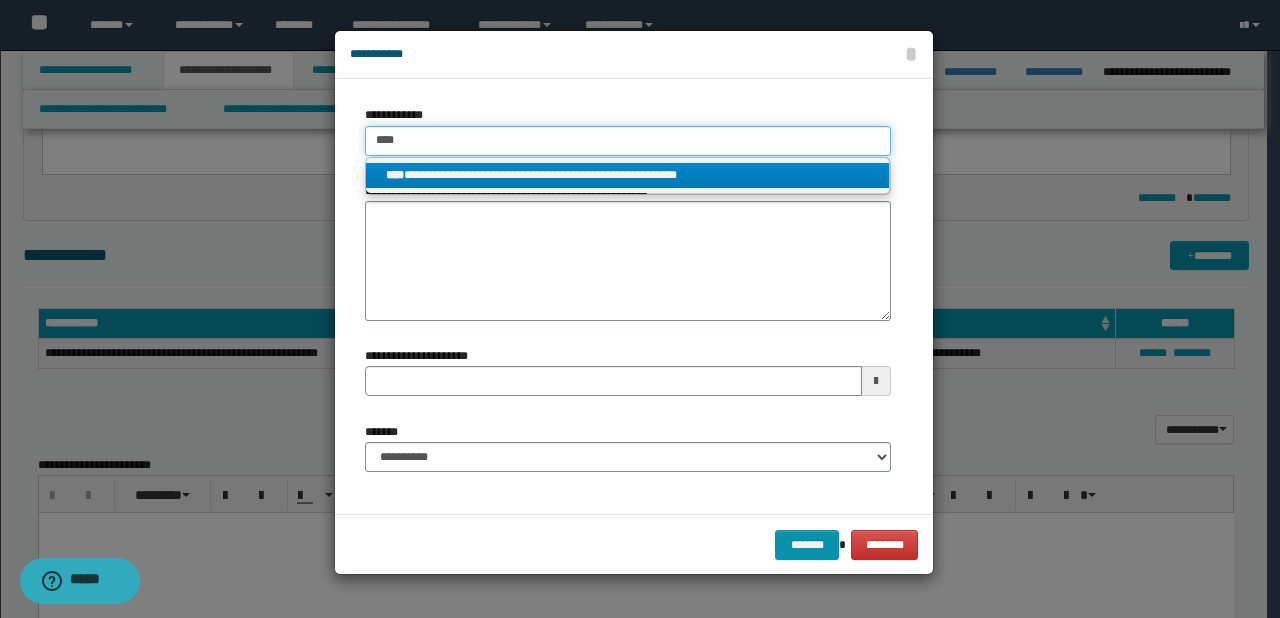 type on "****" 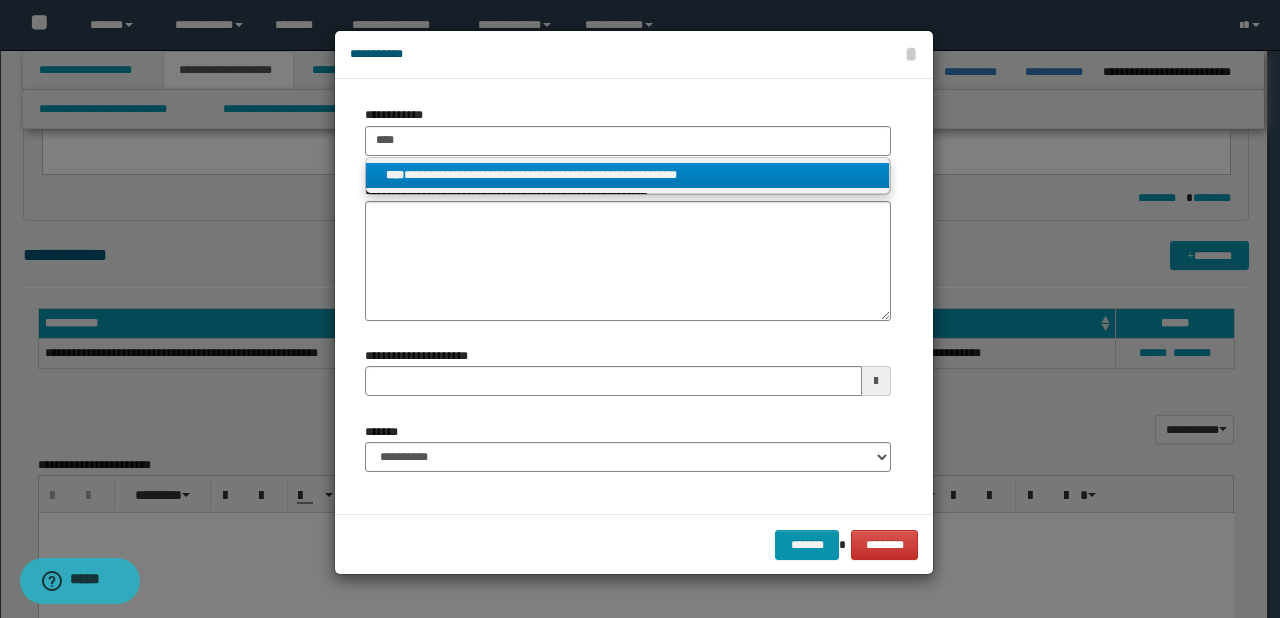 click on "**********" at bounding box center (628, 175) 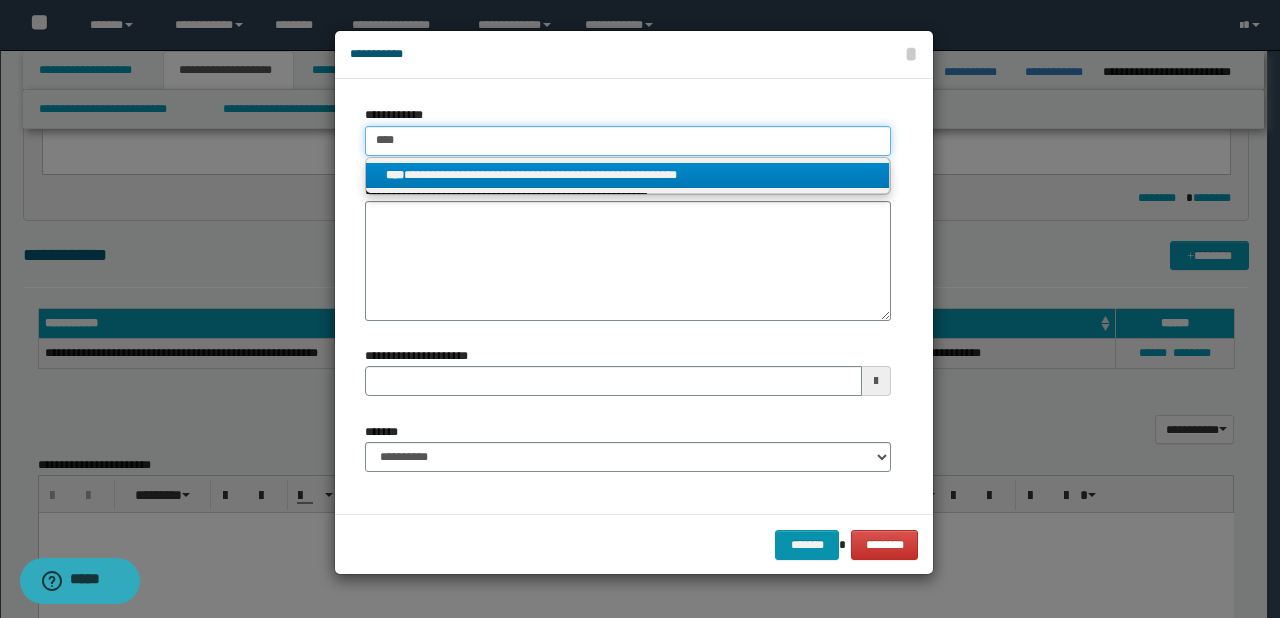type 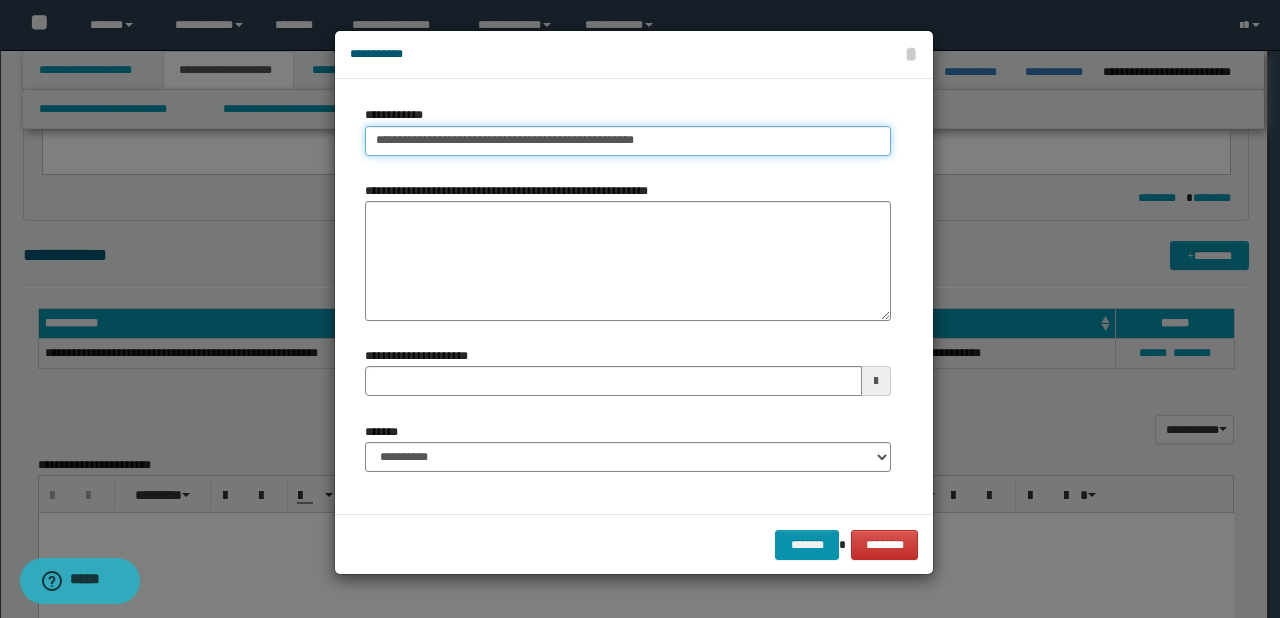 type on "**********" 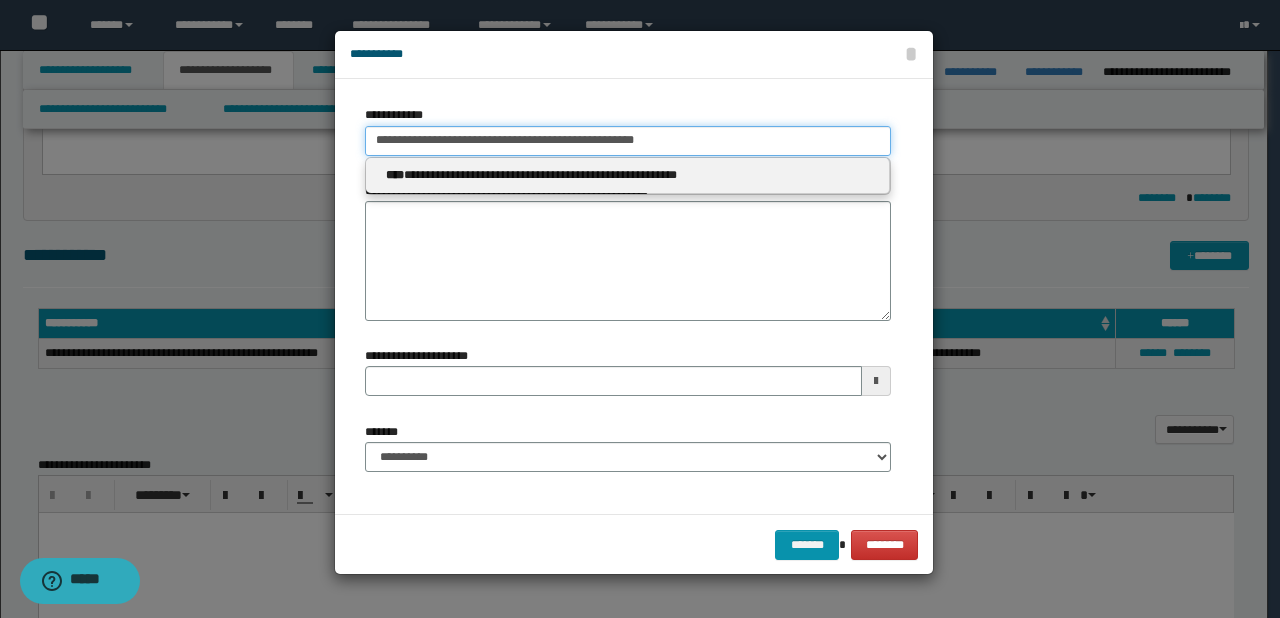 type 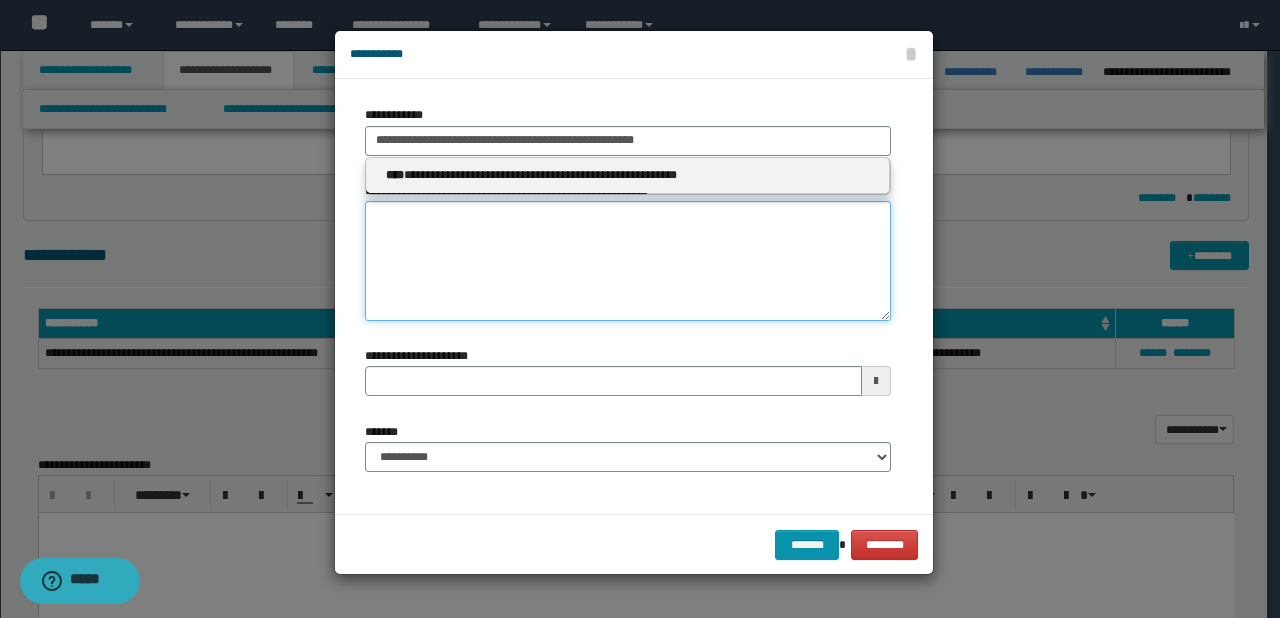 type 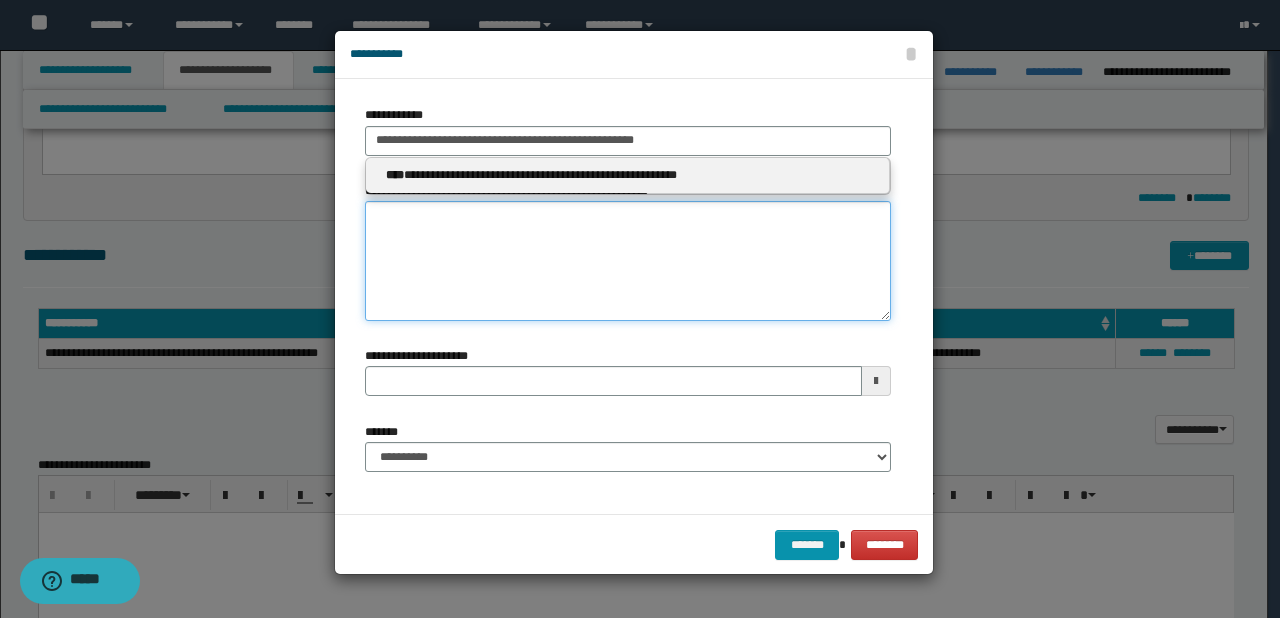 click on "**********" at bounding box center [628, 261] 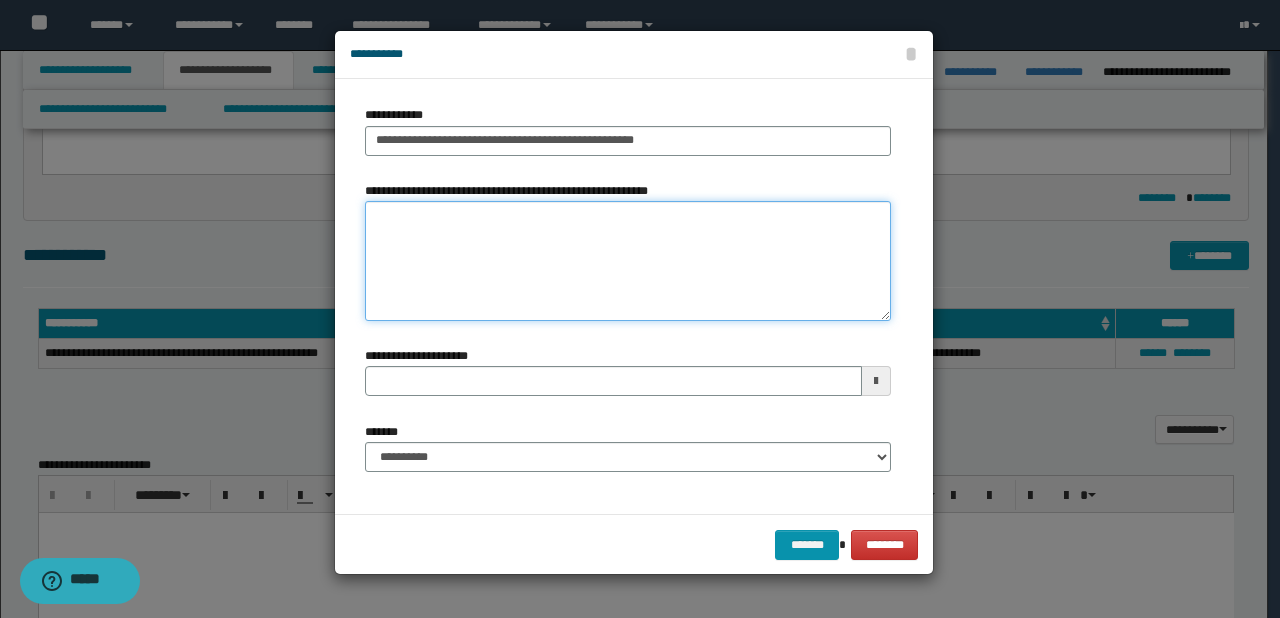 paste on "**********" 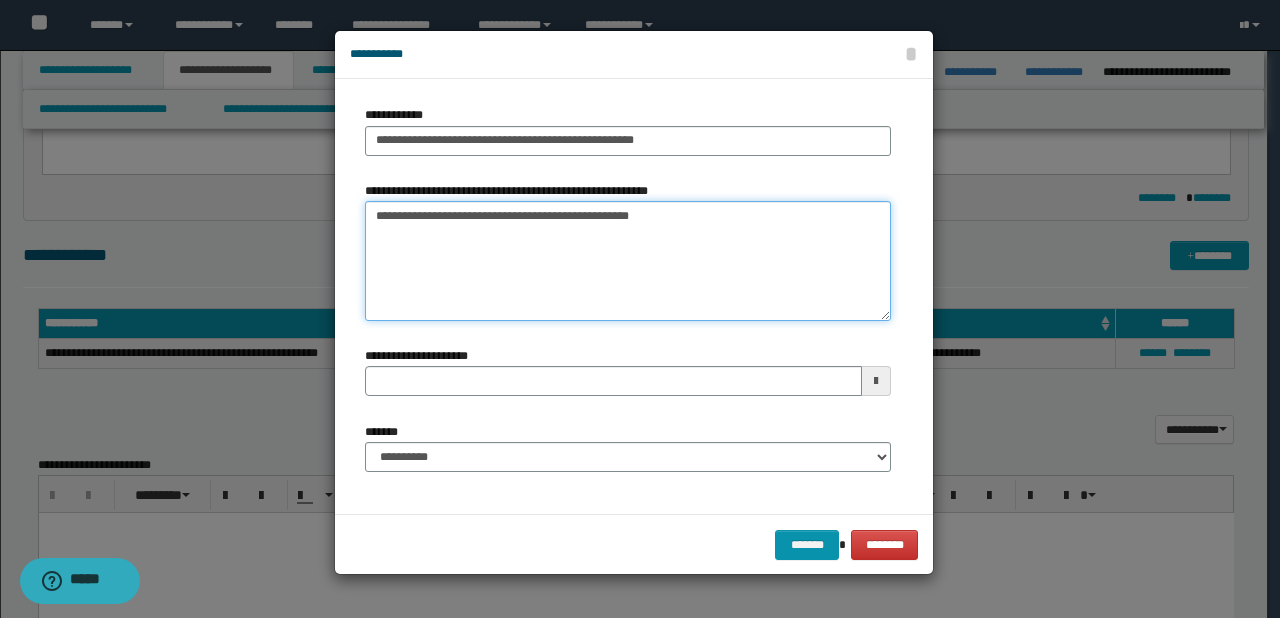 click on "**********" at bounding box center [628, 261] 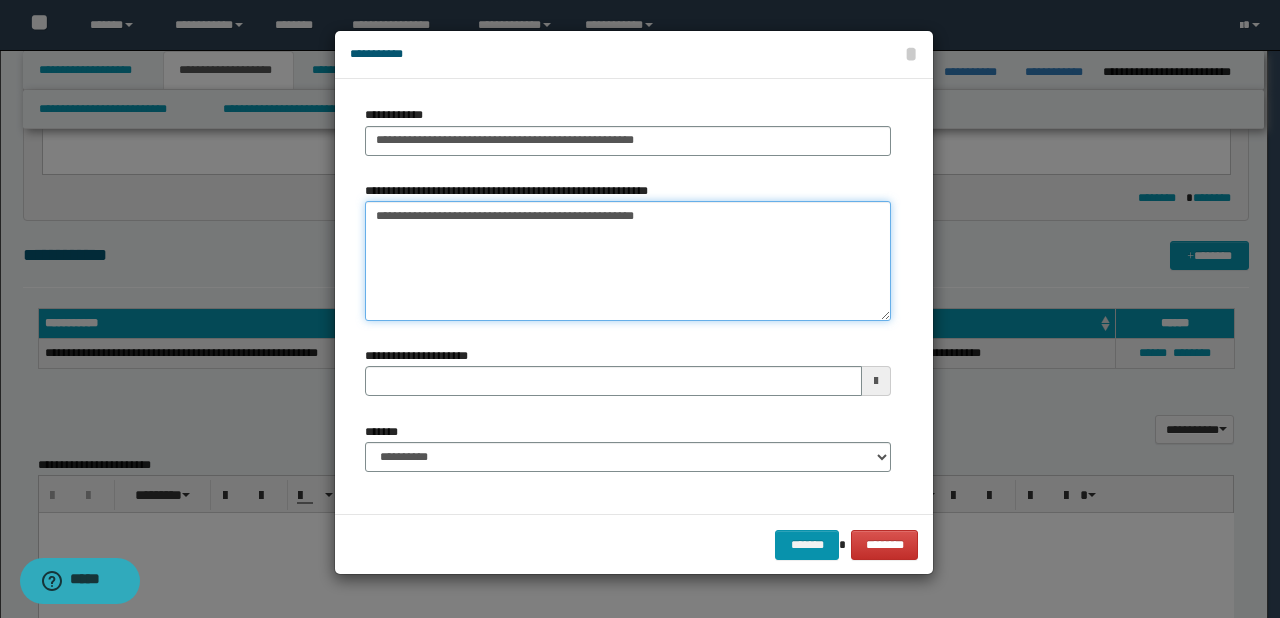 type 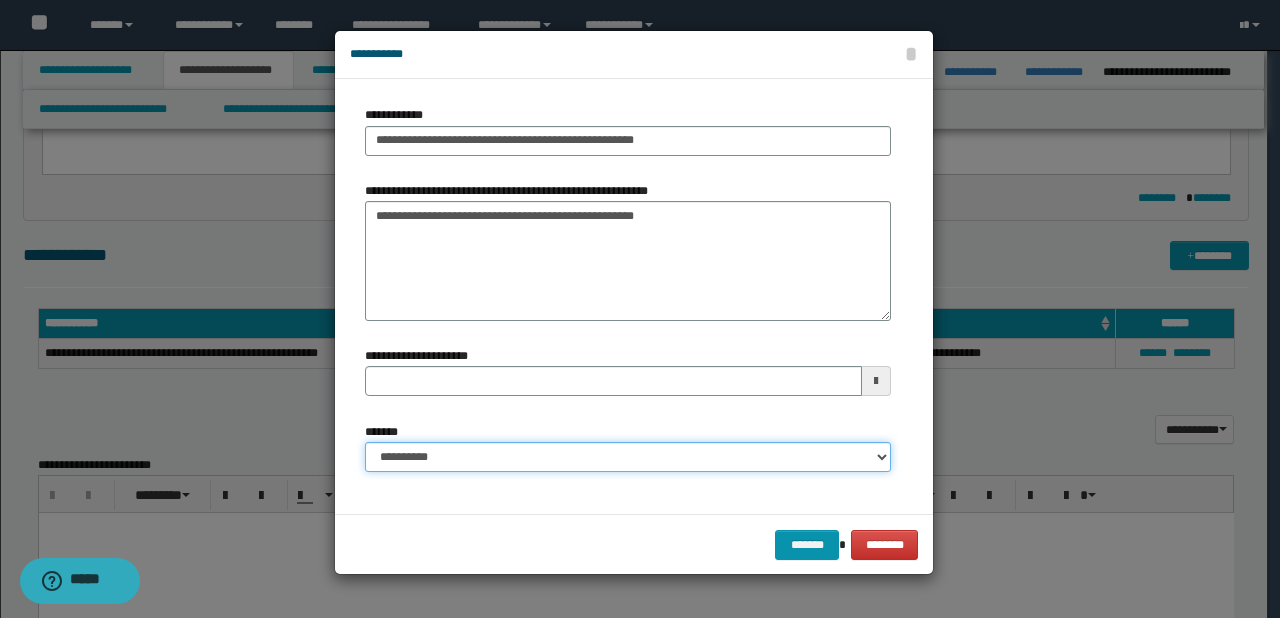 click on "**********" at bounding box center [628, 457] 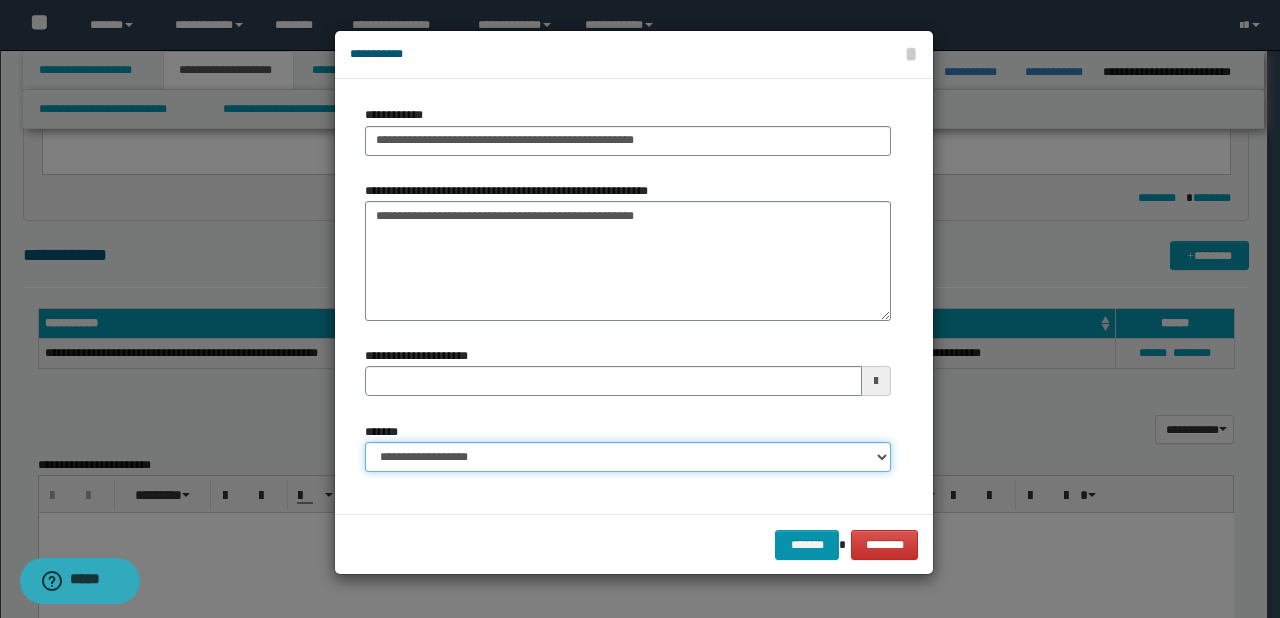 type 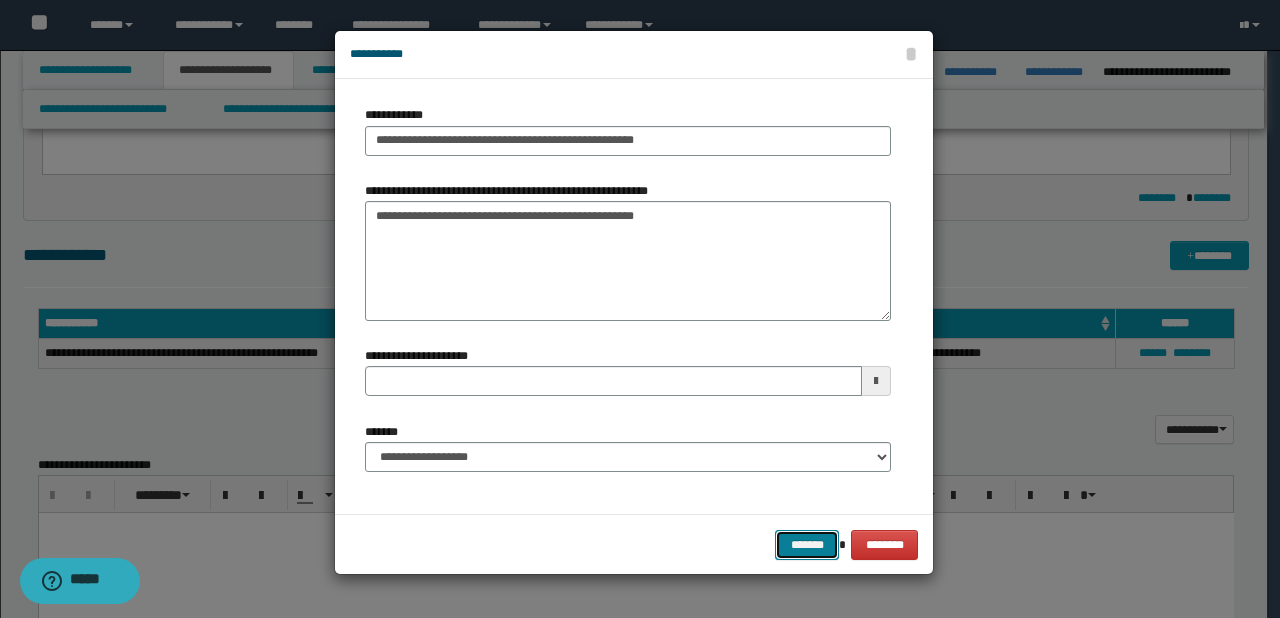 click on "*******" at bounding box center [807, 545] 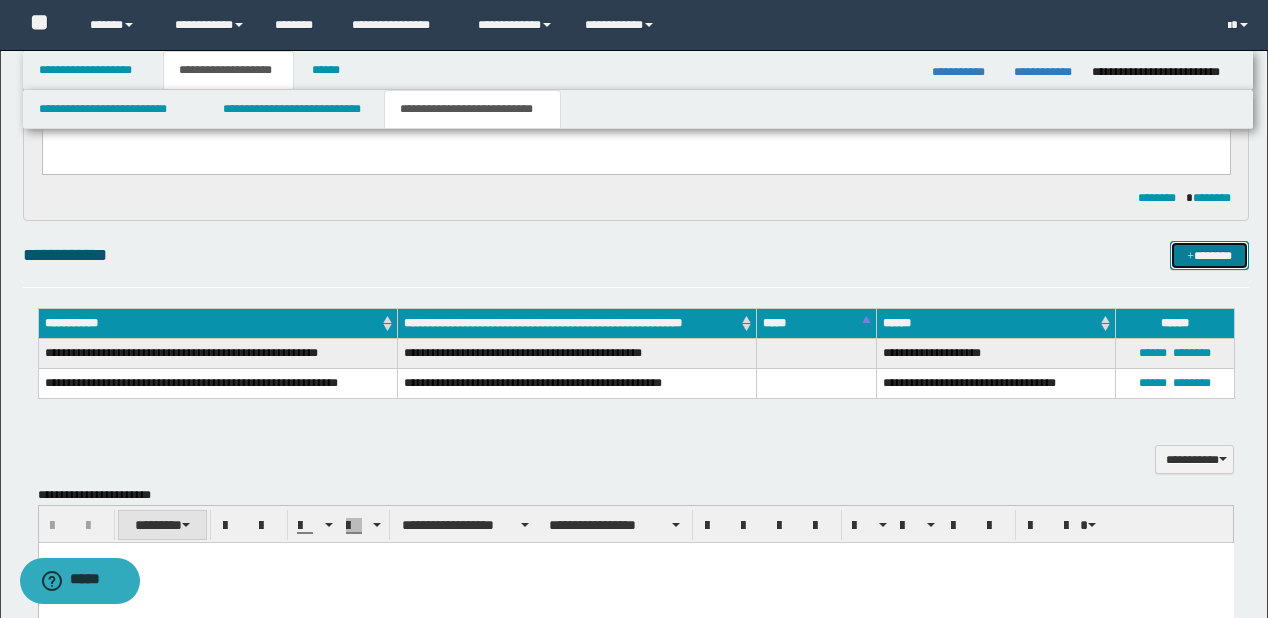 scroll, scrollTop: 928, scrollLeft: 0, axis: vertical 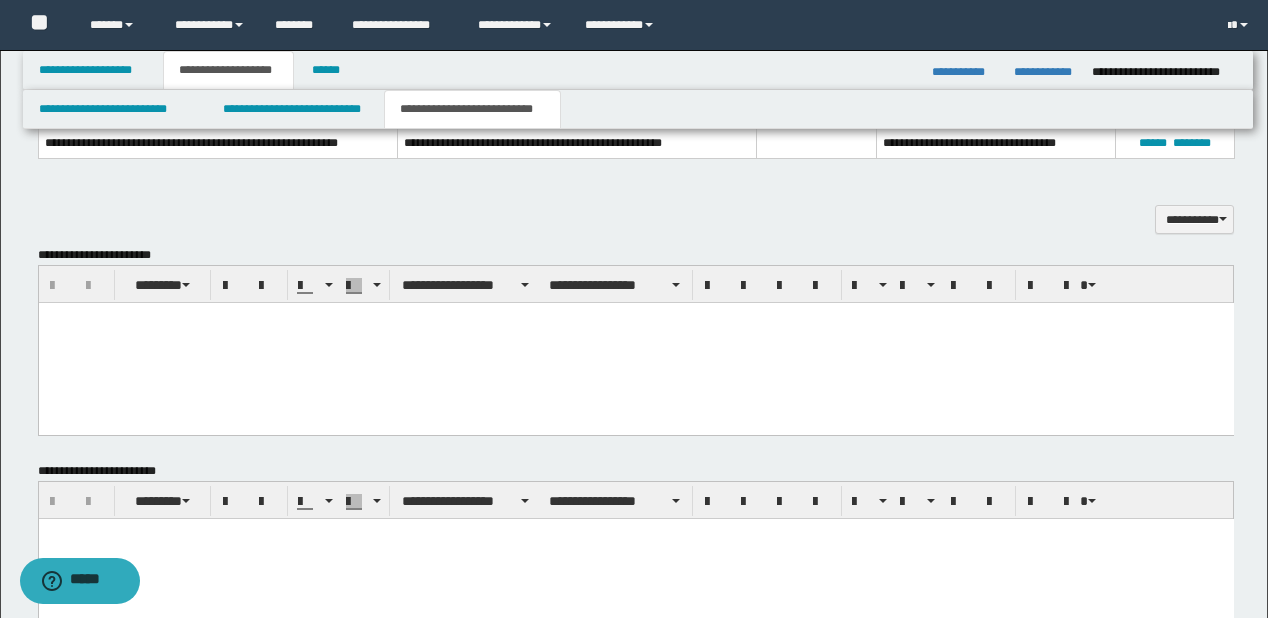 click at bounding box center [635, 343] 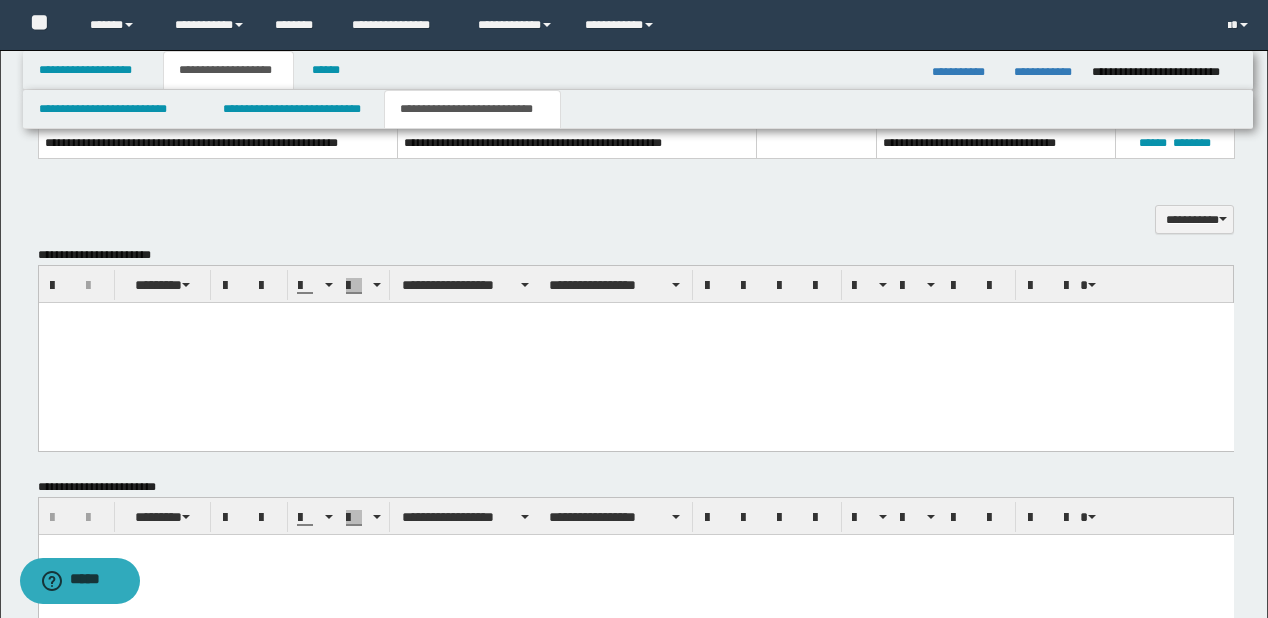 type 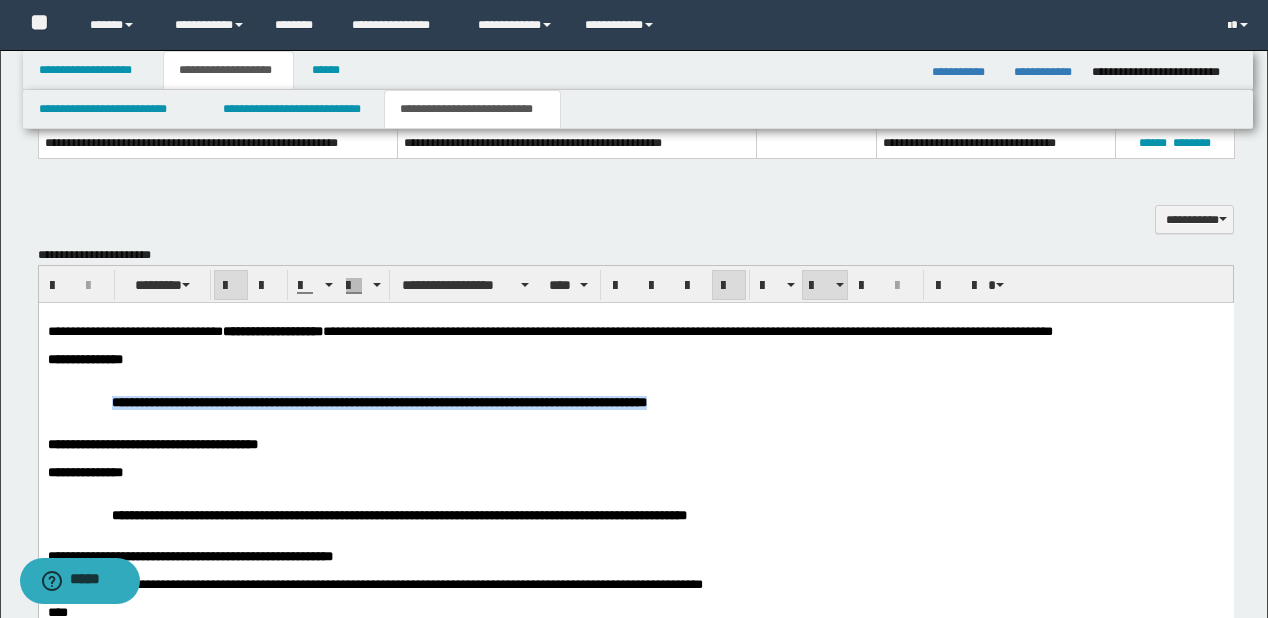 drag, startPoint x: 114, startPoint y: 414, endPoint x: 1013, endPoint y: 395, distance: 899.20074 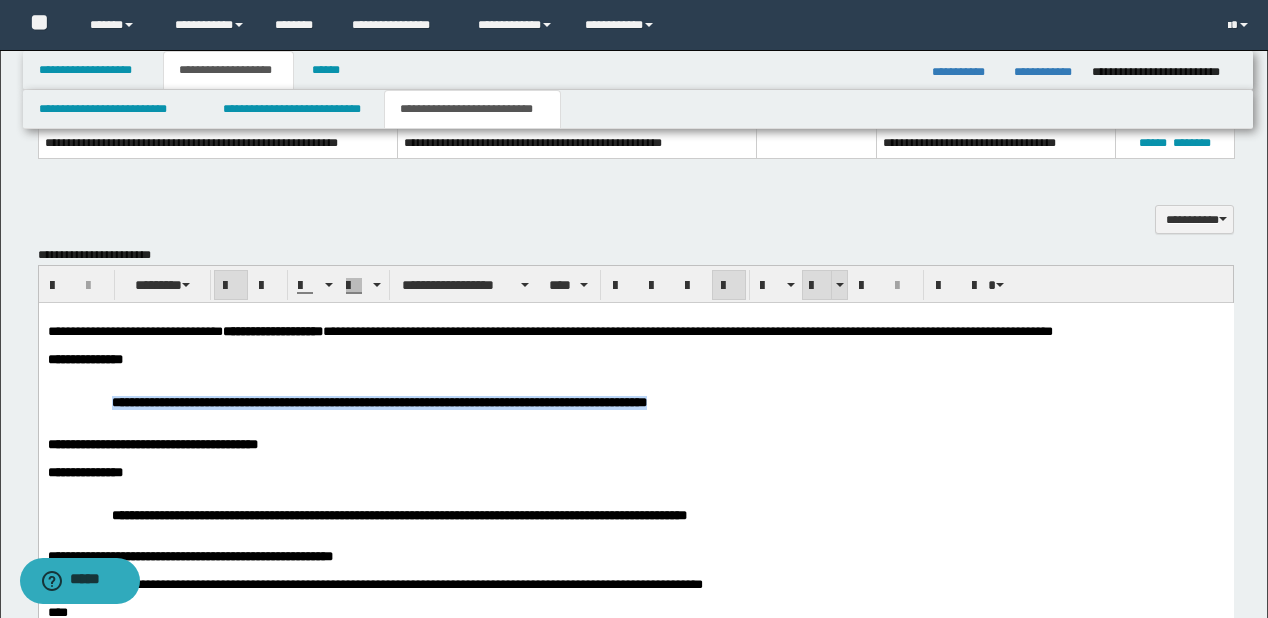 click at bounding box center [817, 286] 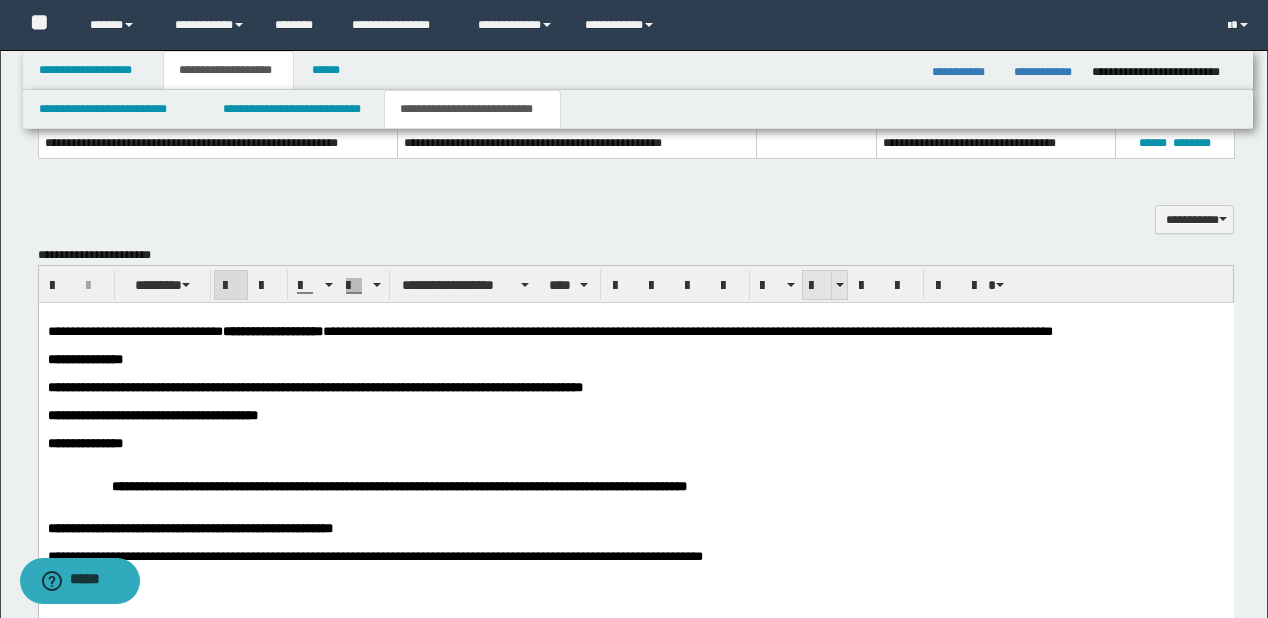 click at bounding box center [817, 286] 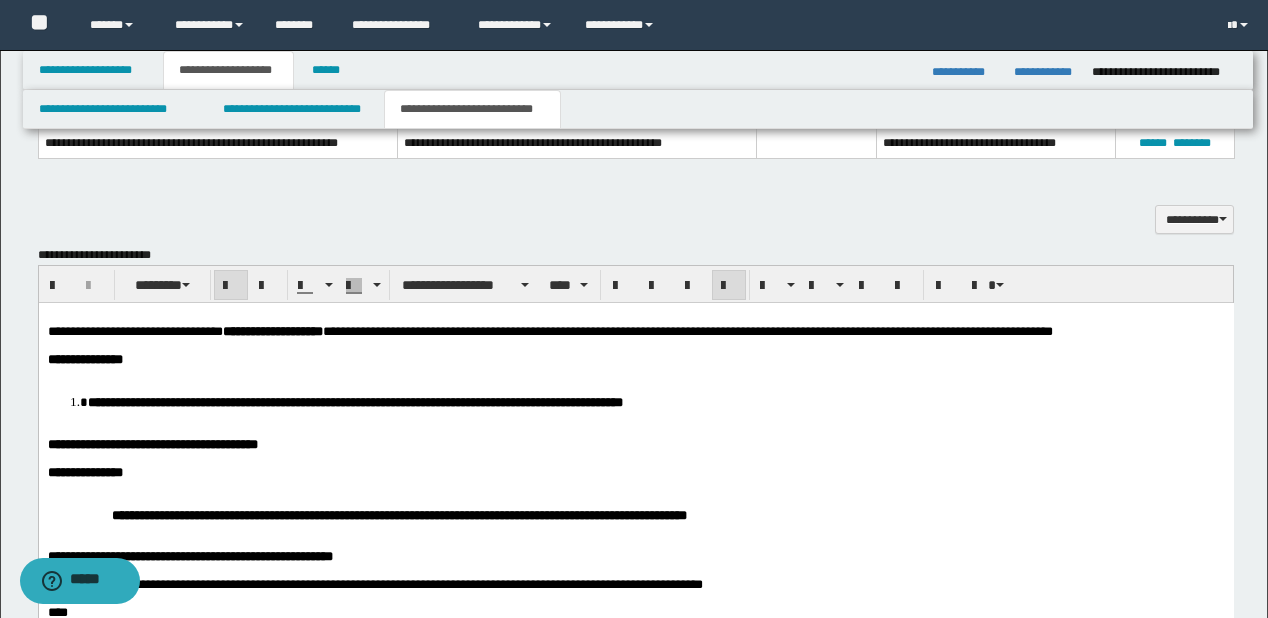 click on "**********" at bounding box center (635, 360) 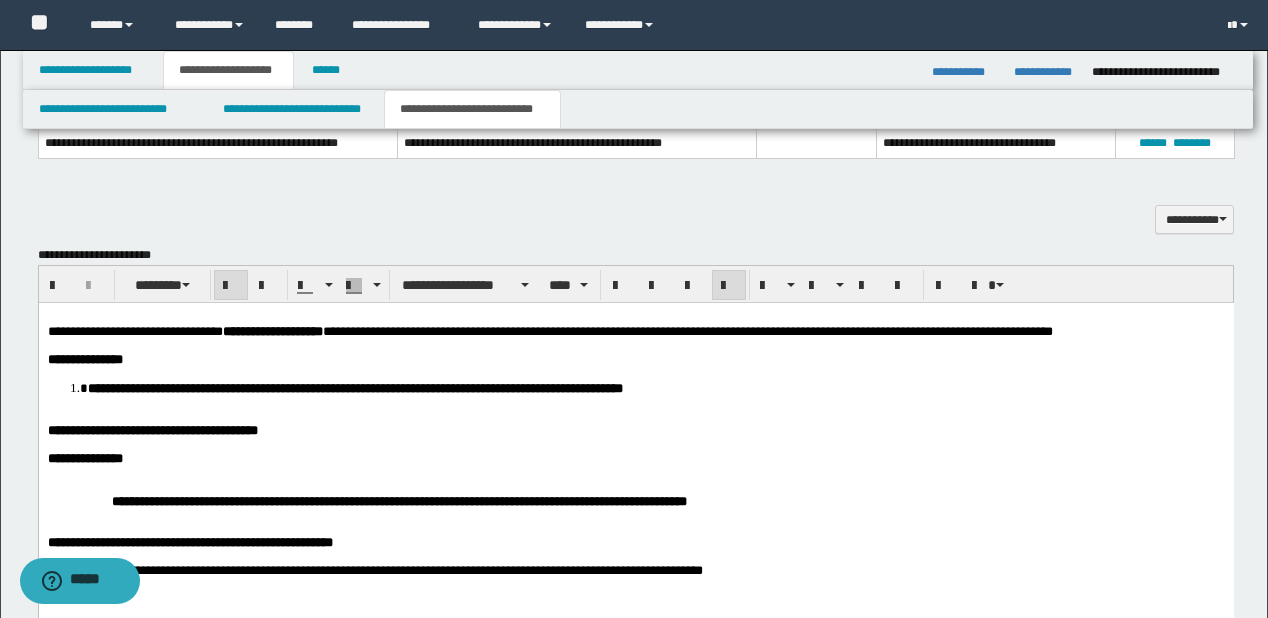 click on "**********" at bounding box center (655, 388) 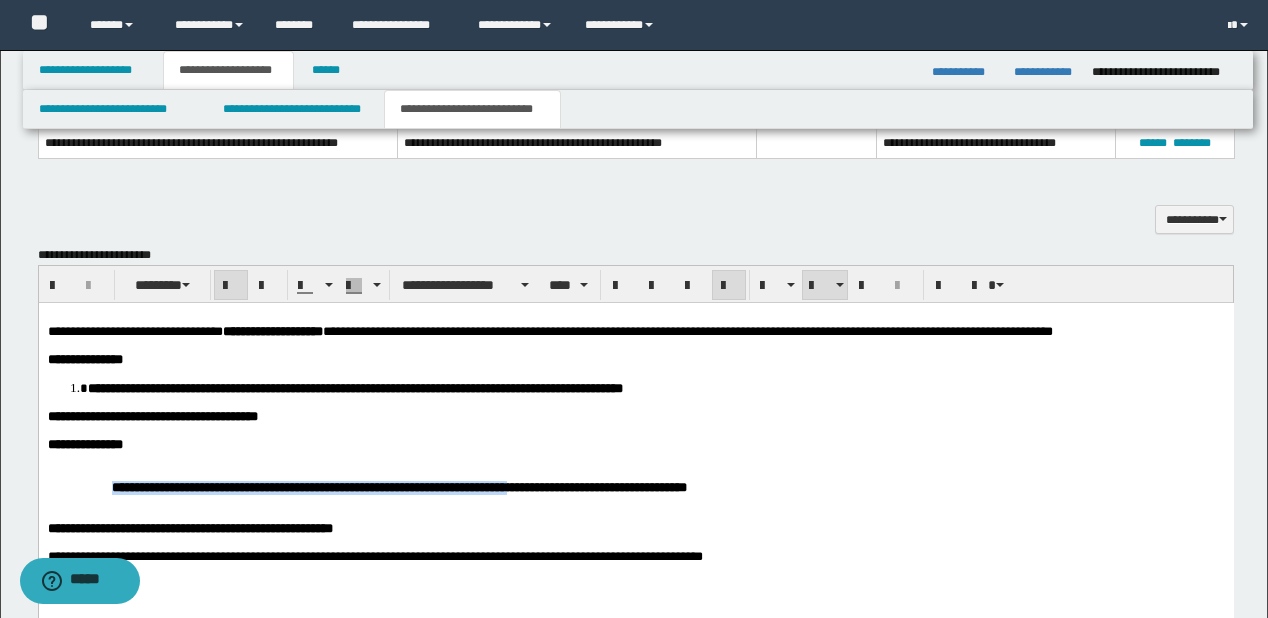 drag, startPoint x: 115, startPoint y: 503, endPoint x: 761, endPoint y: 389, distance: 655.9817 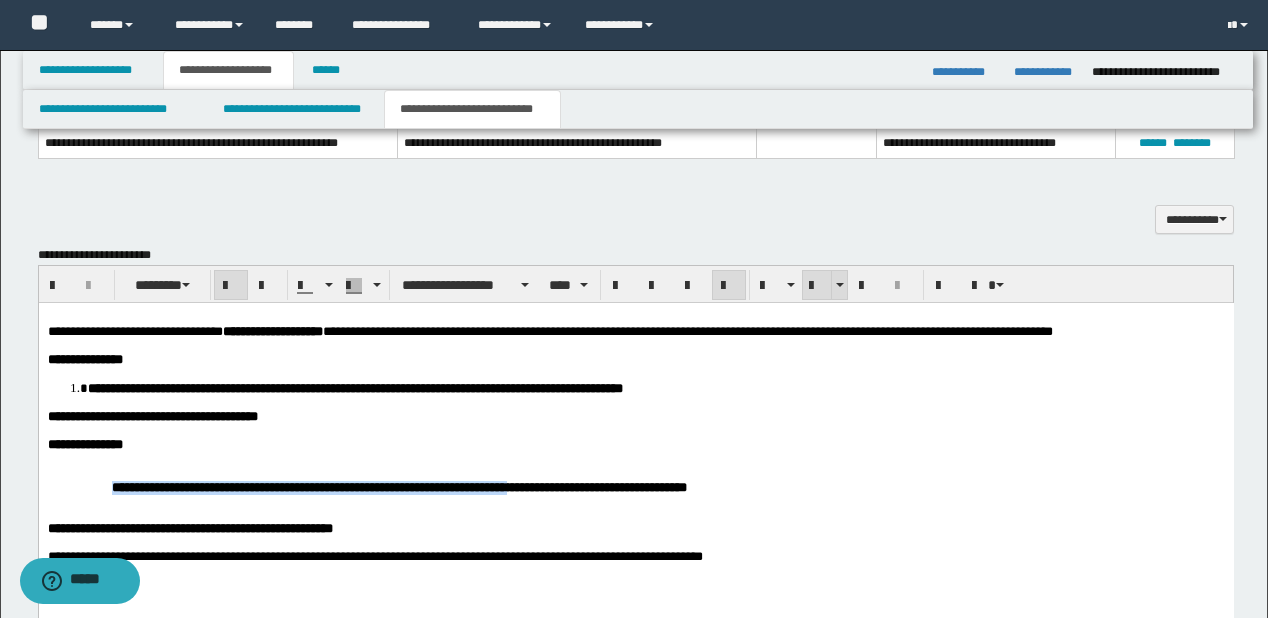 click at bounding box center (817, 286) 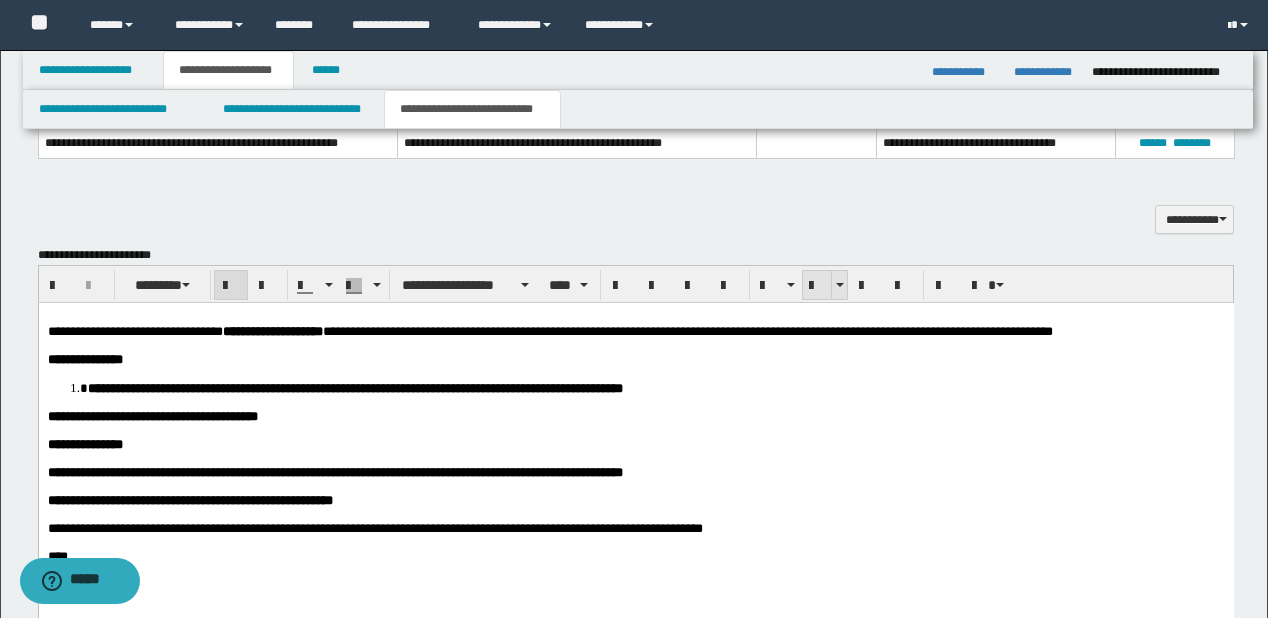 click at bounding box center (817, 286) 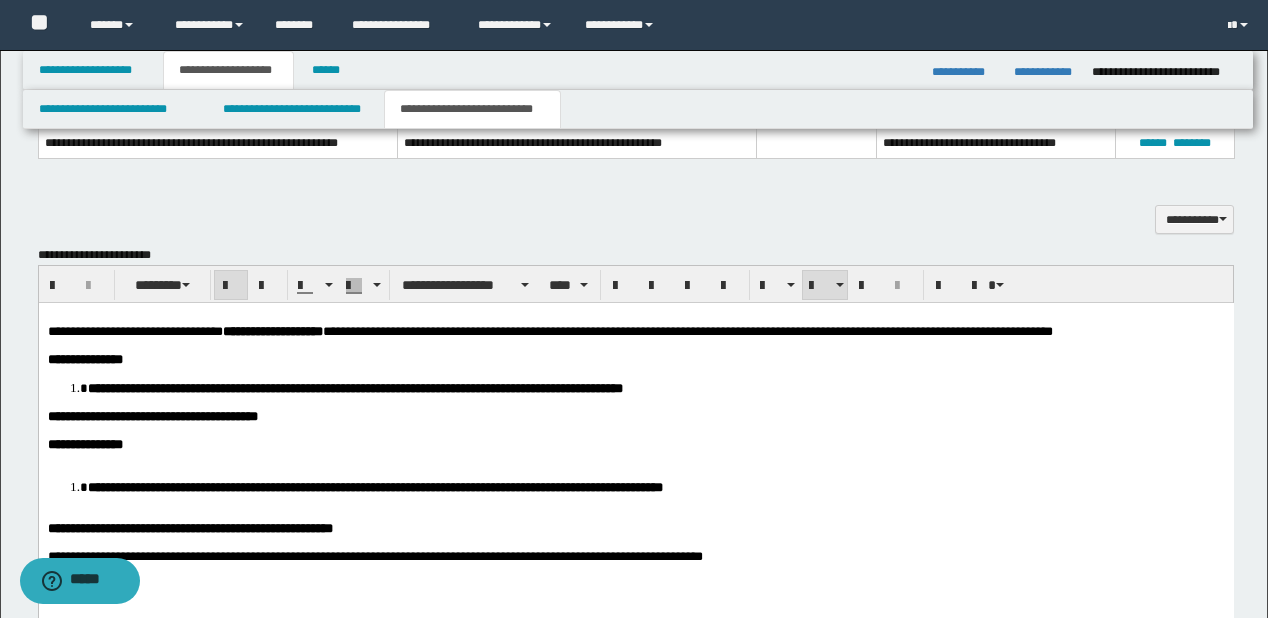 click on "**********" at bounding box center (635, 445) 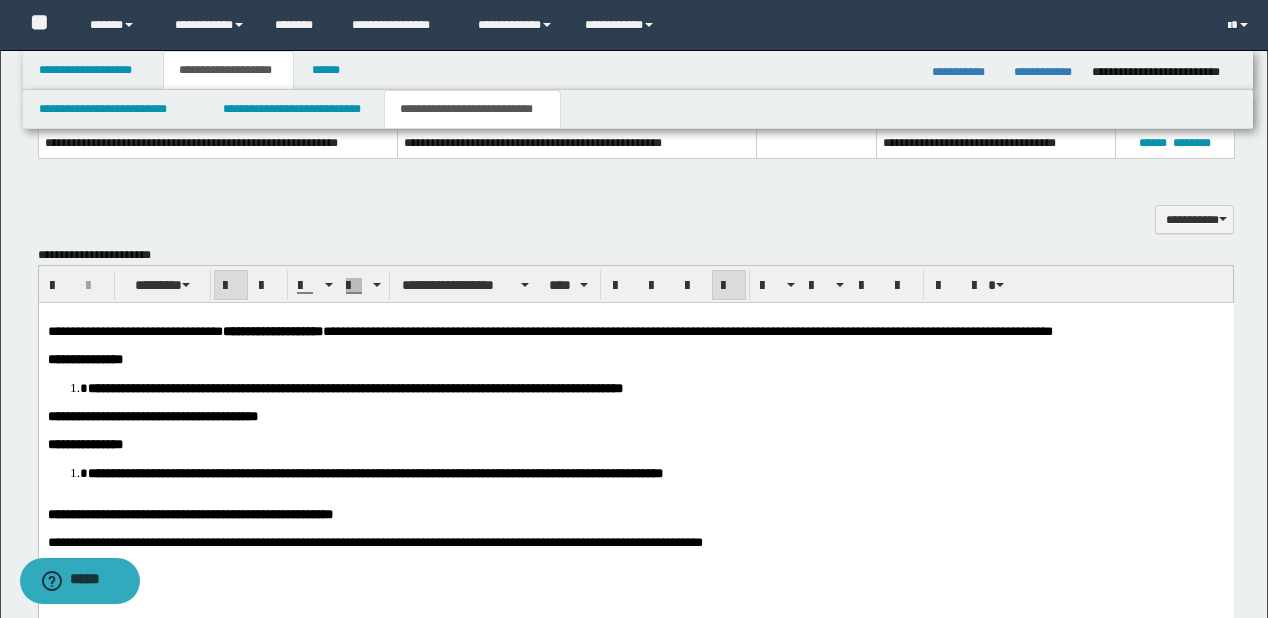 click on "**********" at bounding box center (655, 473) 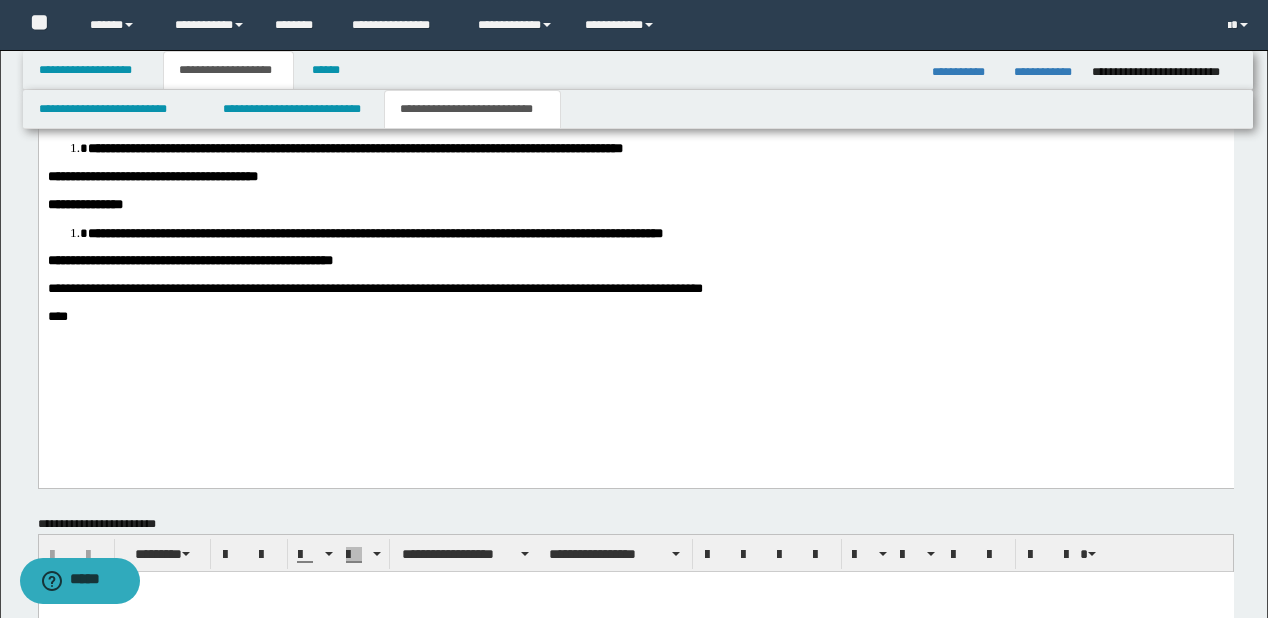 scroll, scrollTop: 1248, scrollLeft: 0, axis: vertical 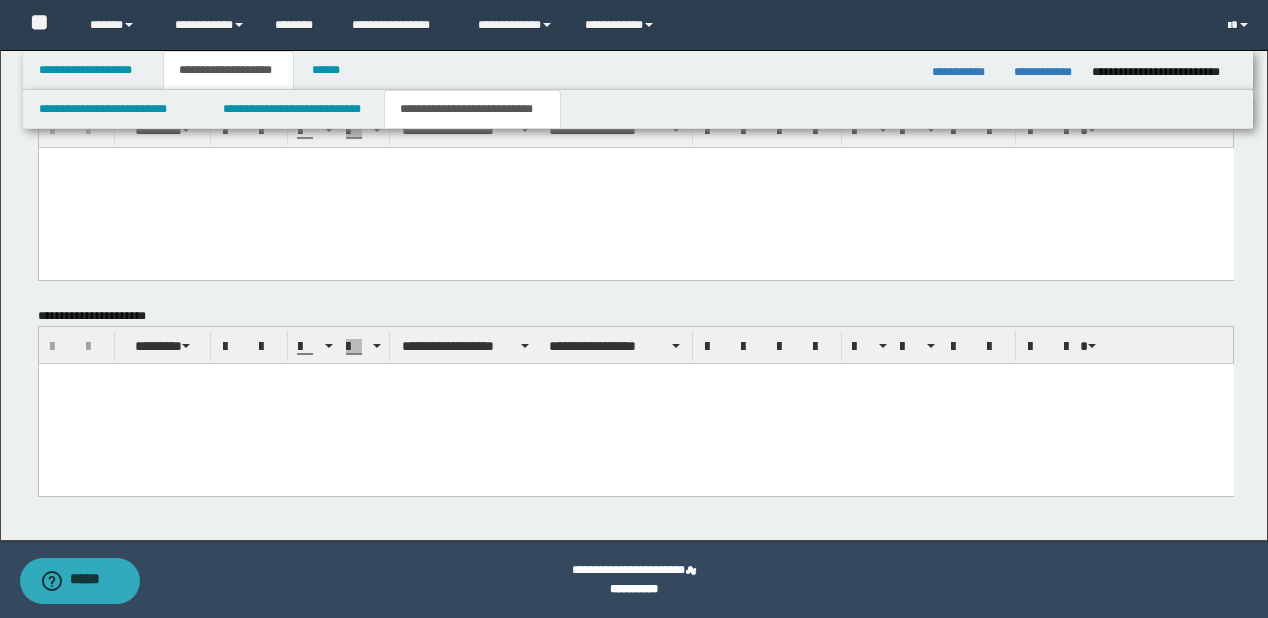 click at bounding box center (635, 403) 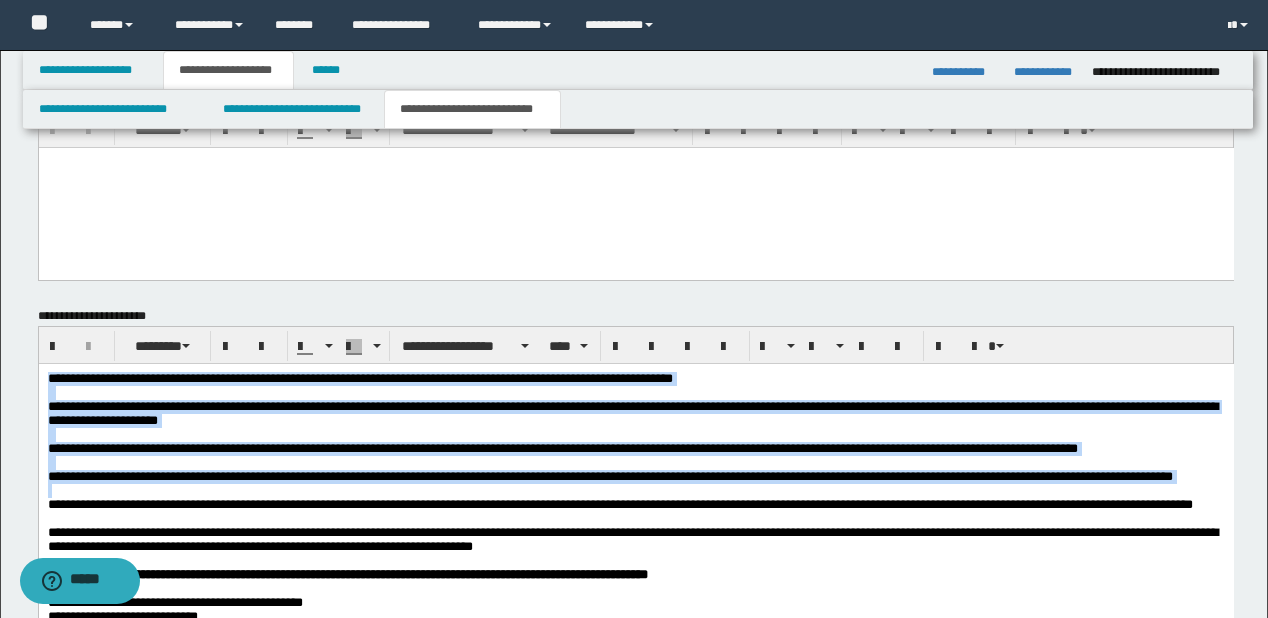 scroll, scrollTop: 1960, scrollLeft: 0, axis: vertical 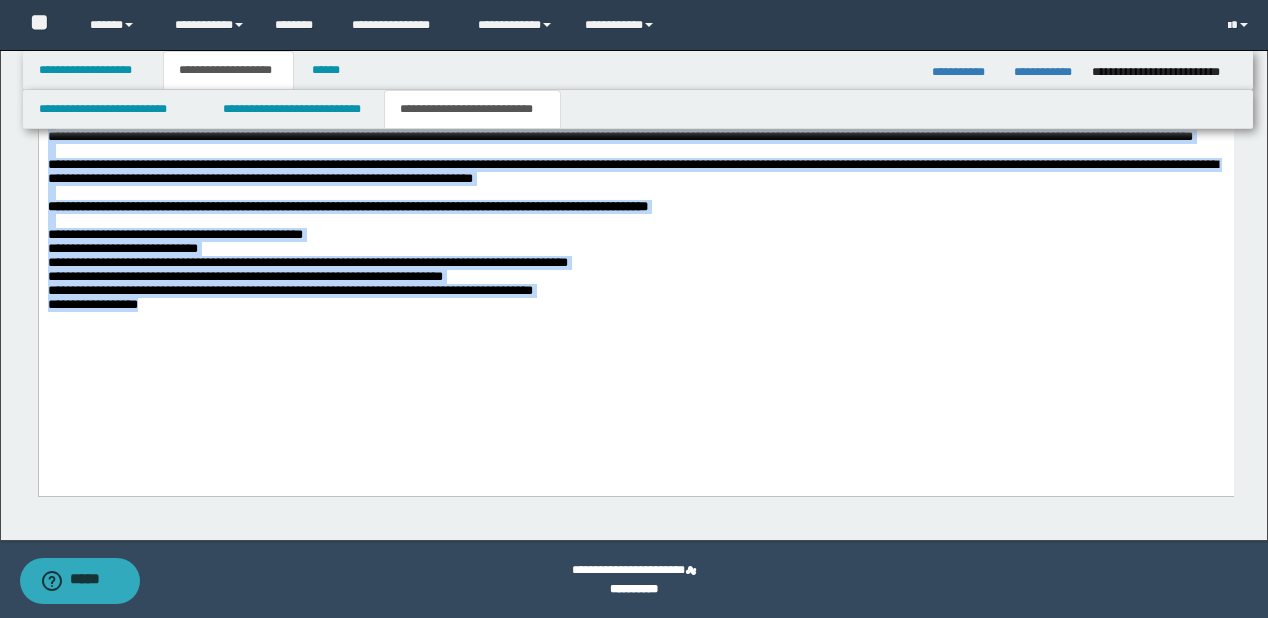 drag, startPoint x: 47, startPoint y: 10, endPoint x: 593, endPoint y: 213, distance: 582.5161 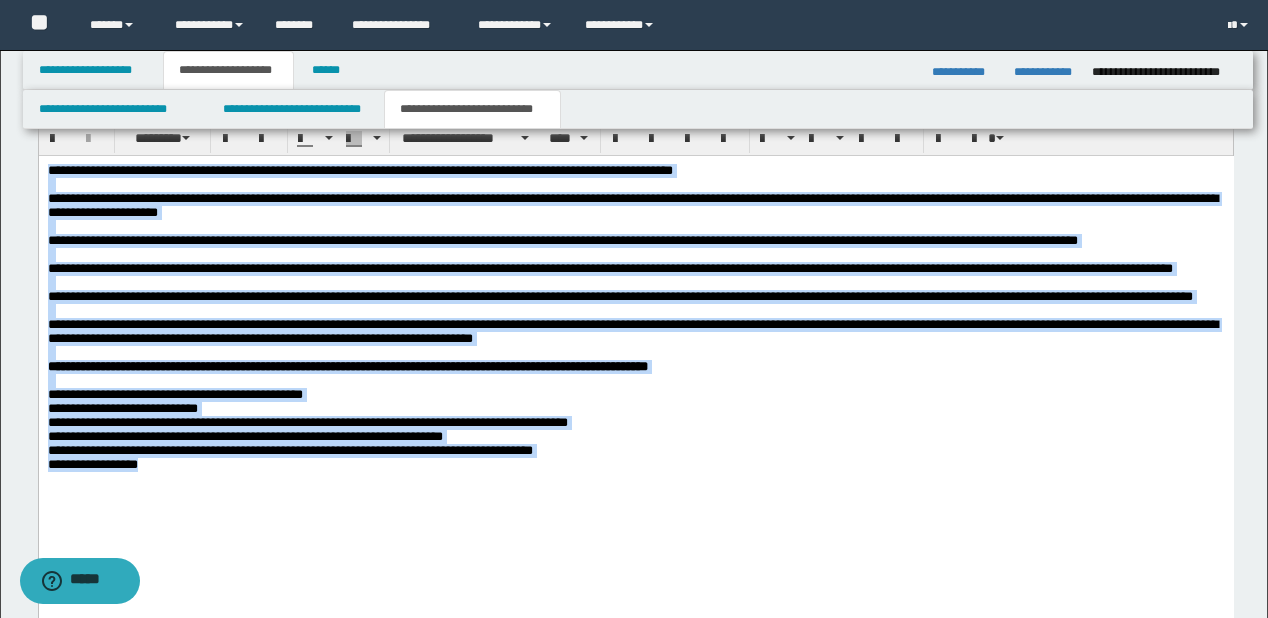 scroll, scrollTop: 1640, scrollLeft: 0, axis: vertical 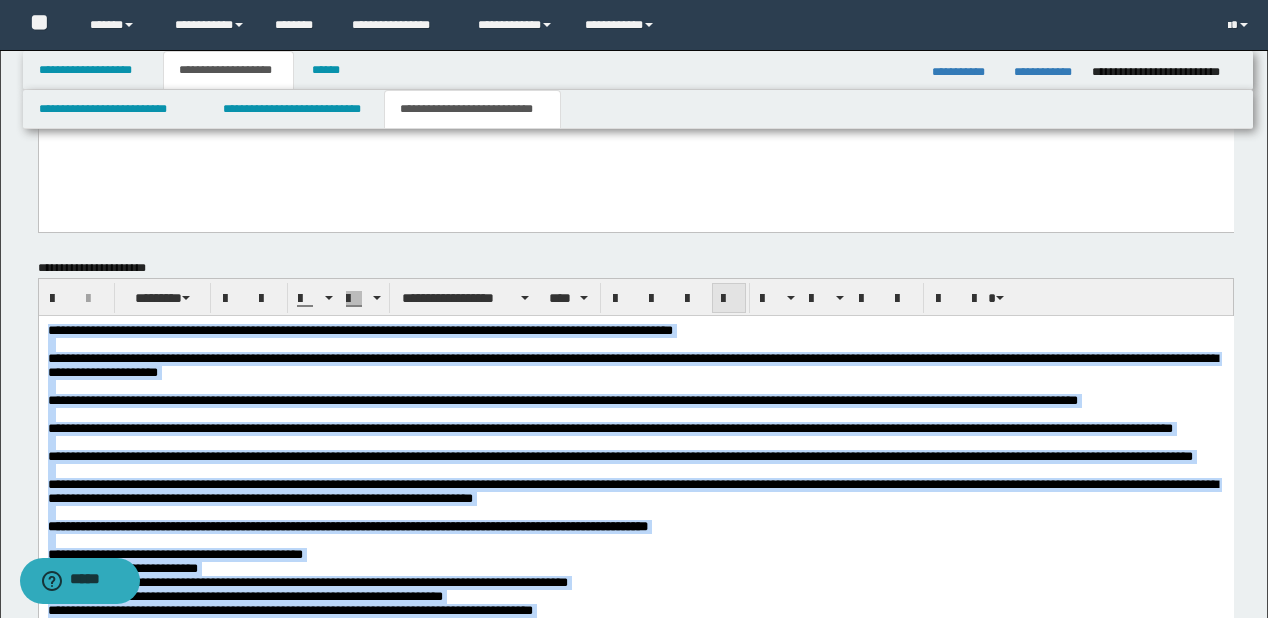 drag, startPoint x: 720, startPoint y: 299, endPoint x: 655, endPoint y: 4, distance: 302.07614 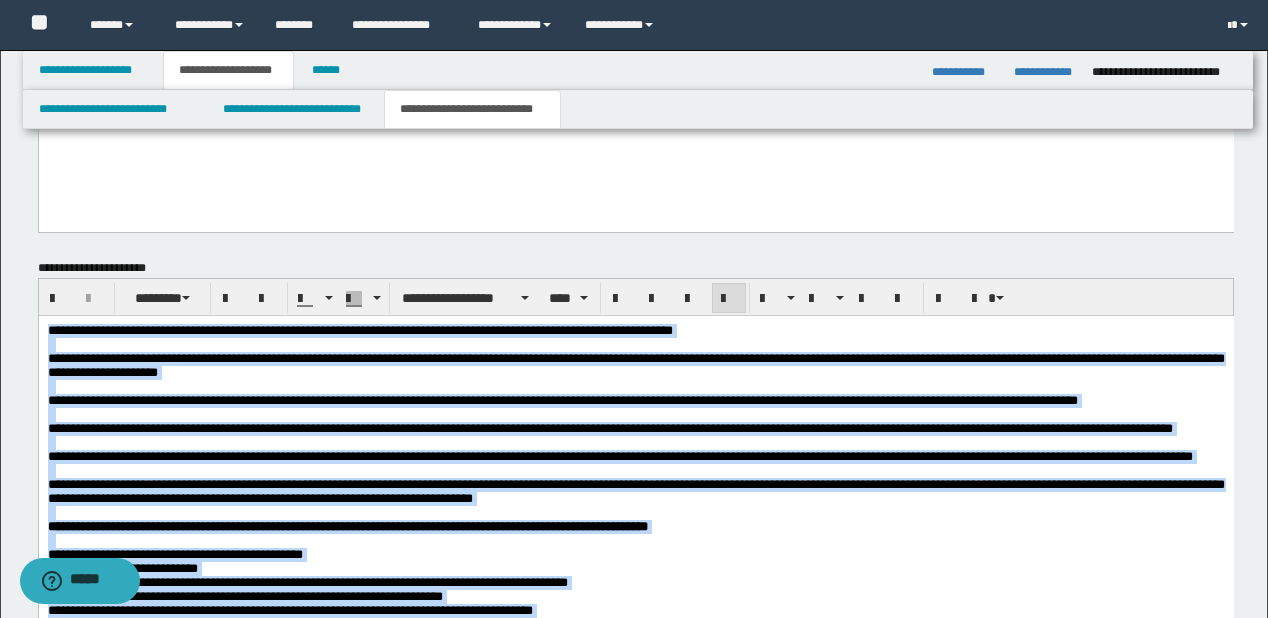 click at bounding box center (635, 386) 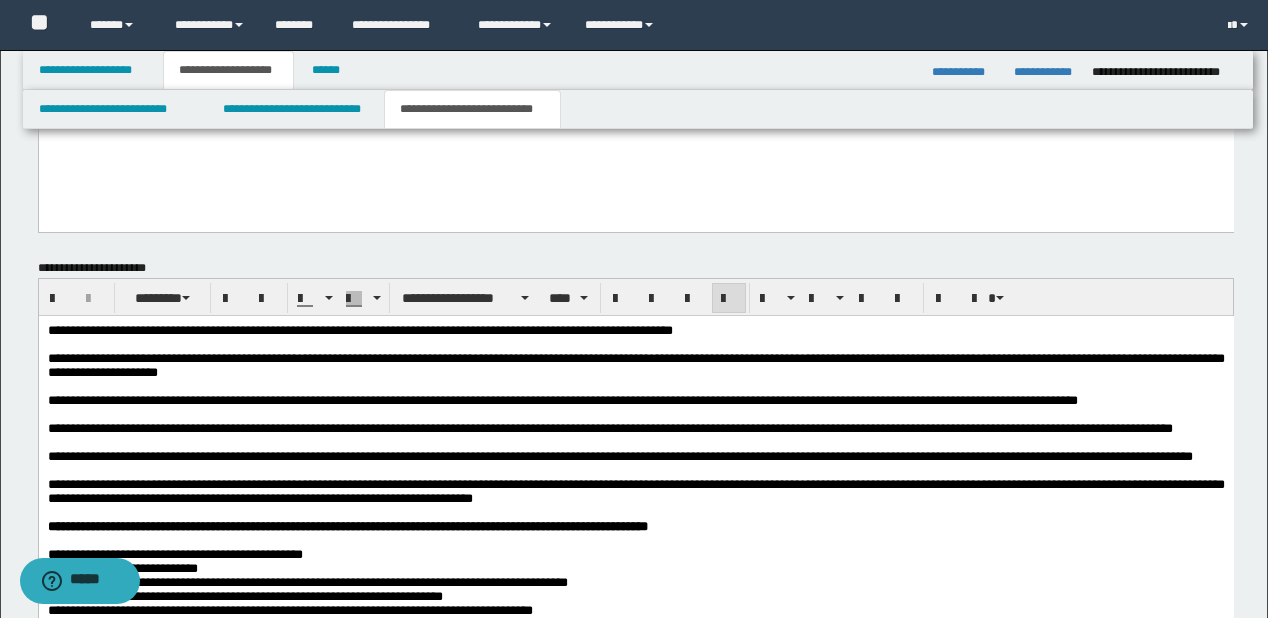 click on "**********" at bounding box center [359, 329] 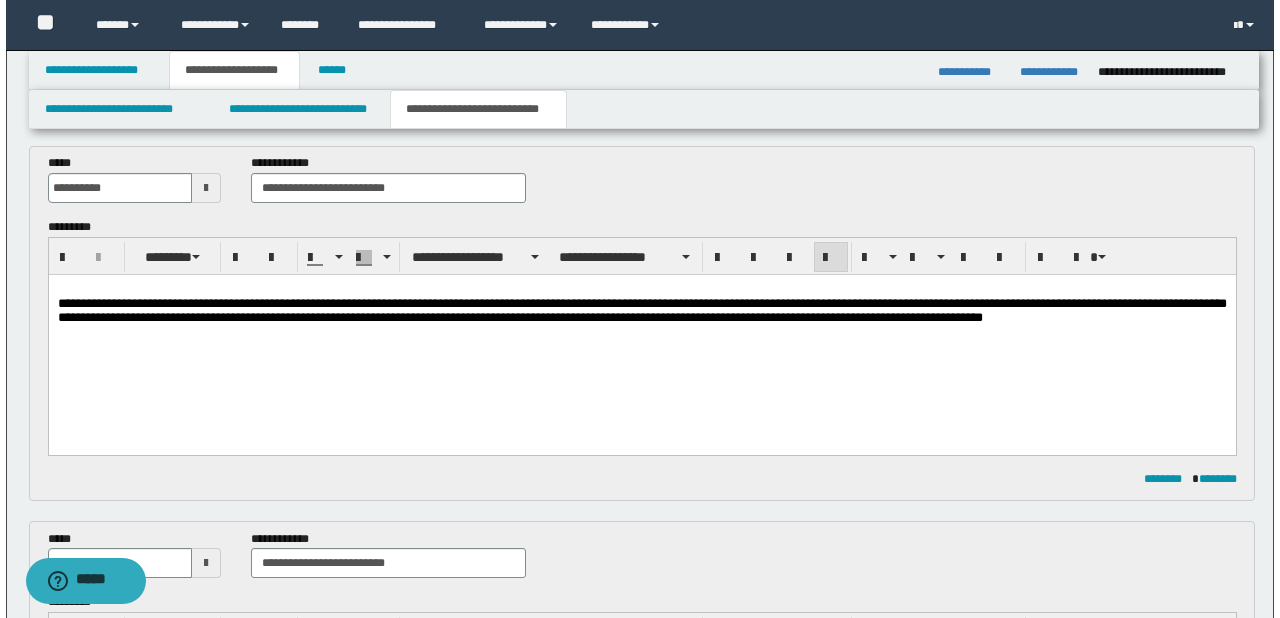 scroll, scrollTop: 0, scrollLeft: 0, axis: both 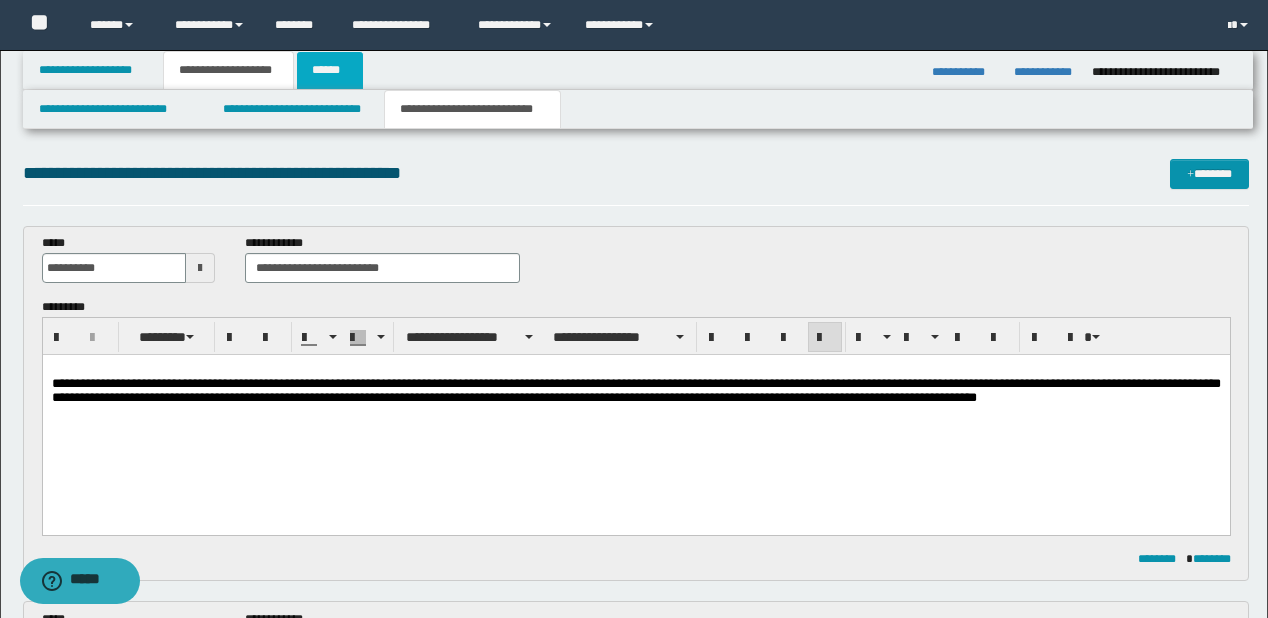 click on "******" at bounding box center (330, 70) 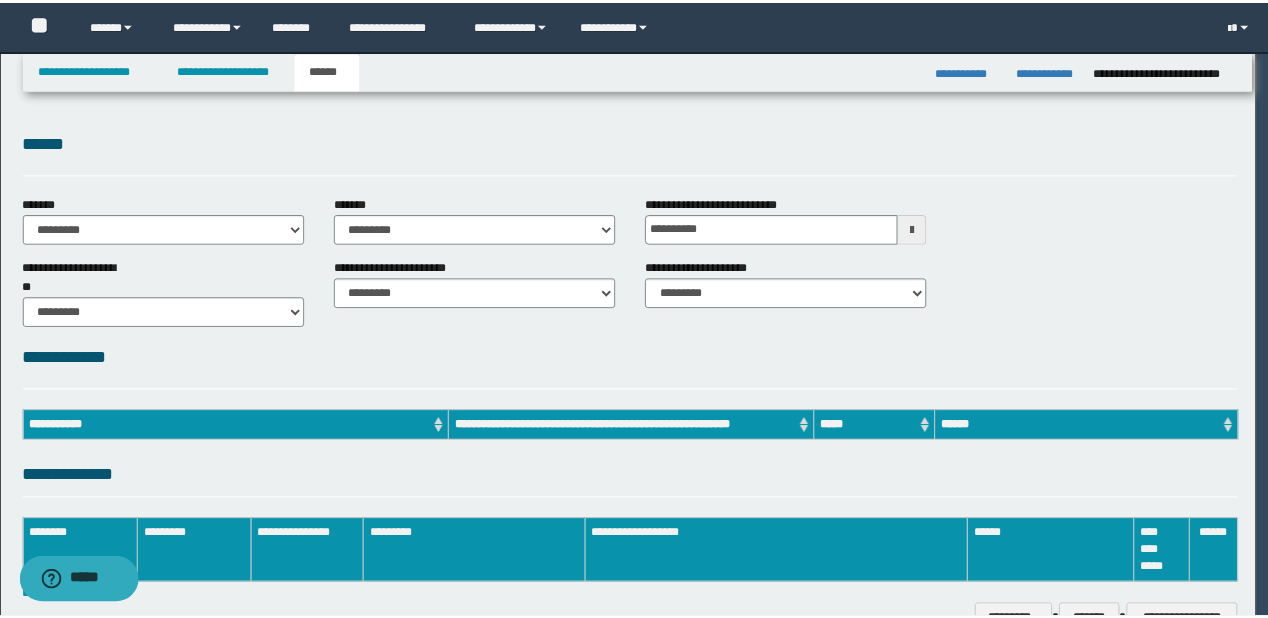 scroll, scrollTop: 0, scrollLeft: 0, axis: both 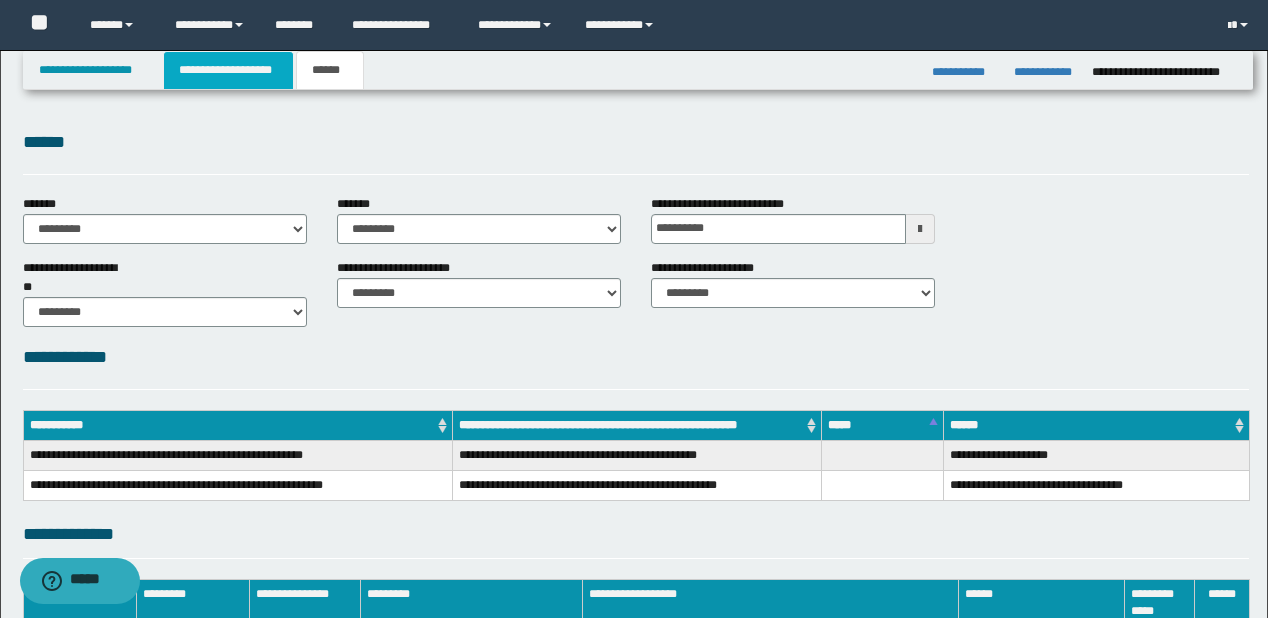 click on "**********" at bounding box center (228, 70) 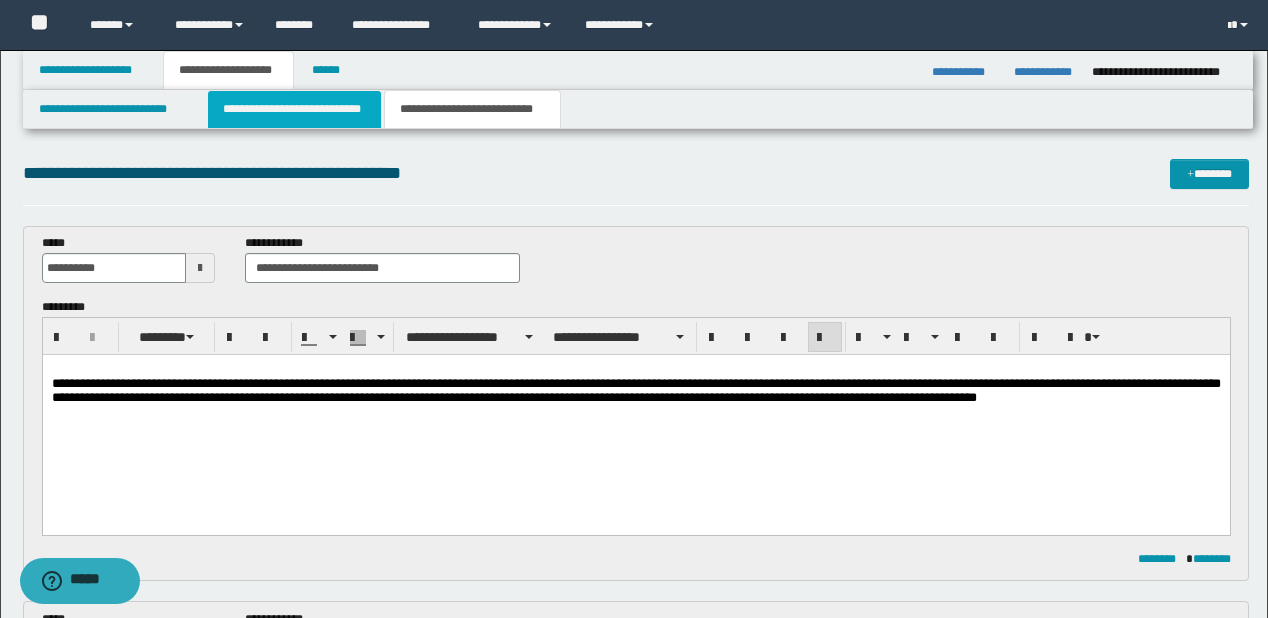 click on "**********" at bounding box center [294, 109] 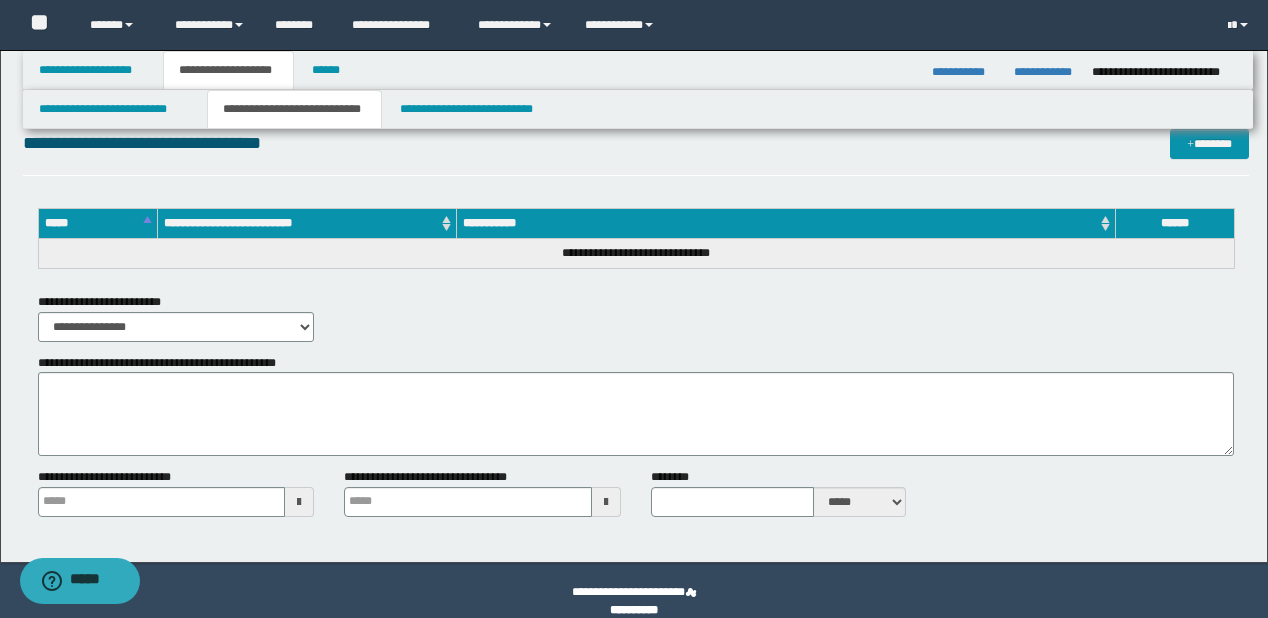 type 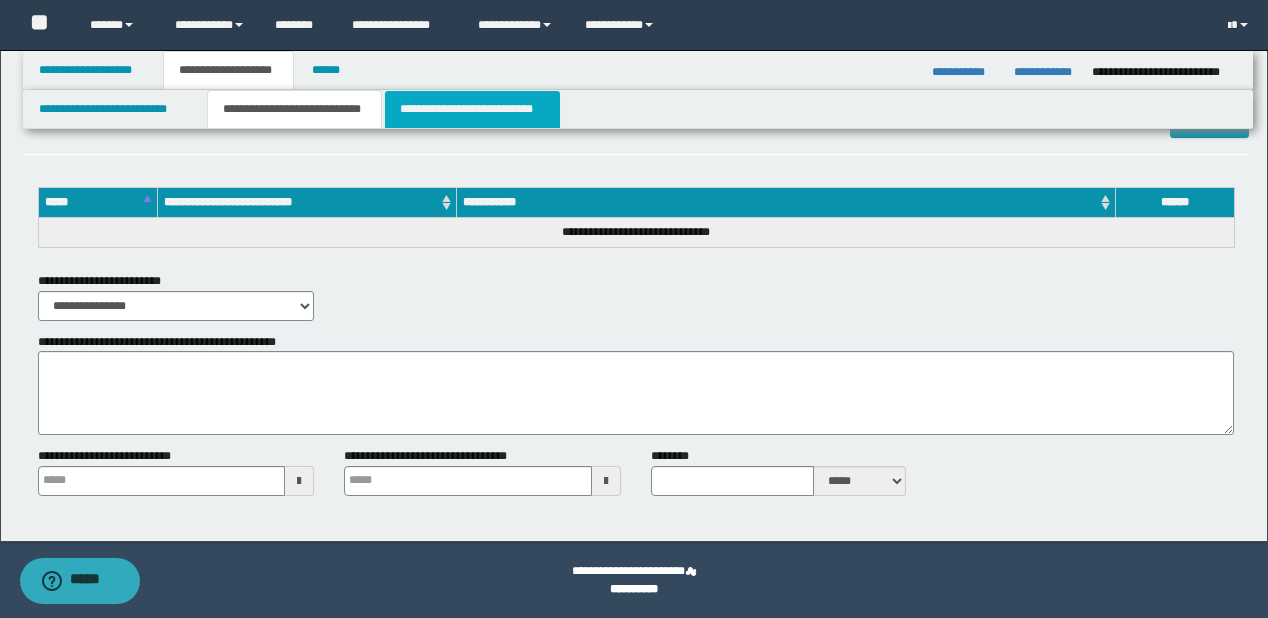 click on "**********" at bounding box center [472, 109] 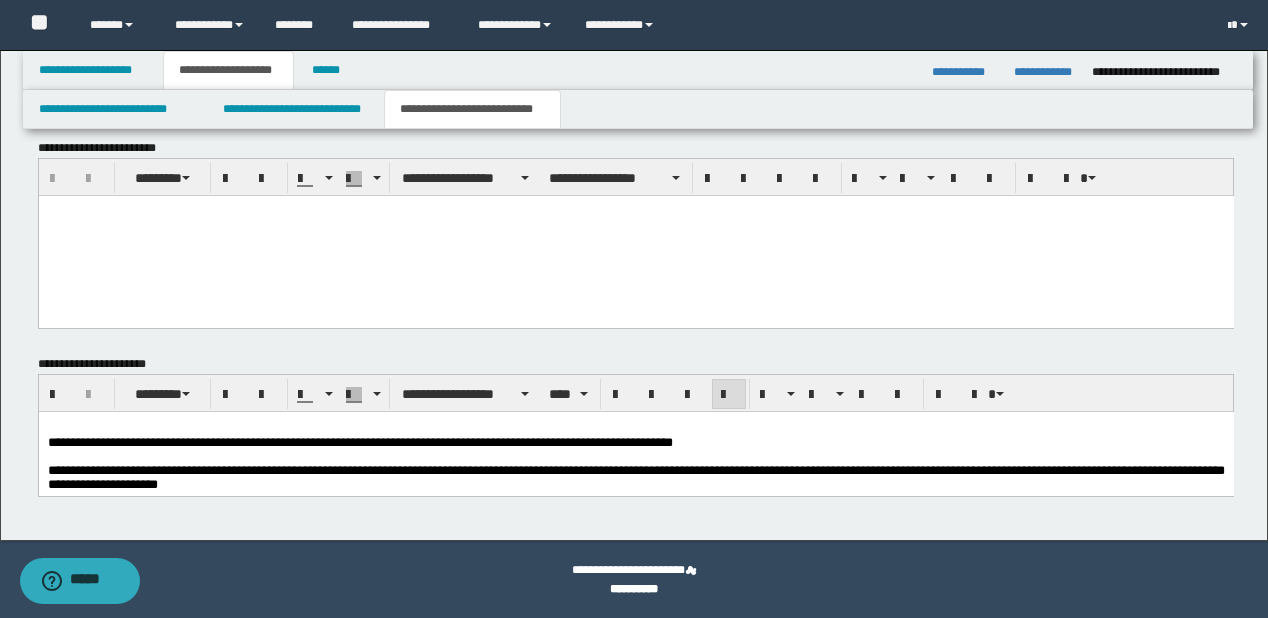 click at bounding box center (635, 456) 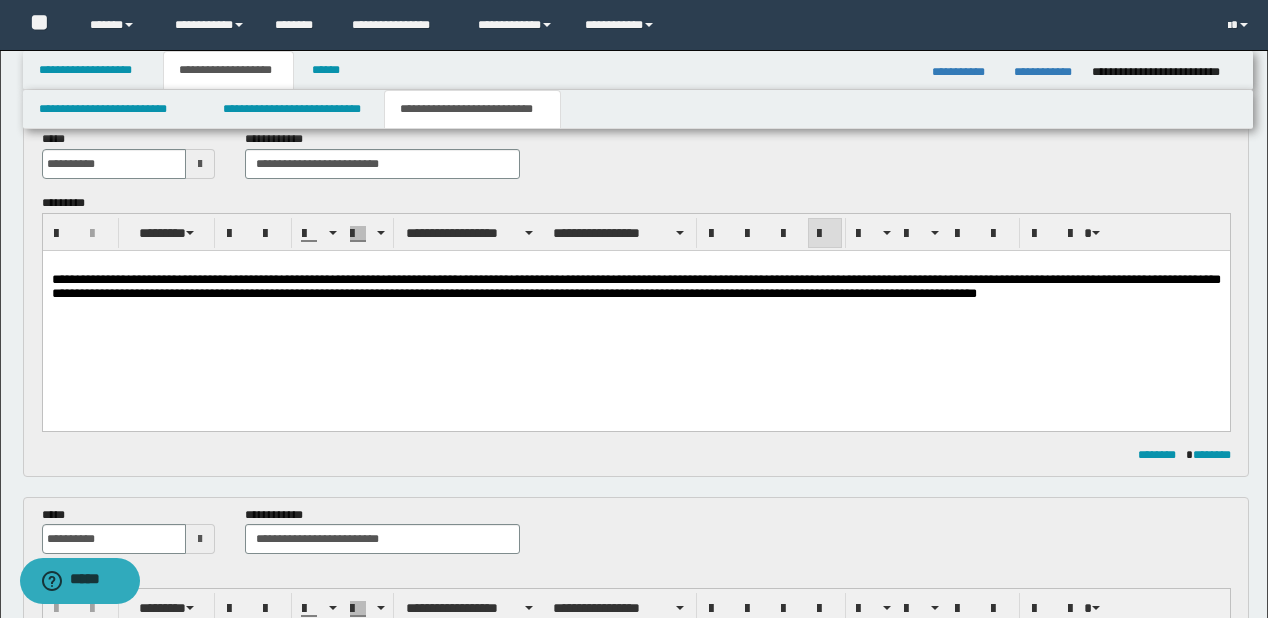 scroll, scrollTop: 24, scrollLeft: 0, axis: vertical 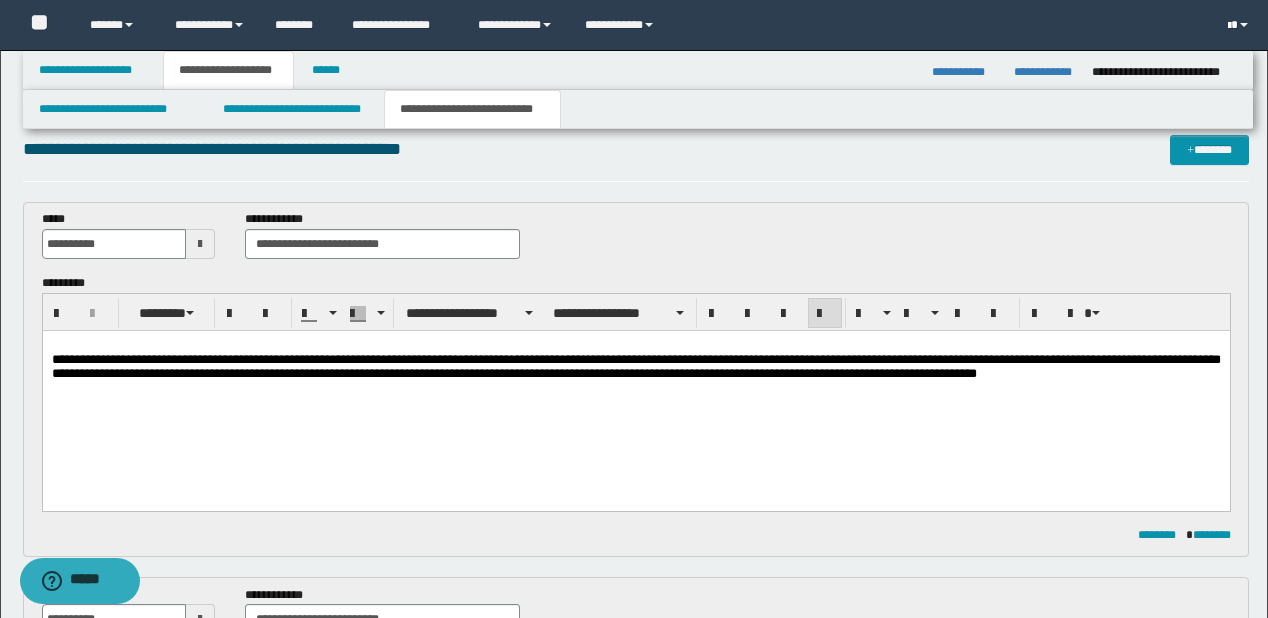 click at bounding box center [1240, 25] 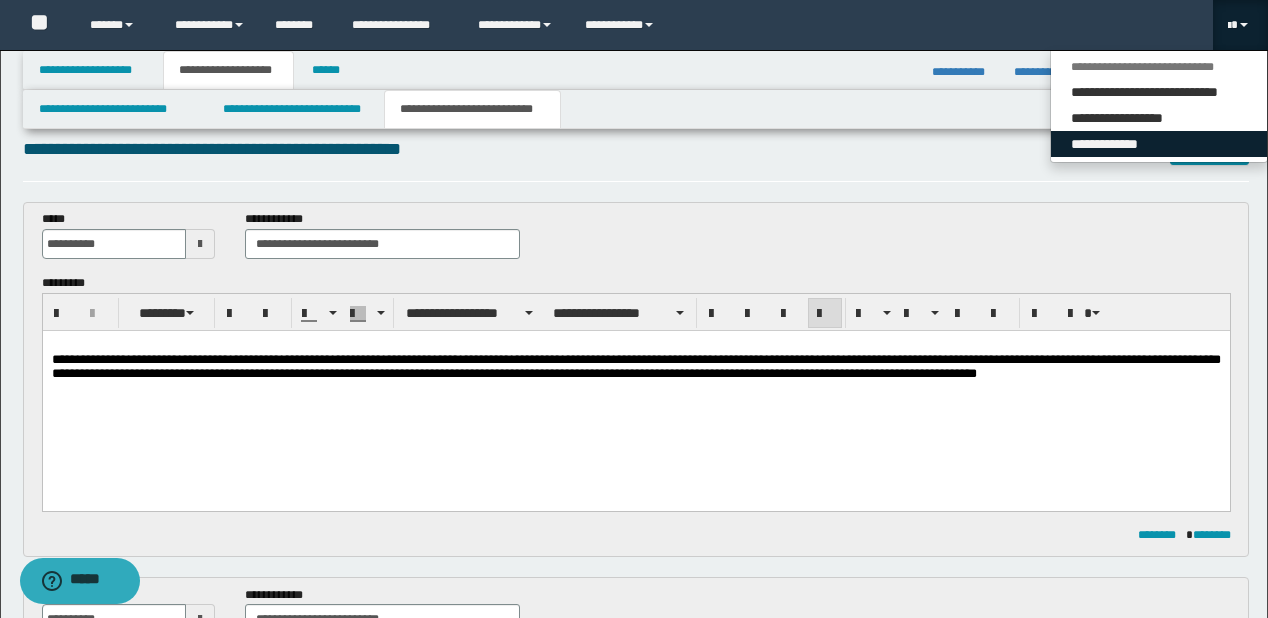 click on "**********" at bounding box center [1159, 144] 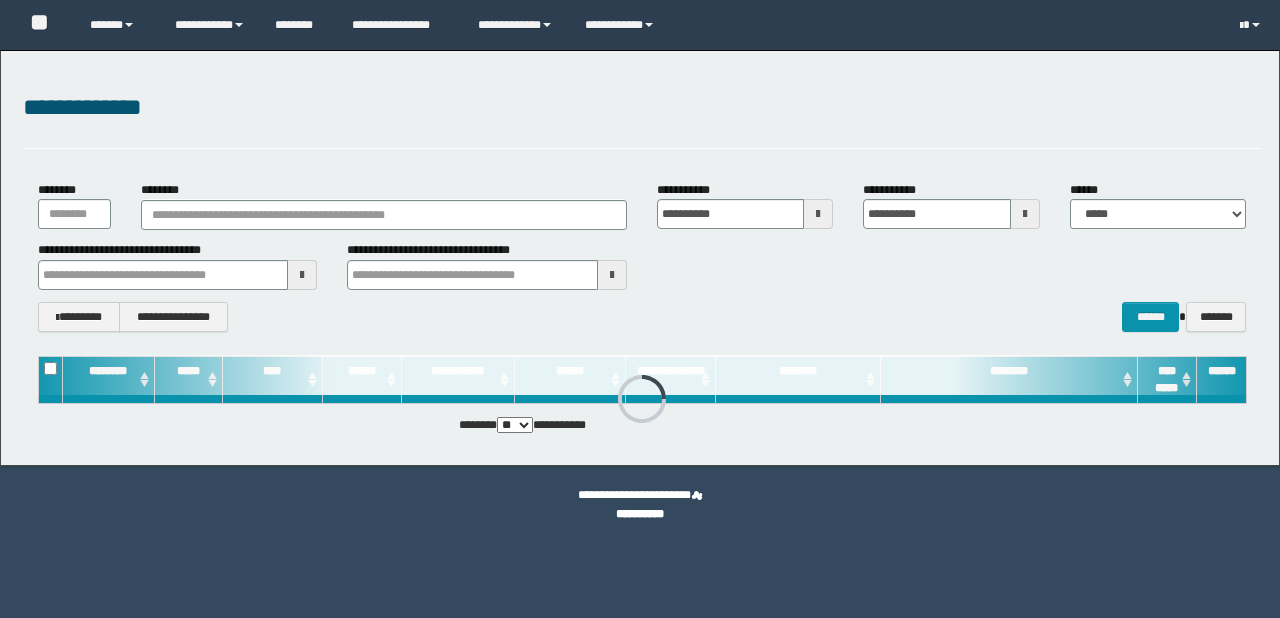 scroll, scrollTop: 0, scrollLeft: 0, axis: both 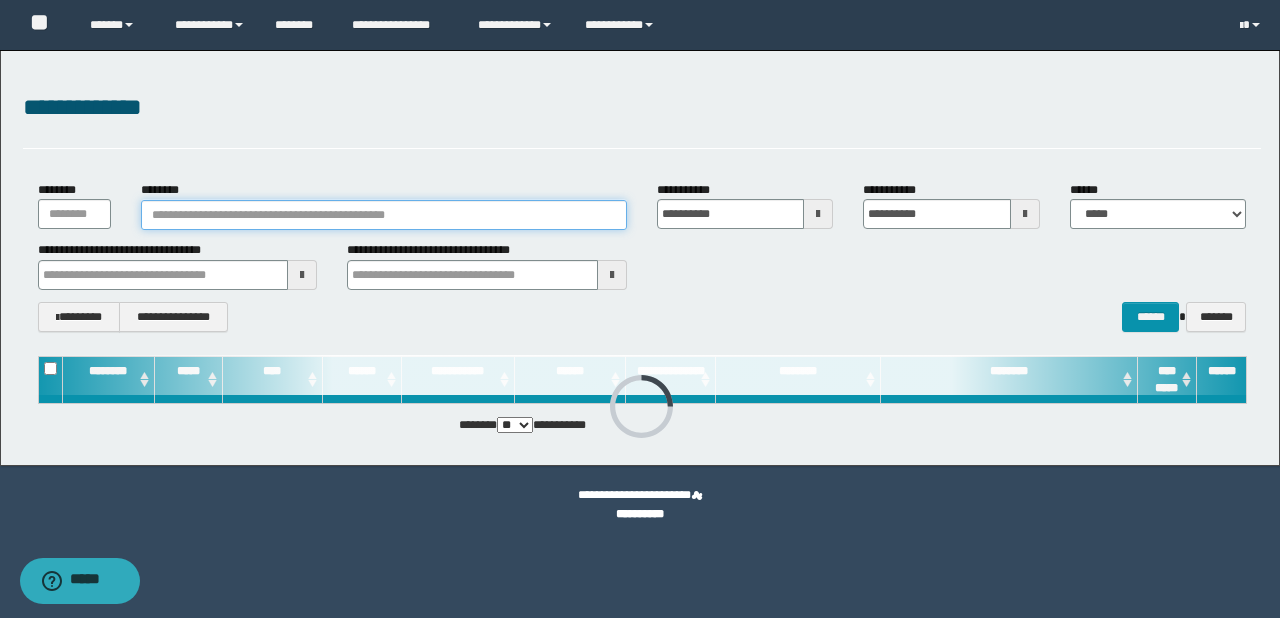 click on "********" at bounding box center (384, 215) 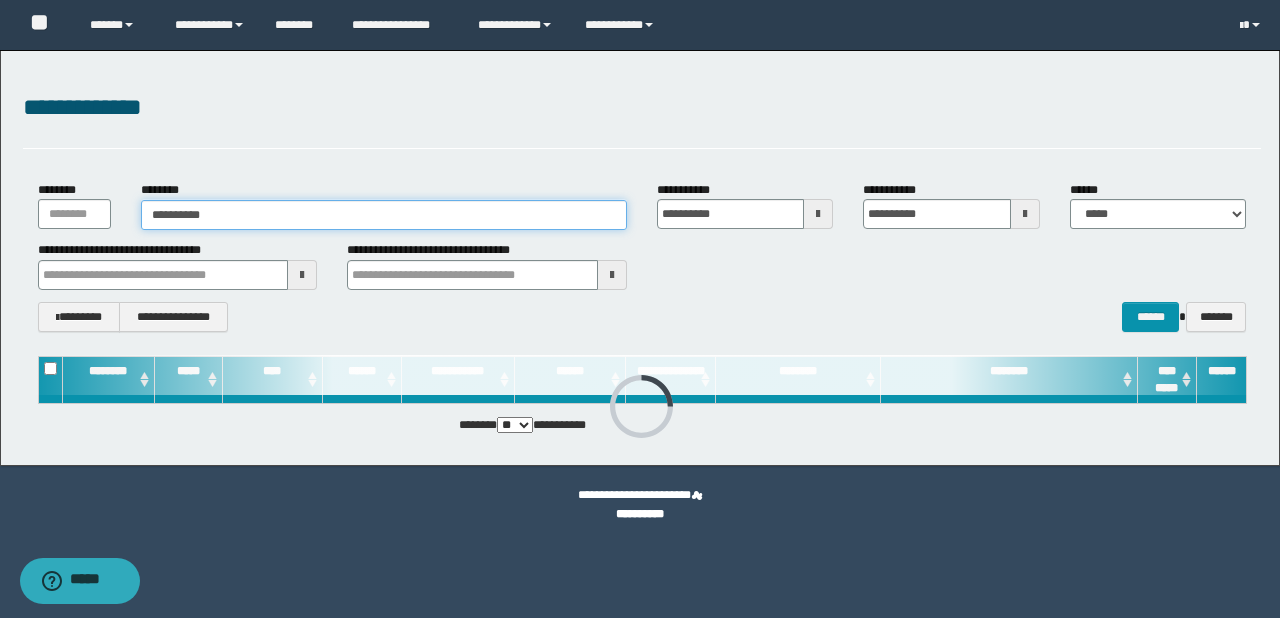 type on "**********" 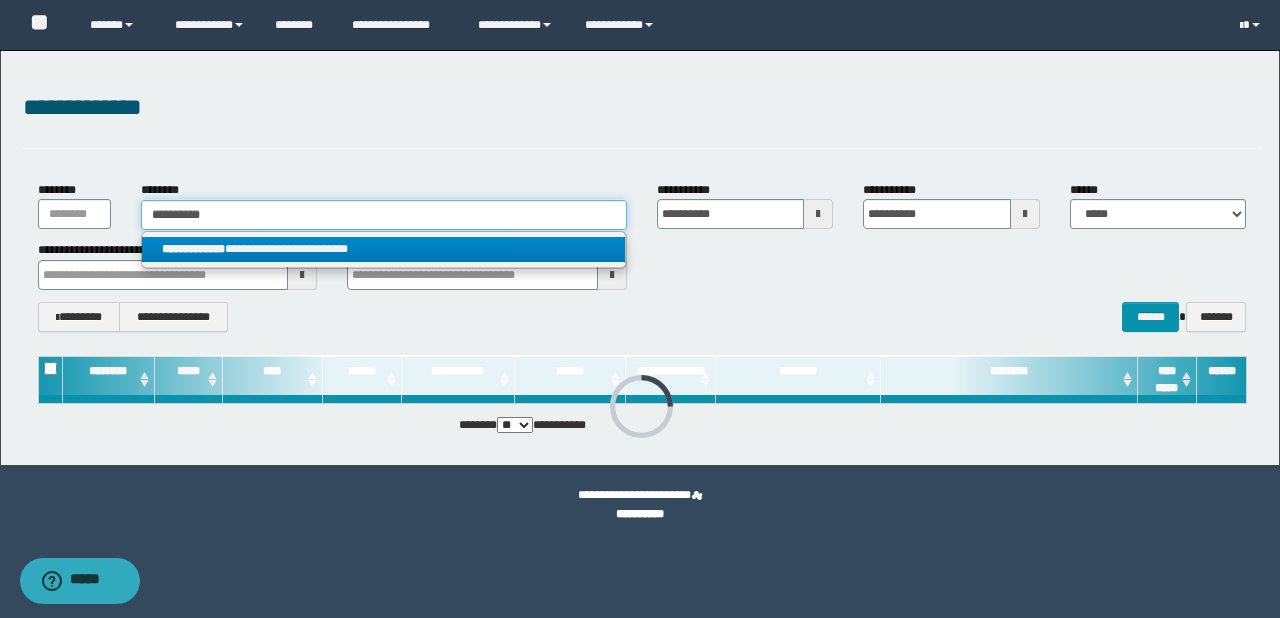 type on "**********" 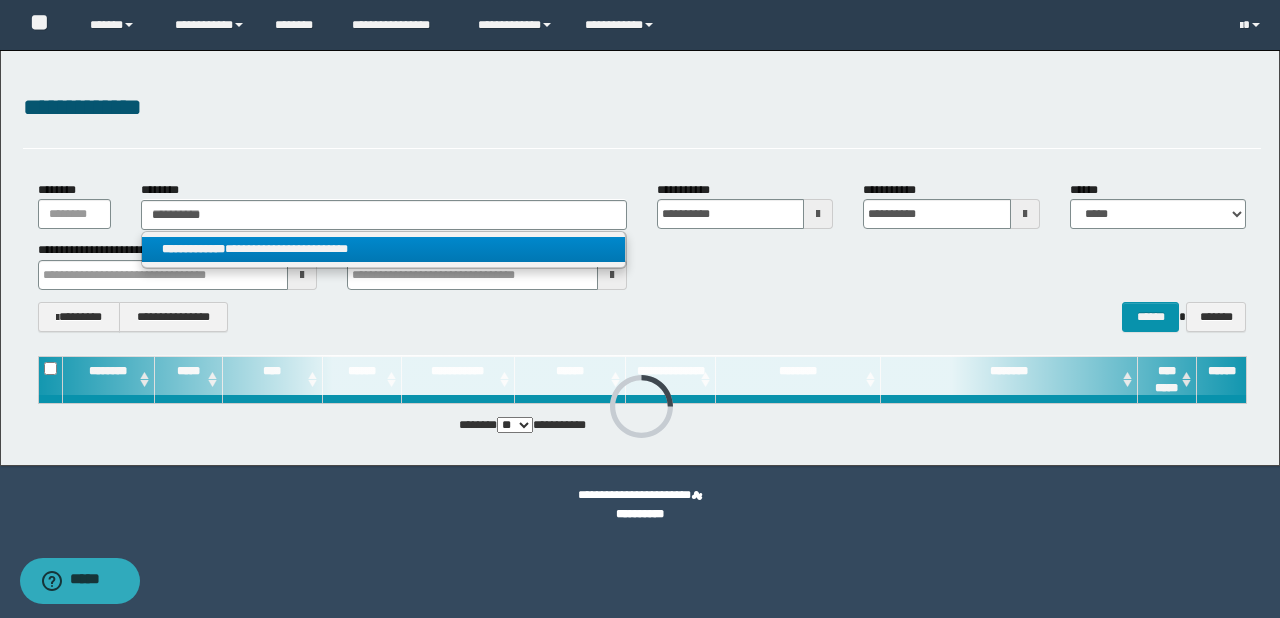 click on "**********" at bounding box center (384, 249) 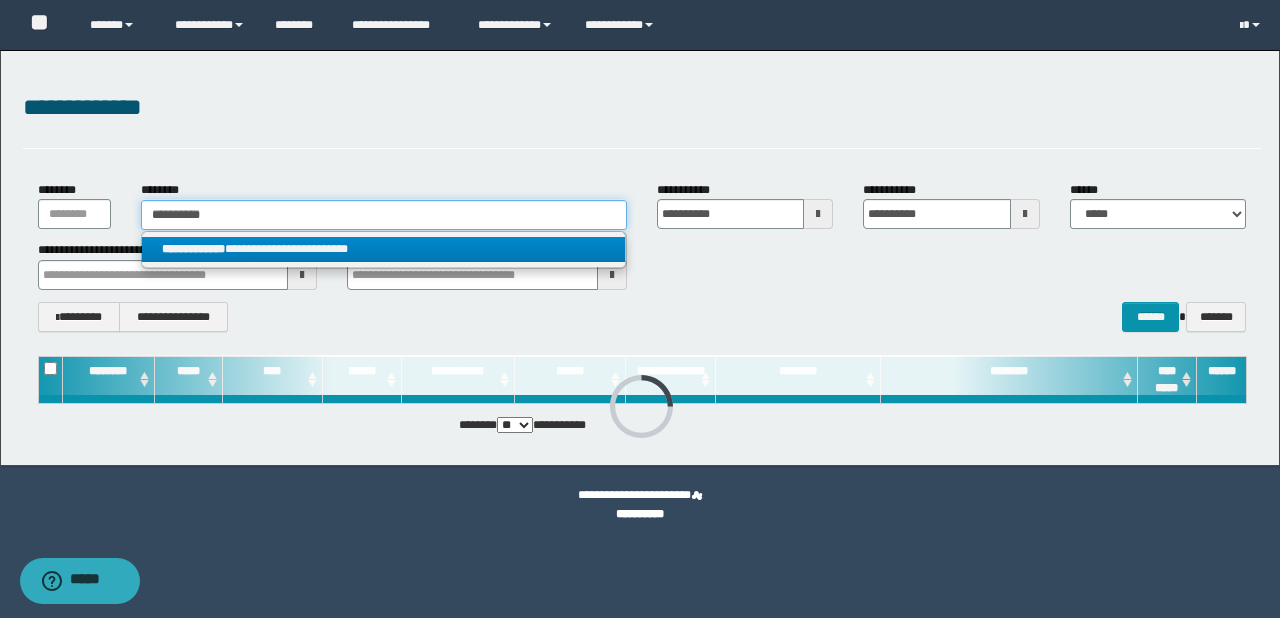 type 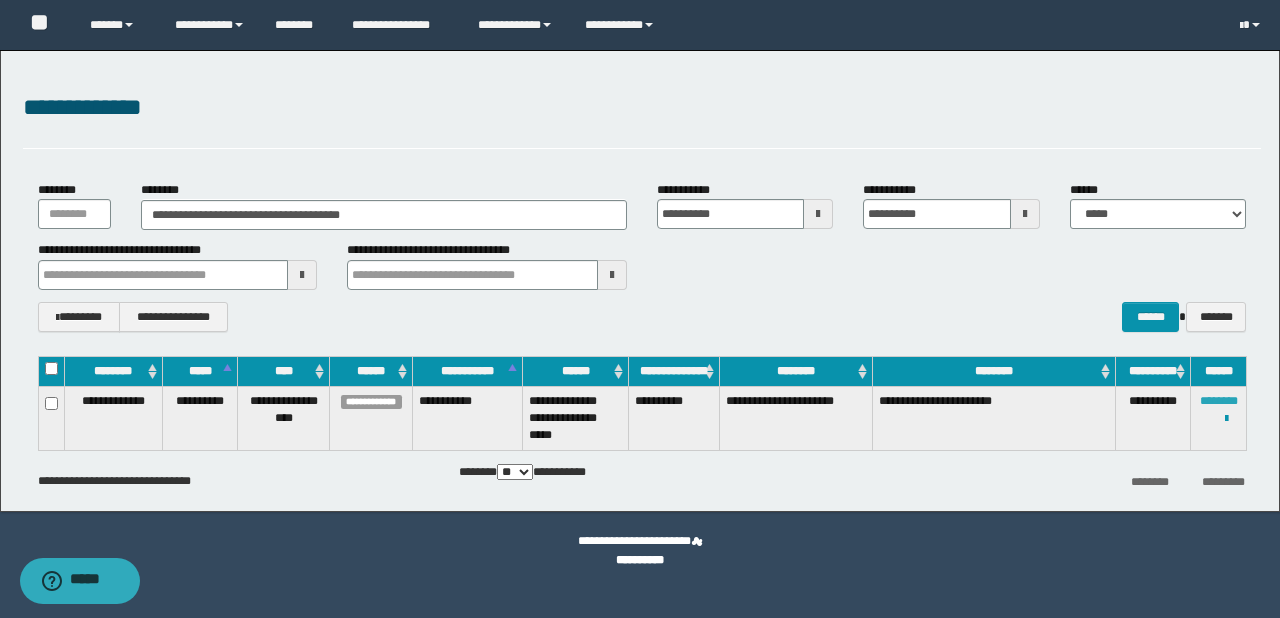 click on "********" at bounding box center (1219, 401) 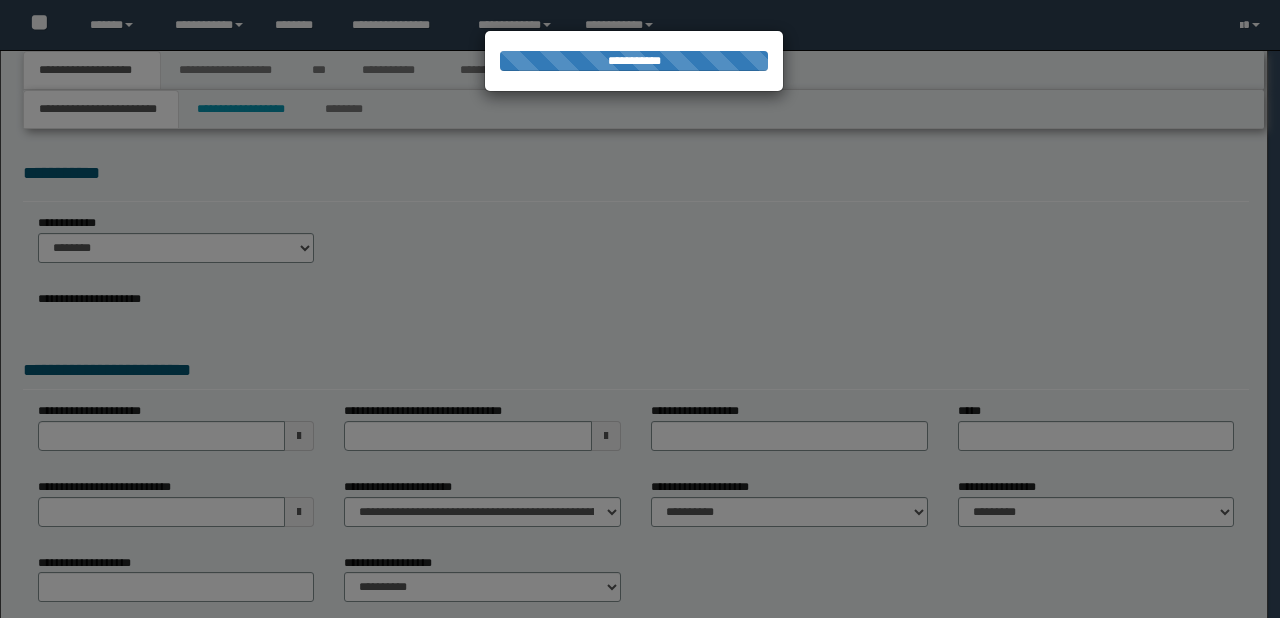 scroll, scrollTop: 0, scrollLeft: 0, axis: both 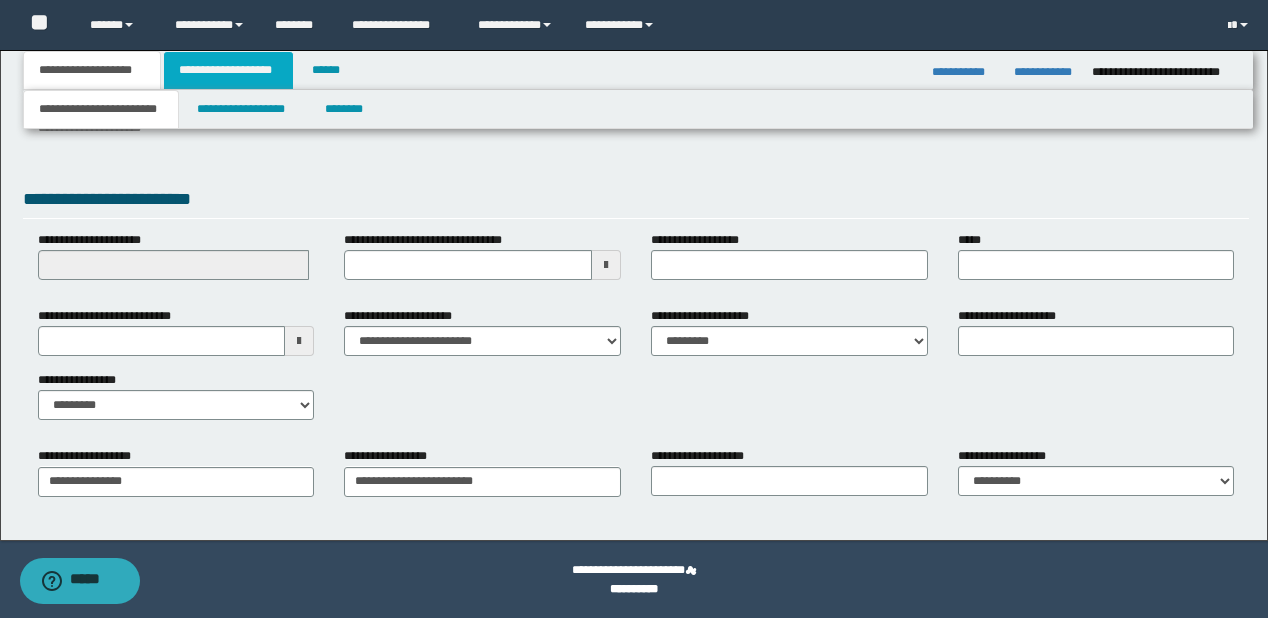 click on "**********" at bounding box center (228, 70) 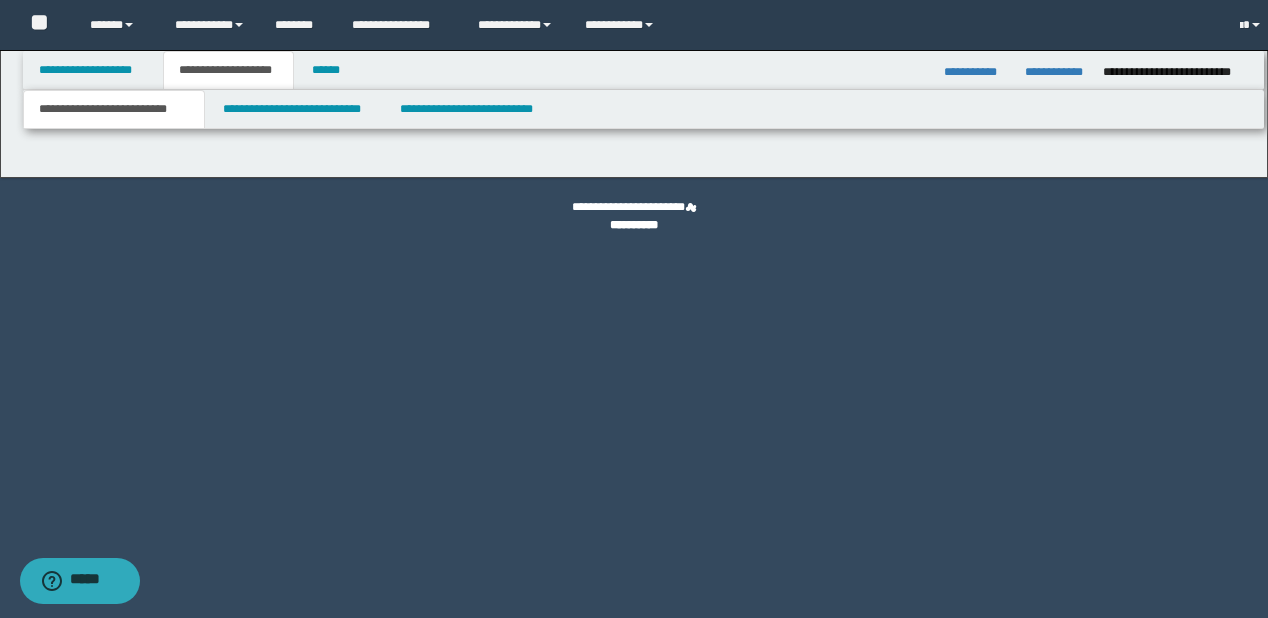 scroll, scrollTop: 0, scrollLeft: 0, axis: both 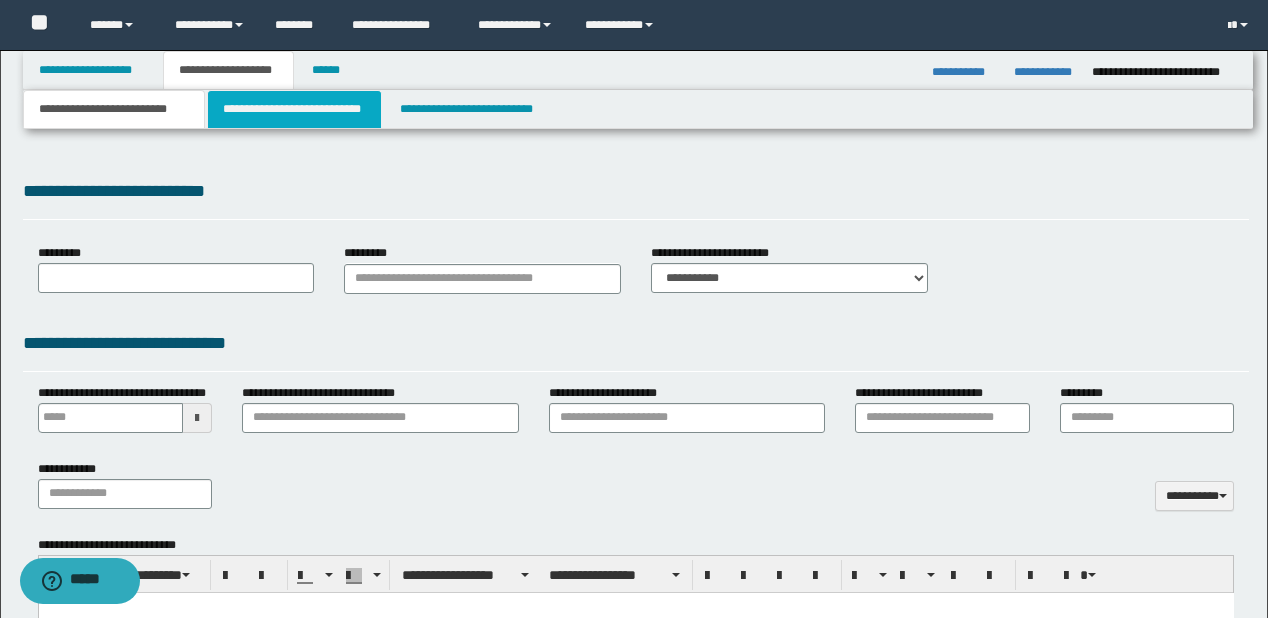 type 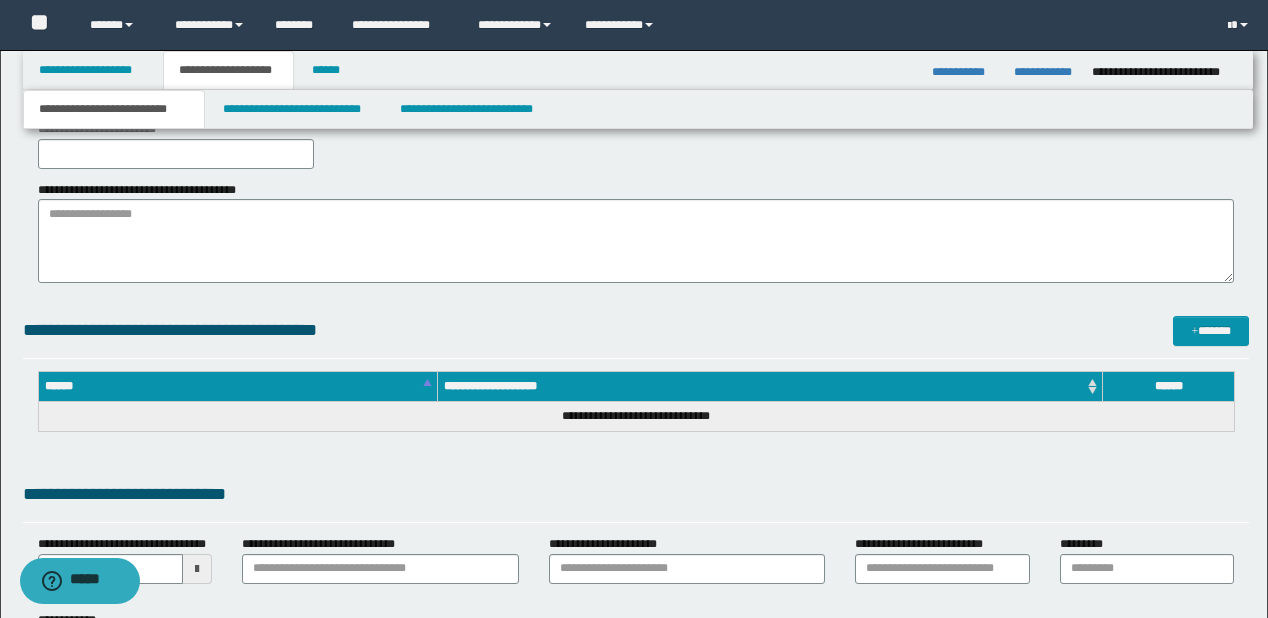 scroll, scrollTop: 240, scrollLeft: 0, axis: vertical 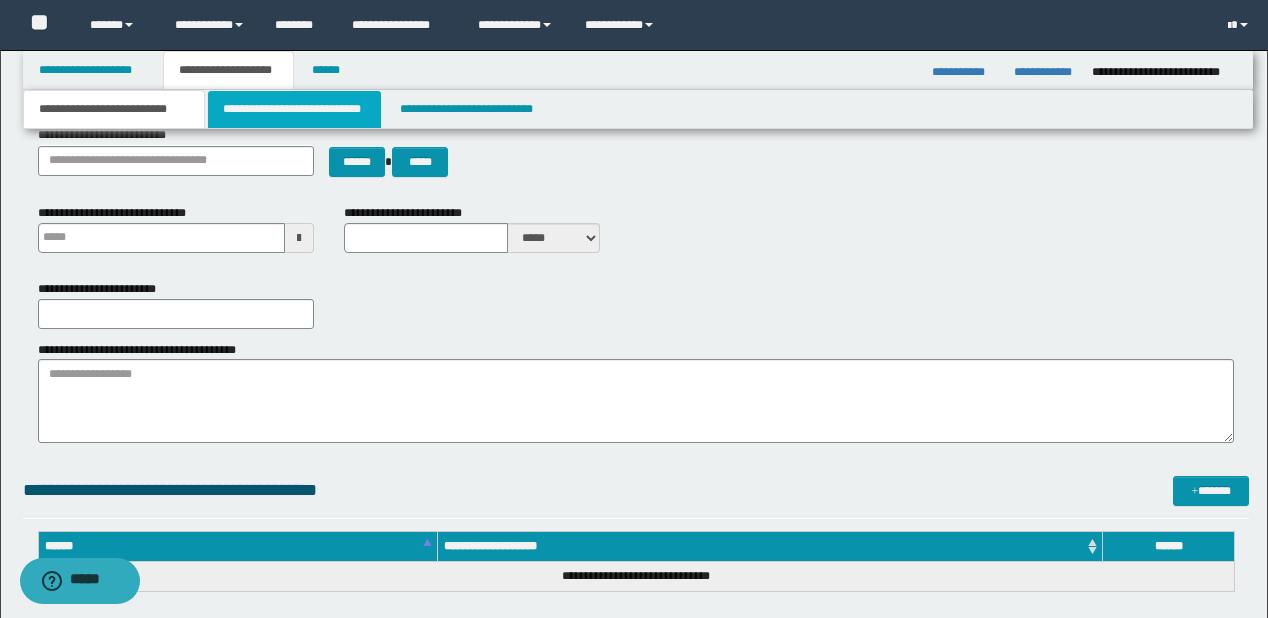 click on "**********" at bounding box center [294, 109] 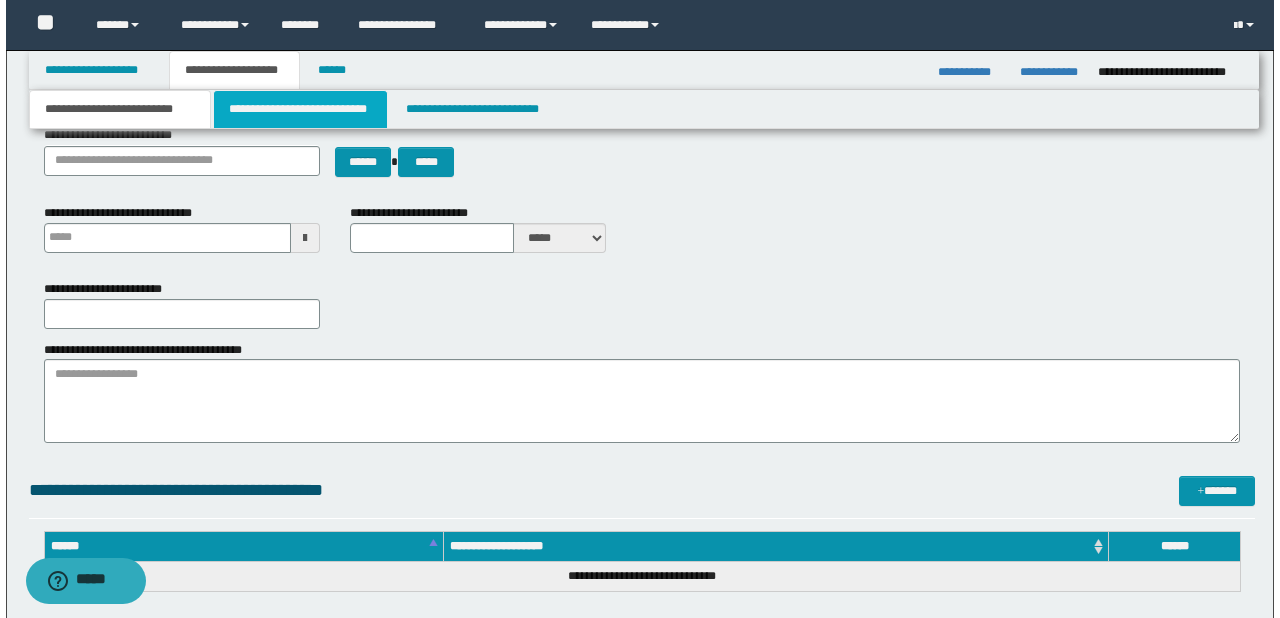 scroll, scrollTop: 0, scrollLeft: 0, axis: both 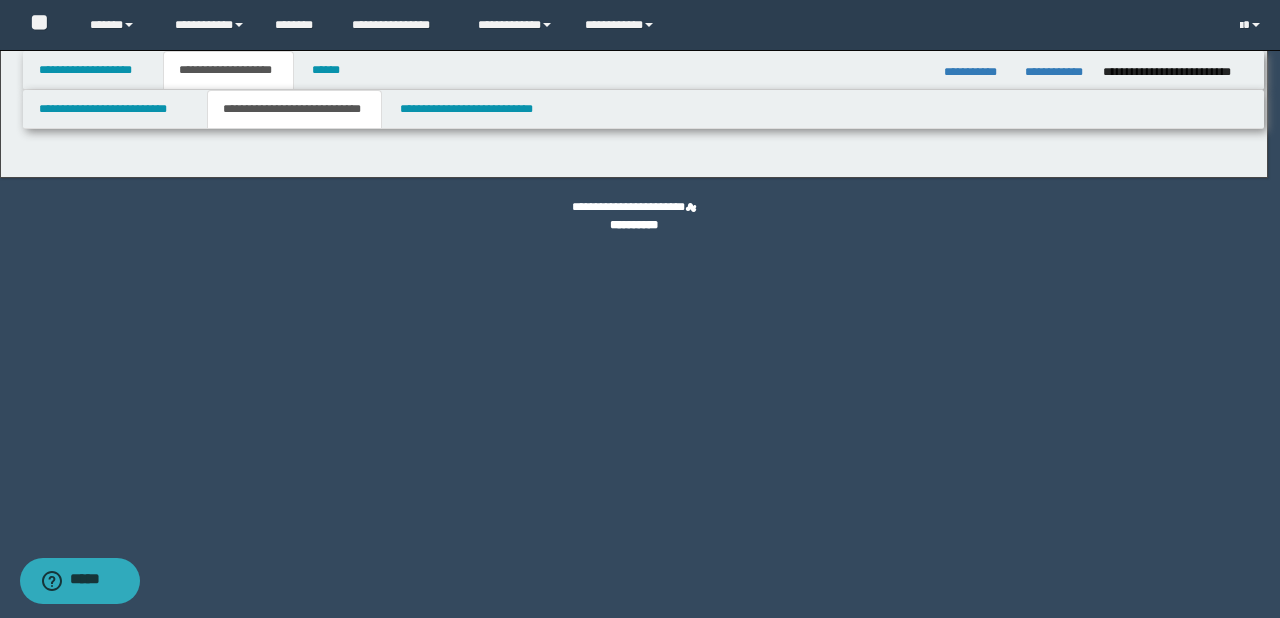 select on "*" 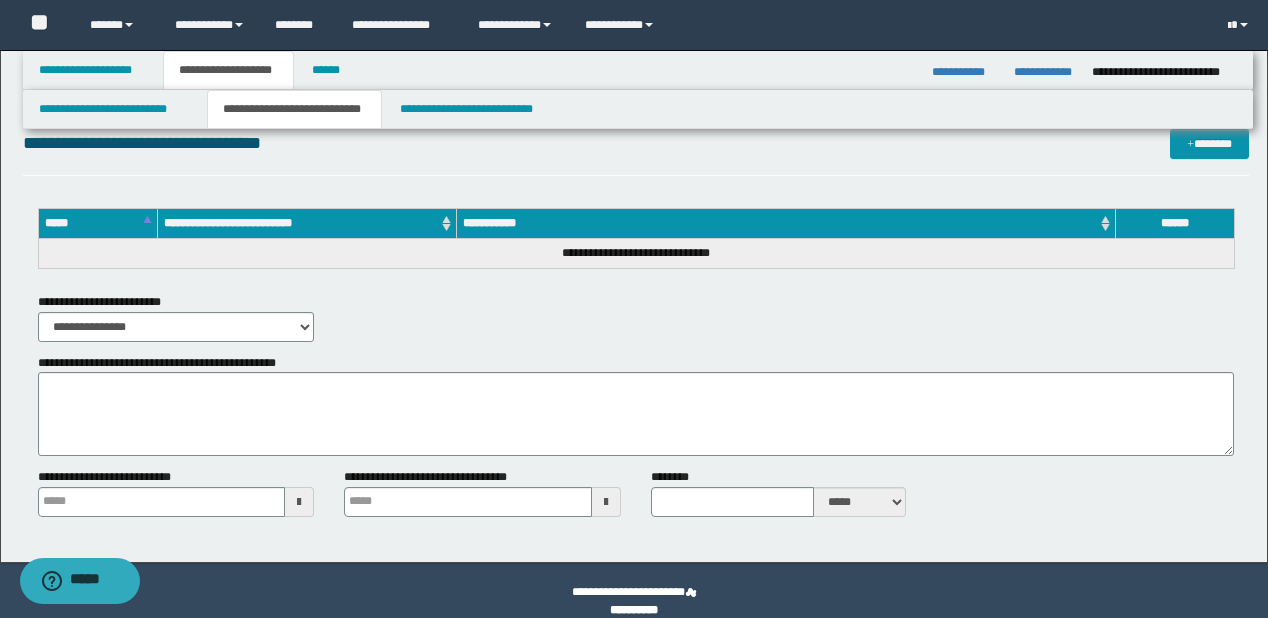 scroll, scrollTop: 2421, scrollLeft: 0, axis: vertical 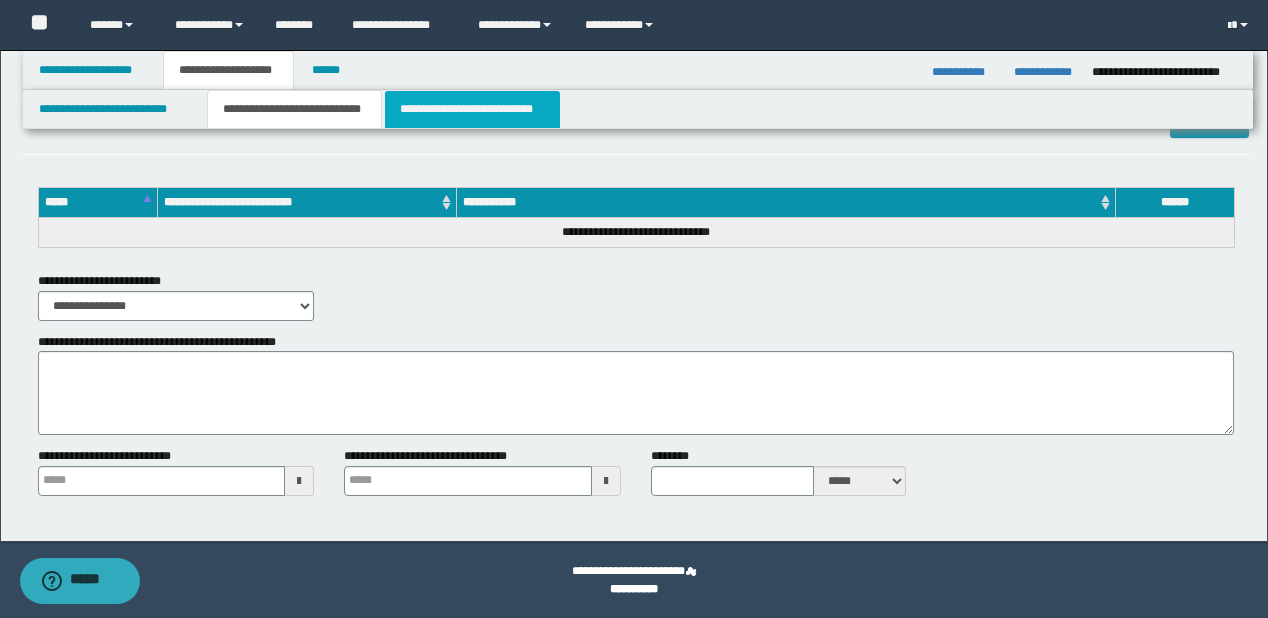 click on "**********" at bounding box center [472, 109] 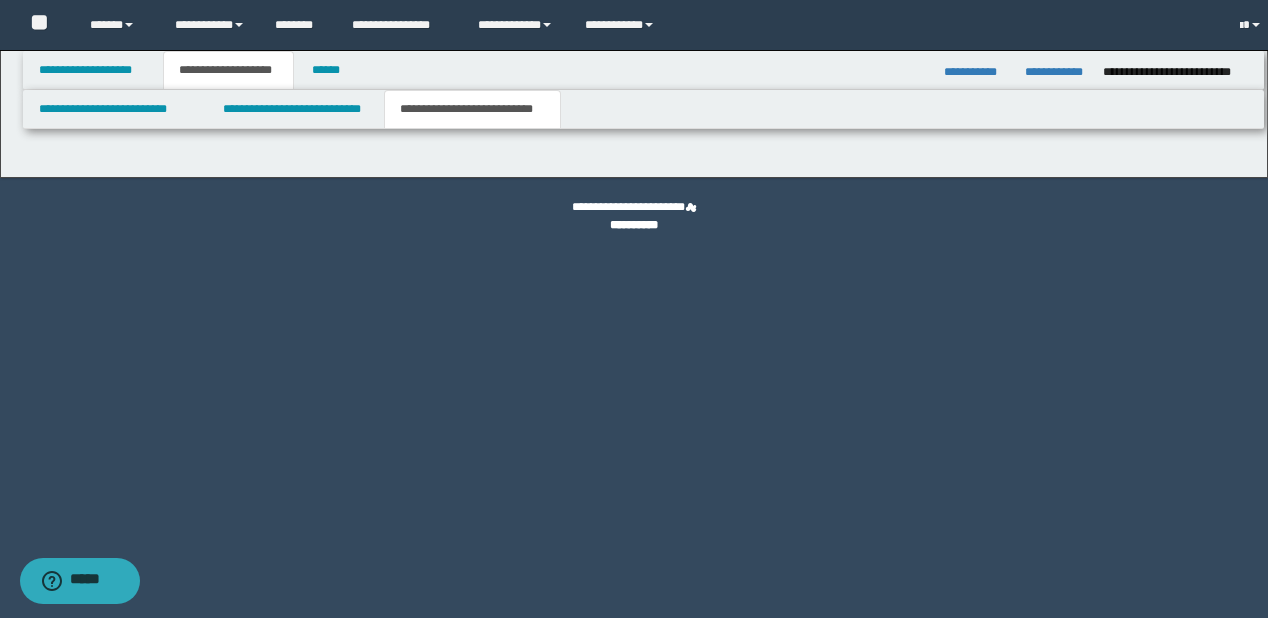 scroll, scrollTop: 0, scrollLeft: 0, axis: both 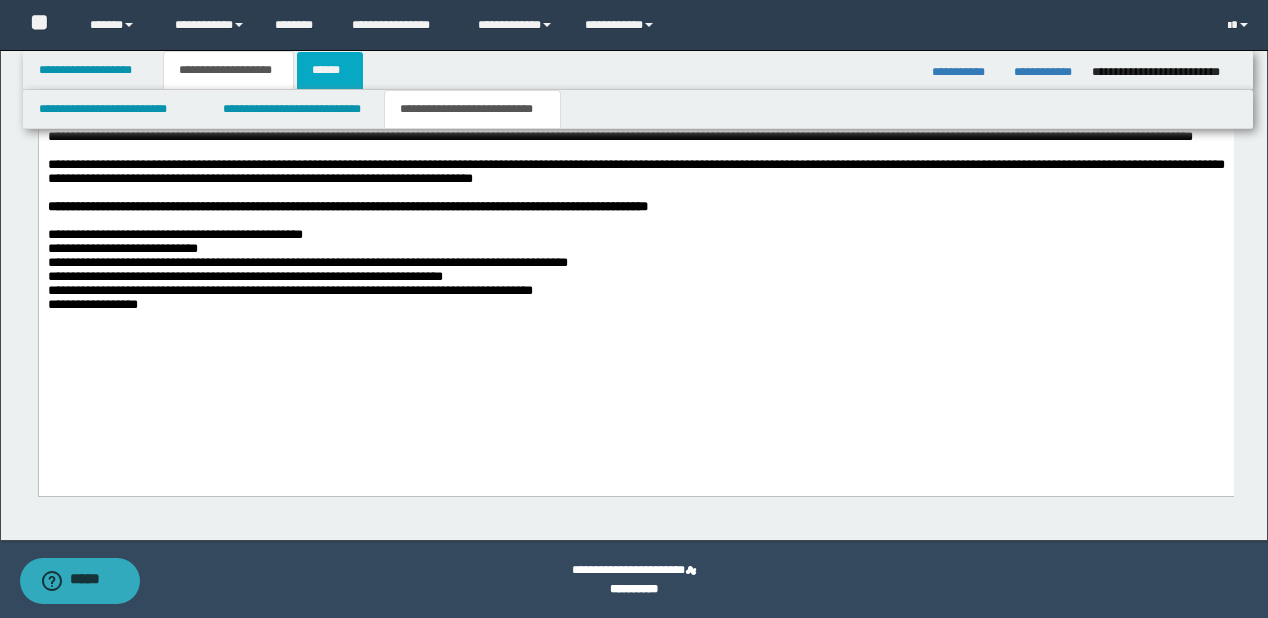 click on "******" at bounding box center [330, 70] 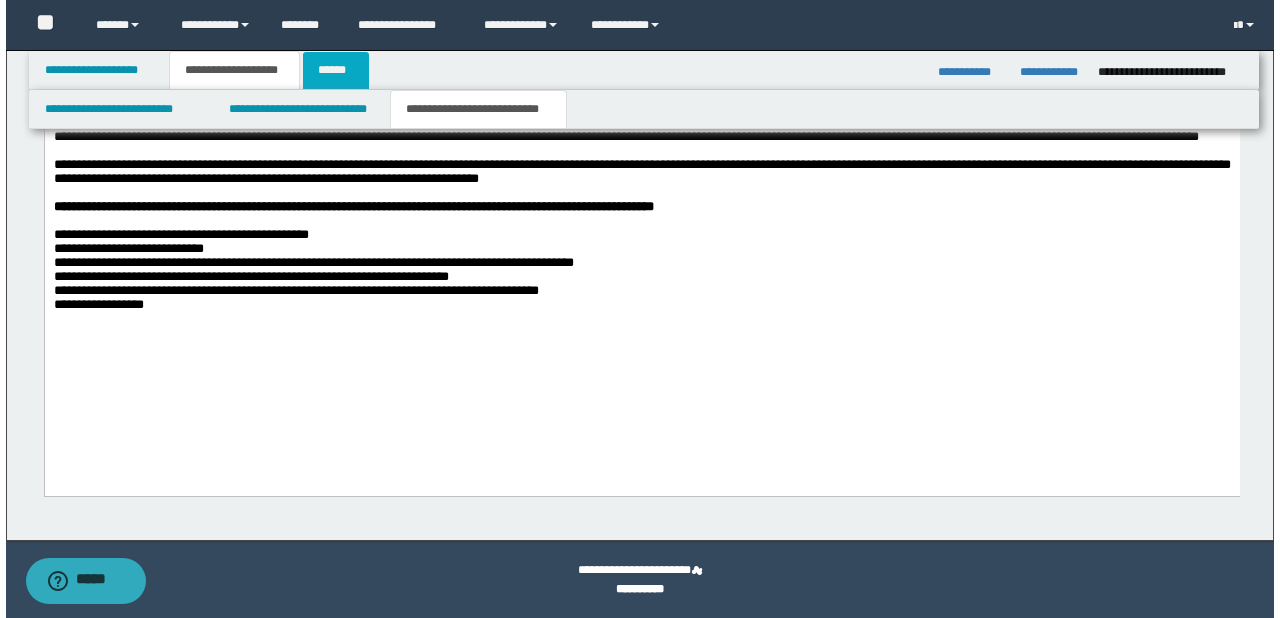 scroll, scrollTop: 0, scrollLeft: 0, axis: both 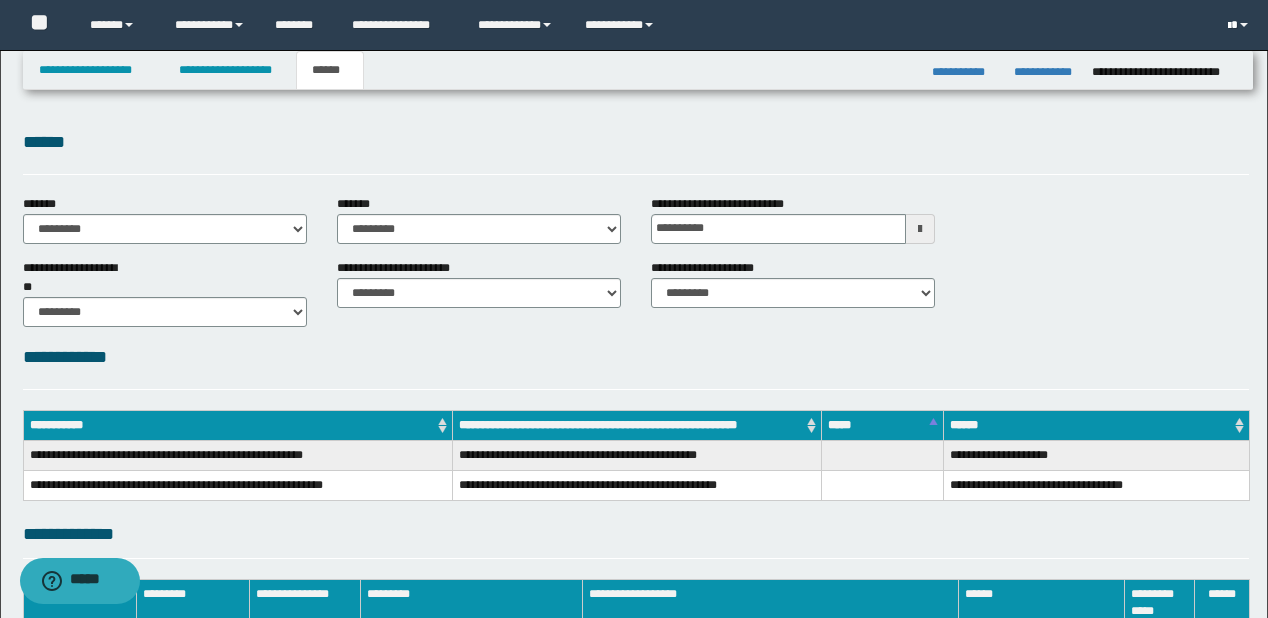 click at bounding box center [1240, 25] 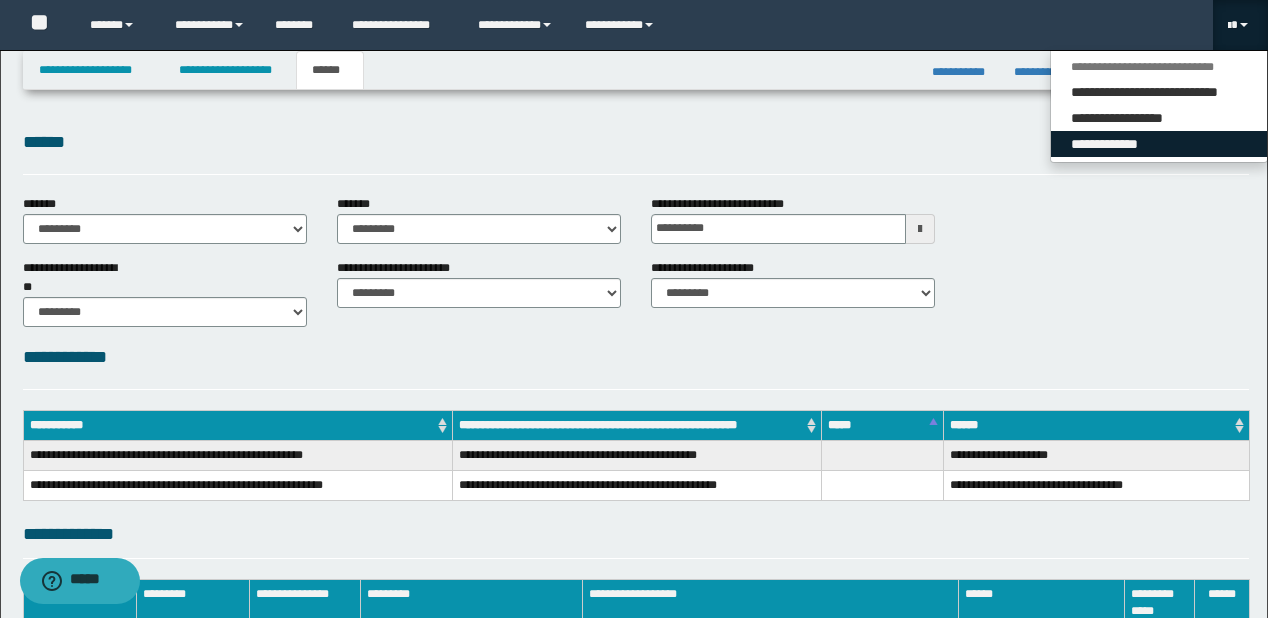 click on "**********" at bounding box center (1159, 144) 